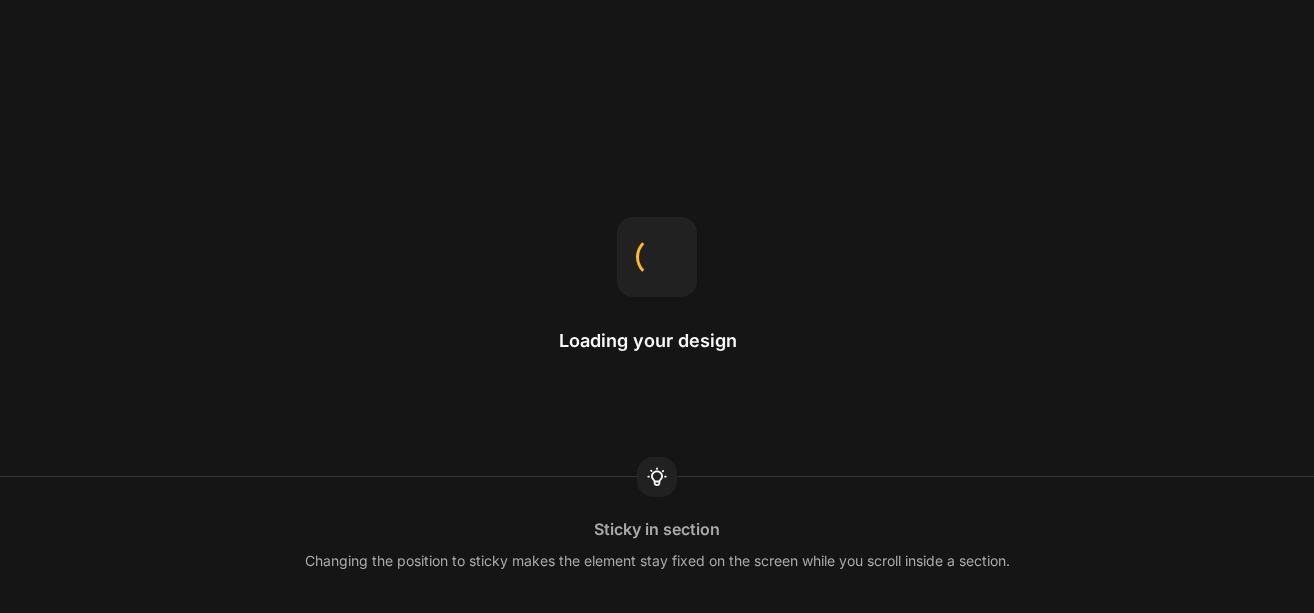 scroll, scrollTop: 0, scrollLeft: 0, axis: both 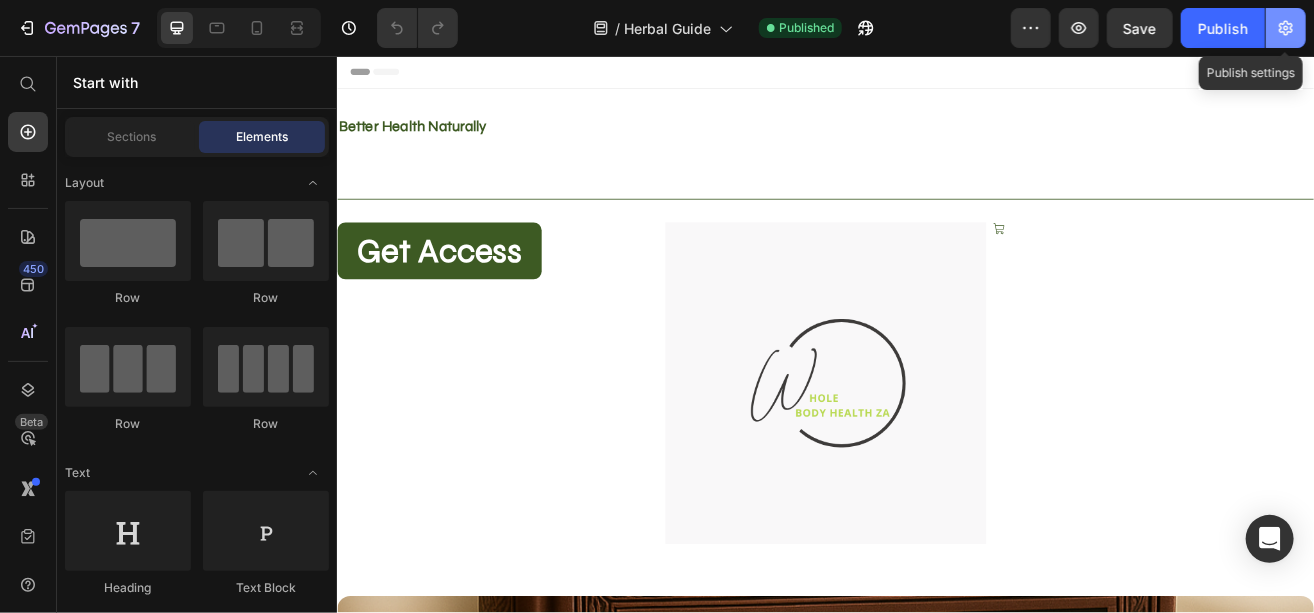 click 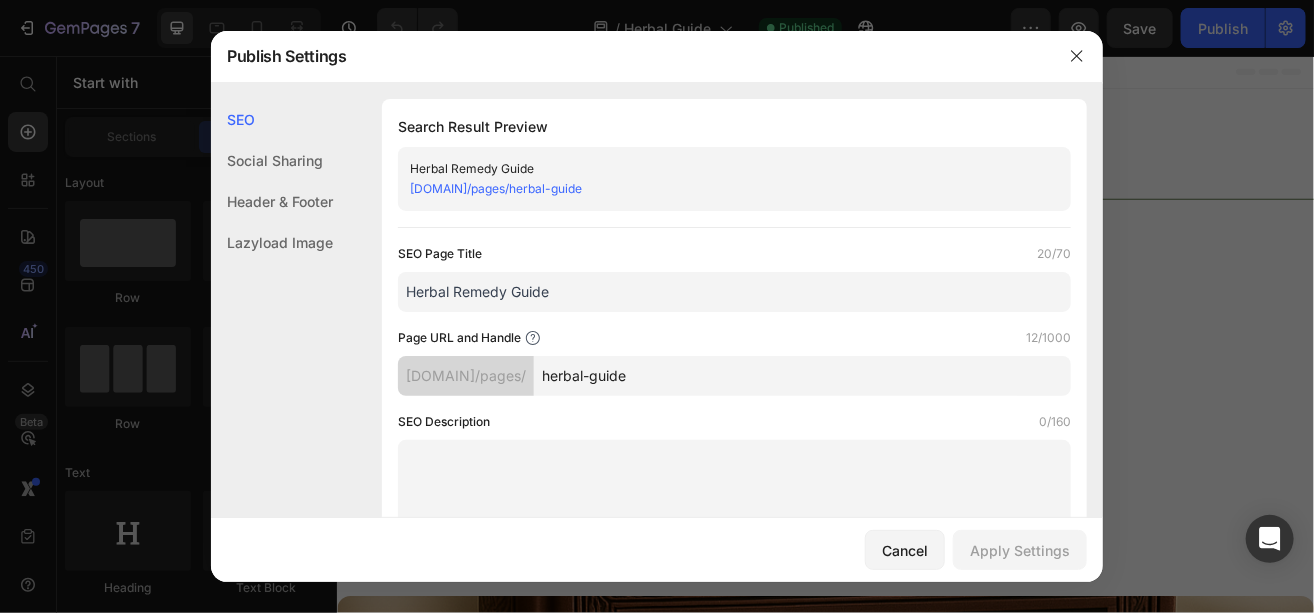click on "Lazyload Image" 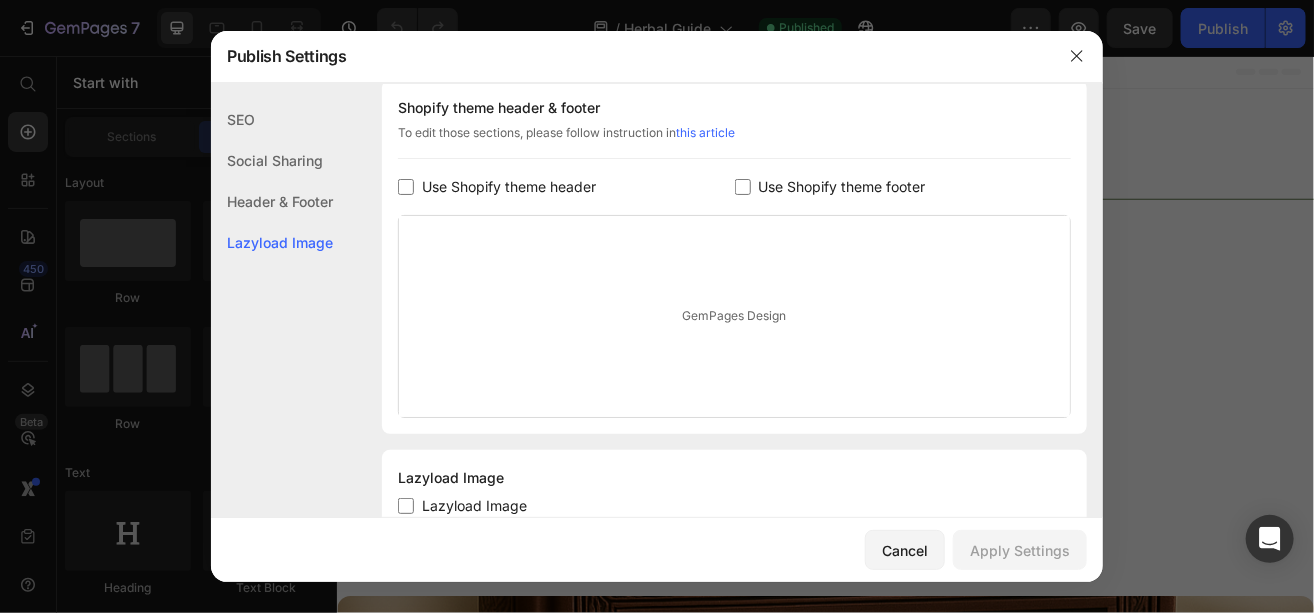 scroll, scrollTop: 1022, scrollLeft: 0, axis: vertical 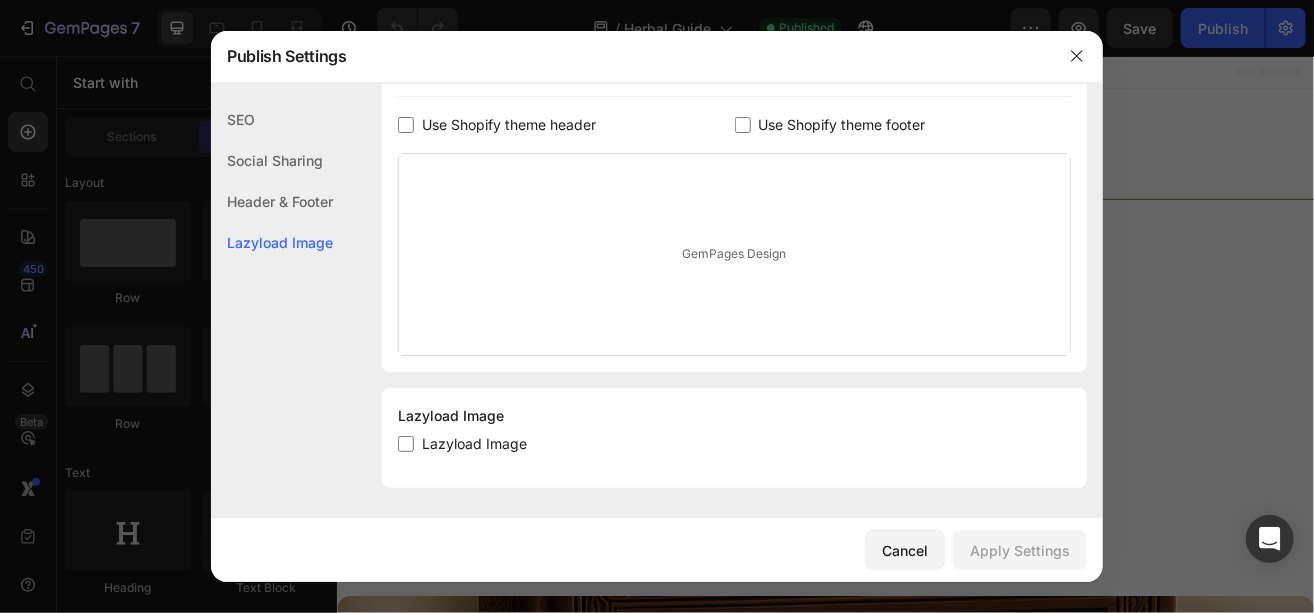 click at bounding box center (406, 444) 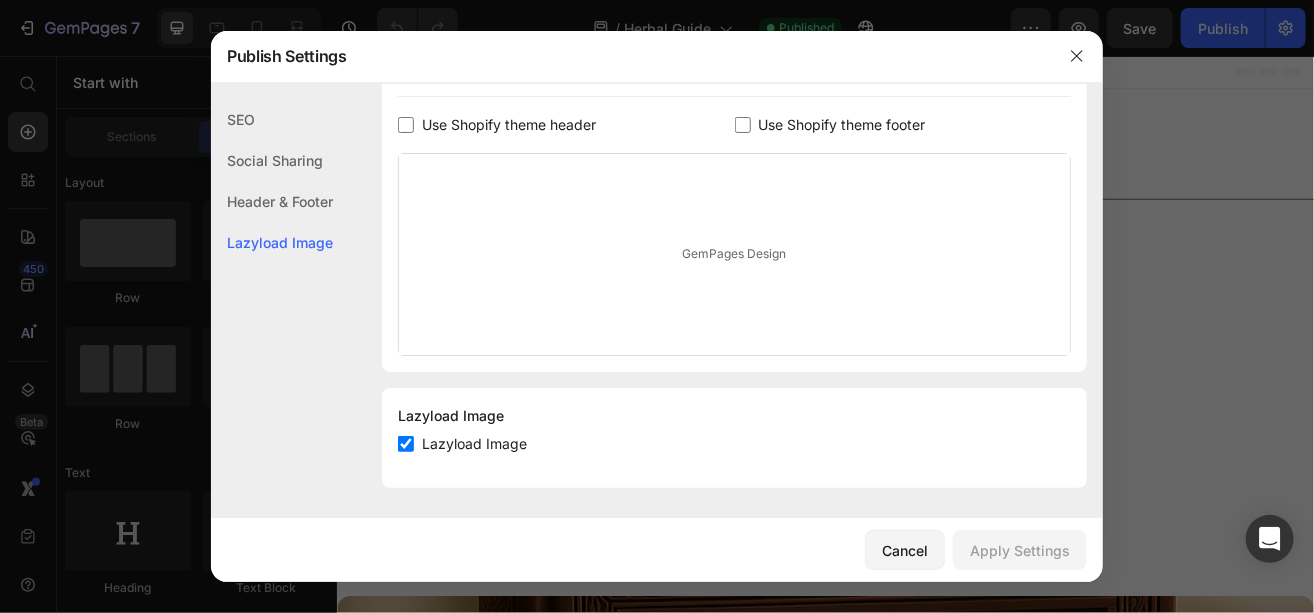 checkbox on "true" 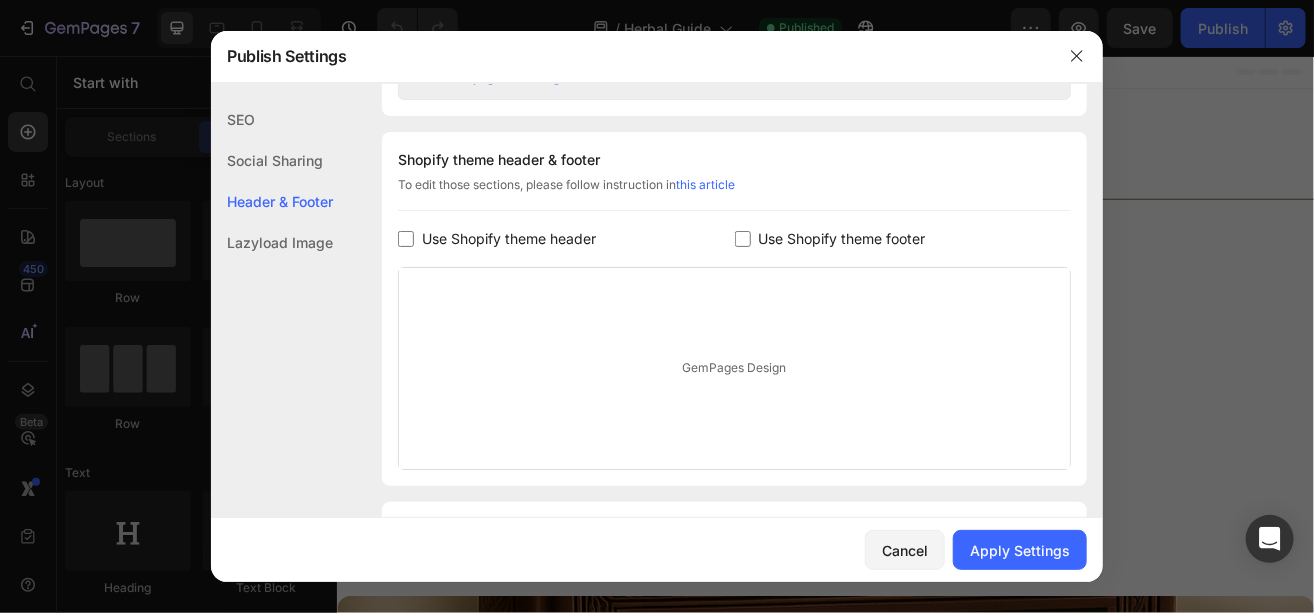 scroll, scrollTop: 898, scrollLeft: 0, axis: vertical 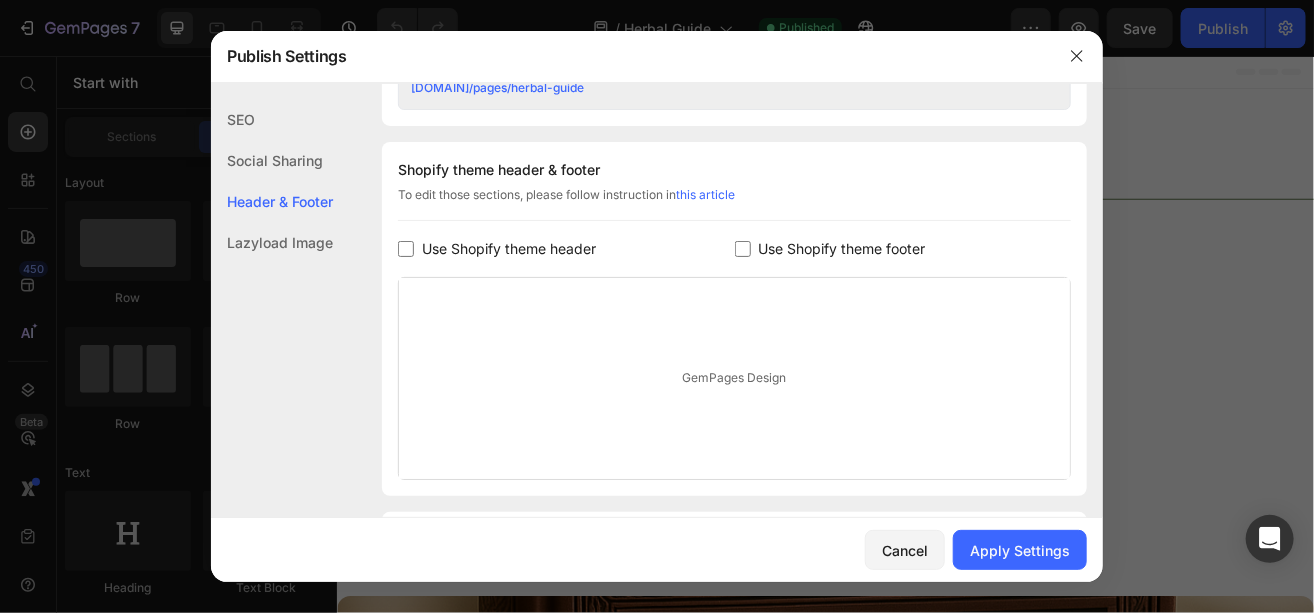 click at bounding box center (743, 249) 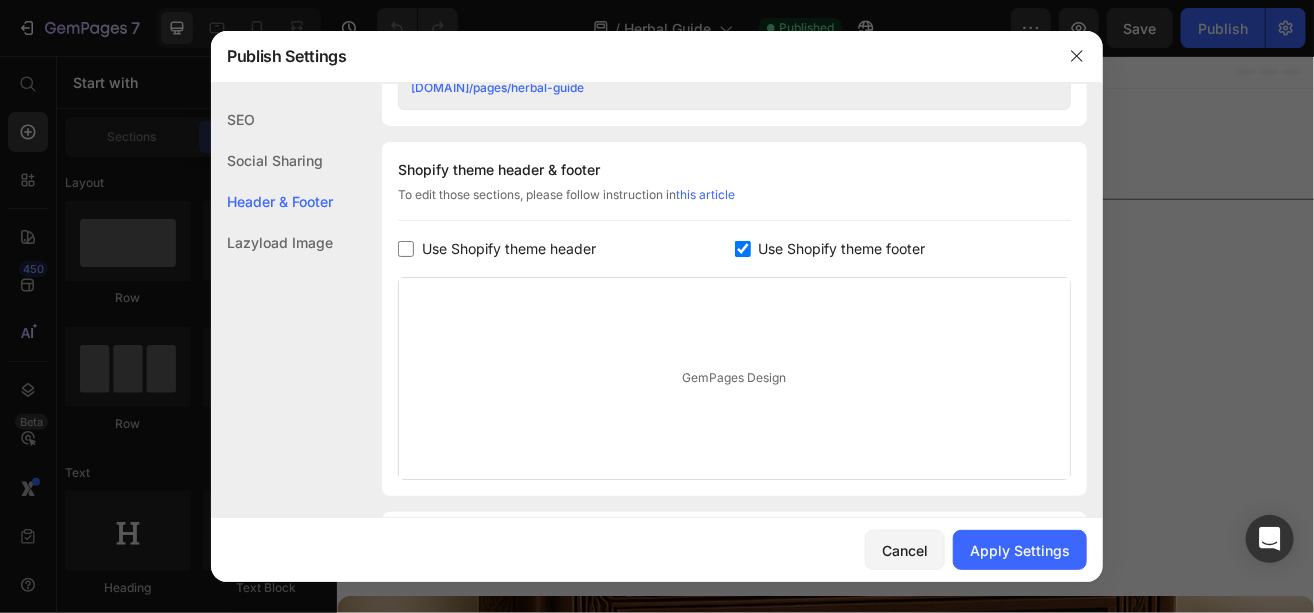checkbox on "true" 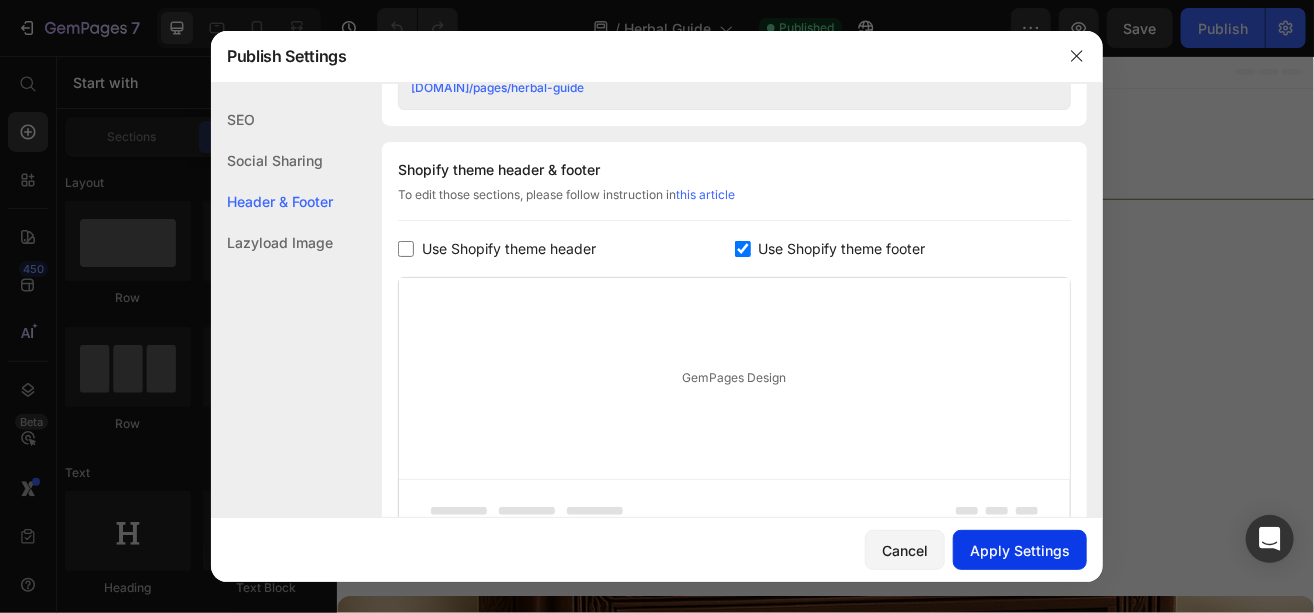 click on "Apply Settings" at bounding box center (1020, 550) 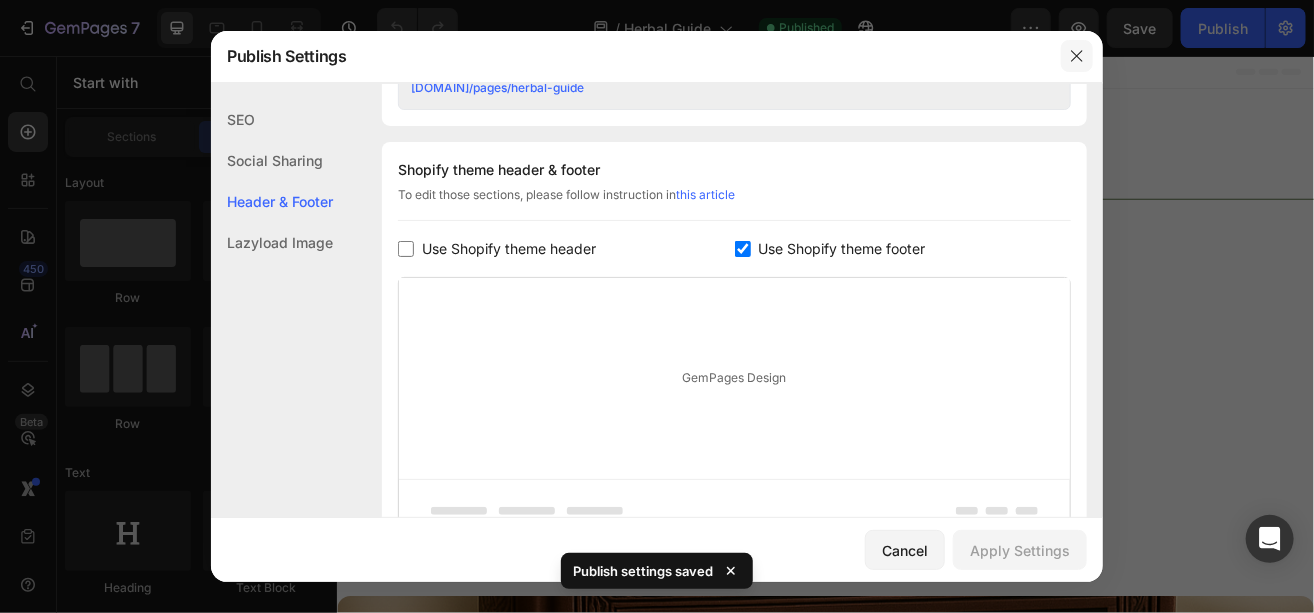 click at bounding box center [1077, 56] 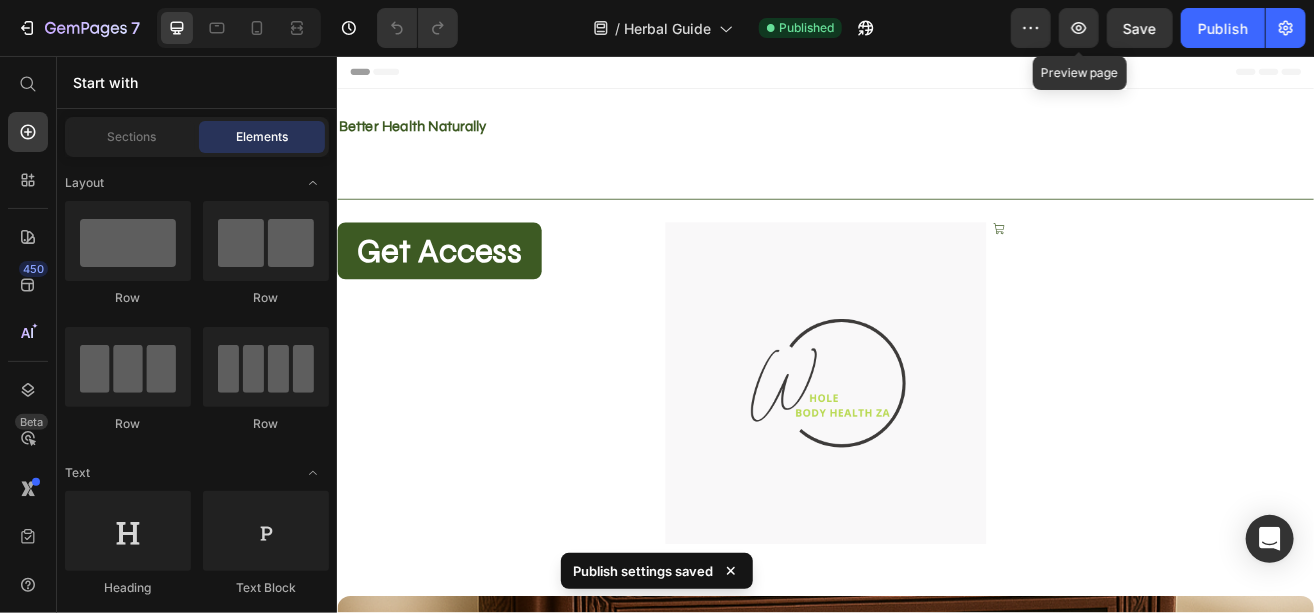 click 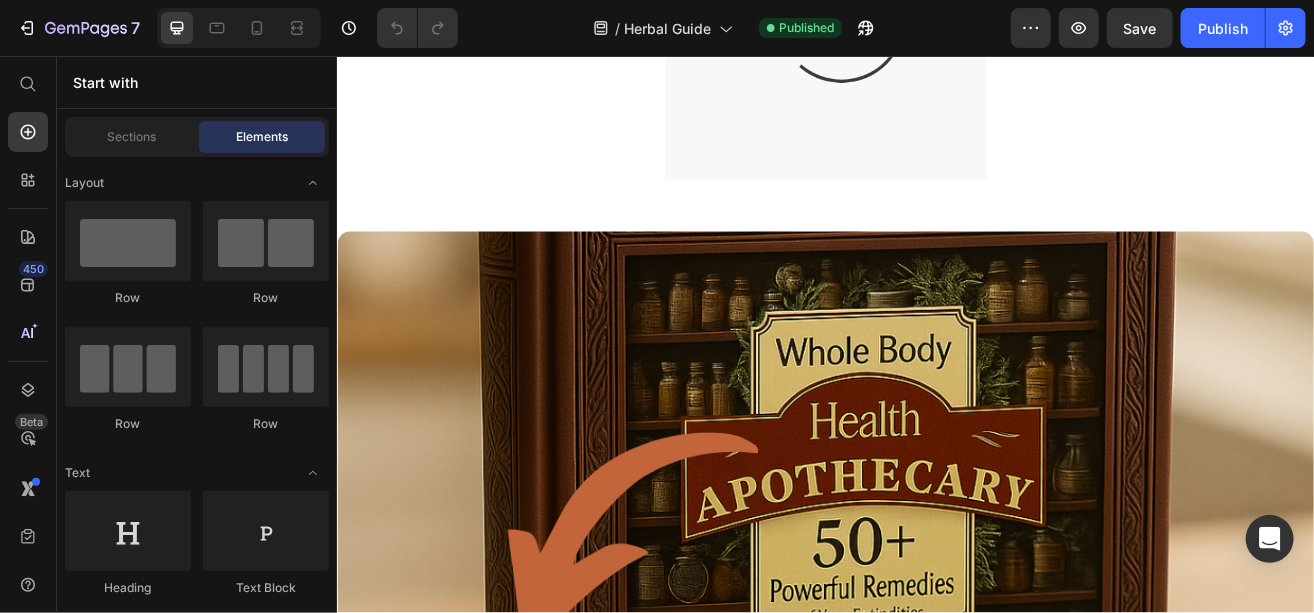 scroll, scrollTop: 0, scrollLeft: 0, axis: both 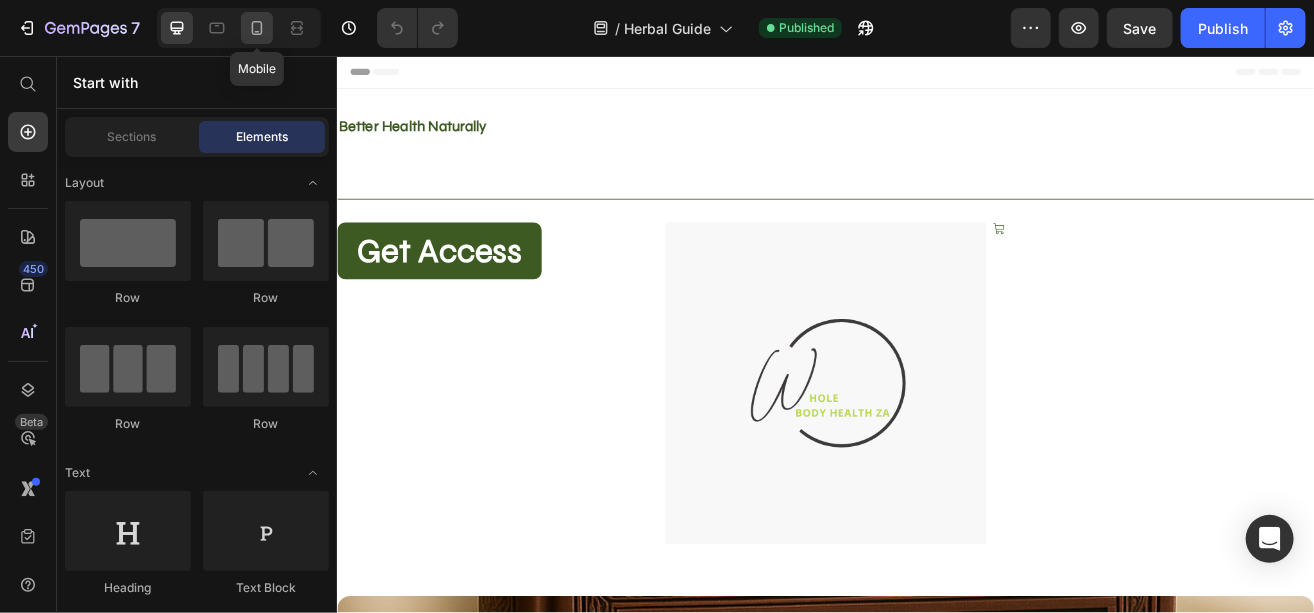 click 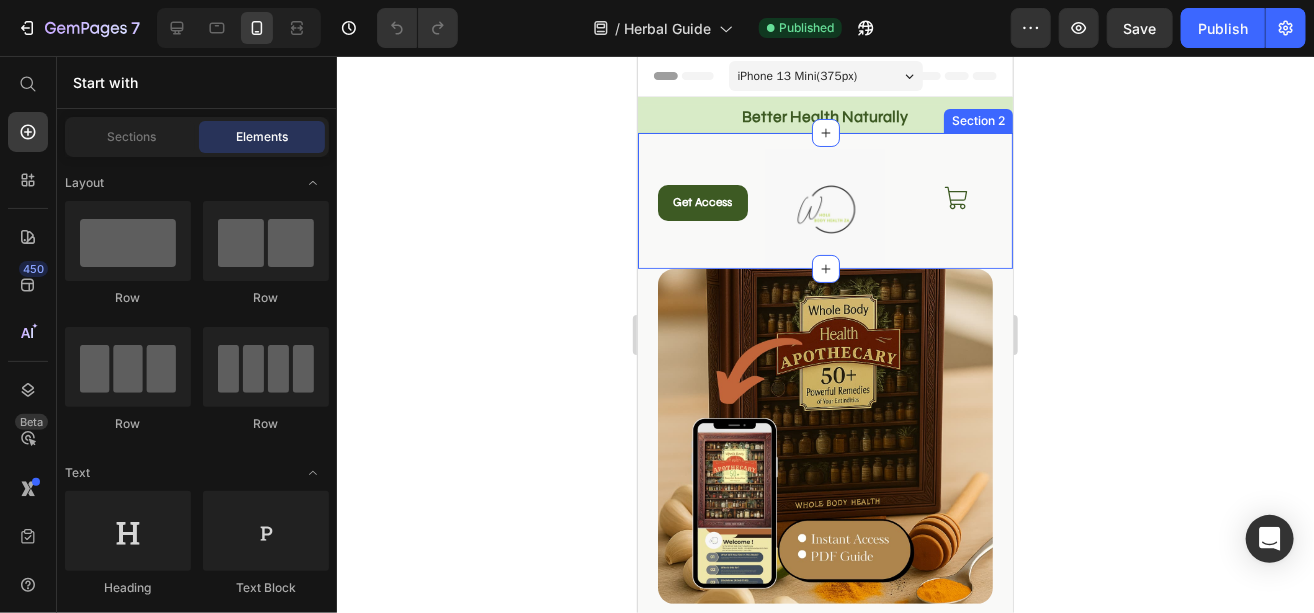 click on "Title Line Get Access Button Image
Icon Row" at bounding box center (824, 200) 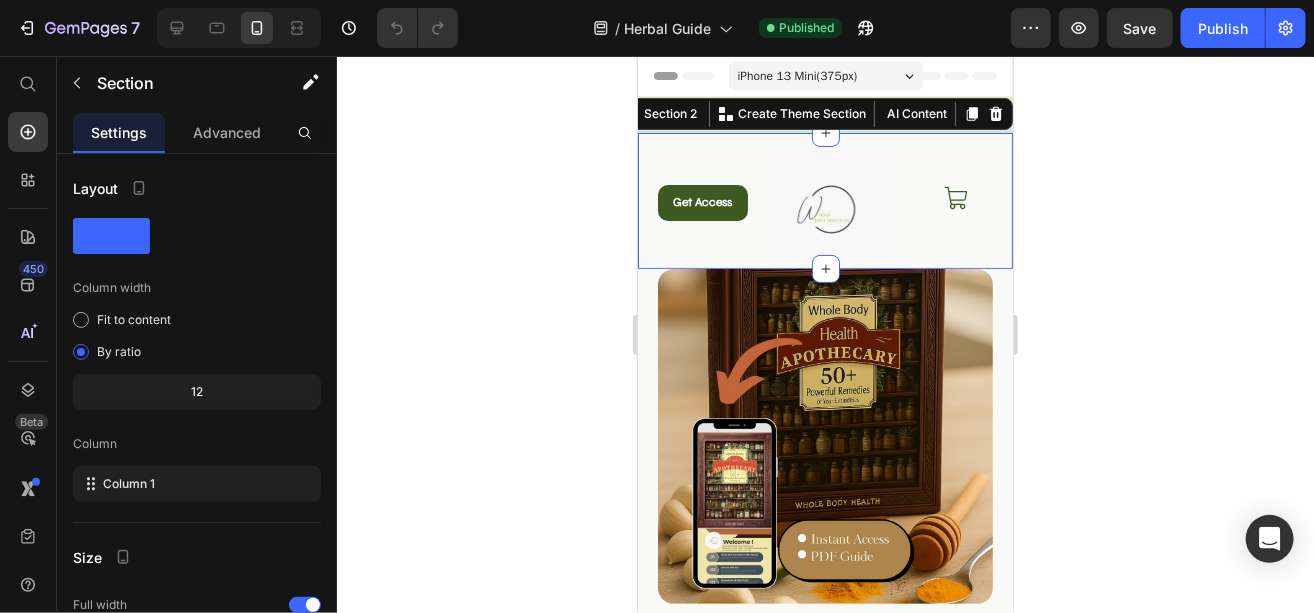 click 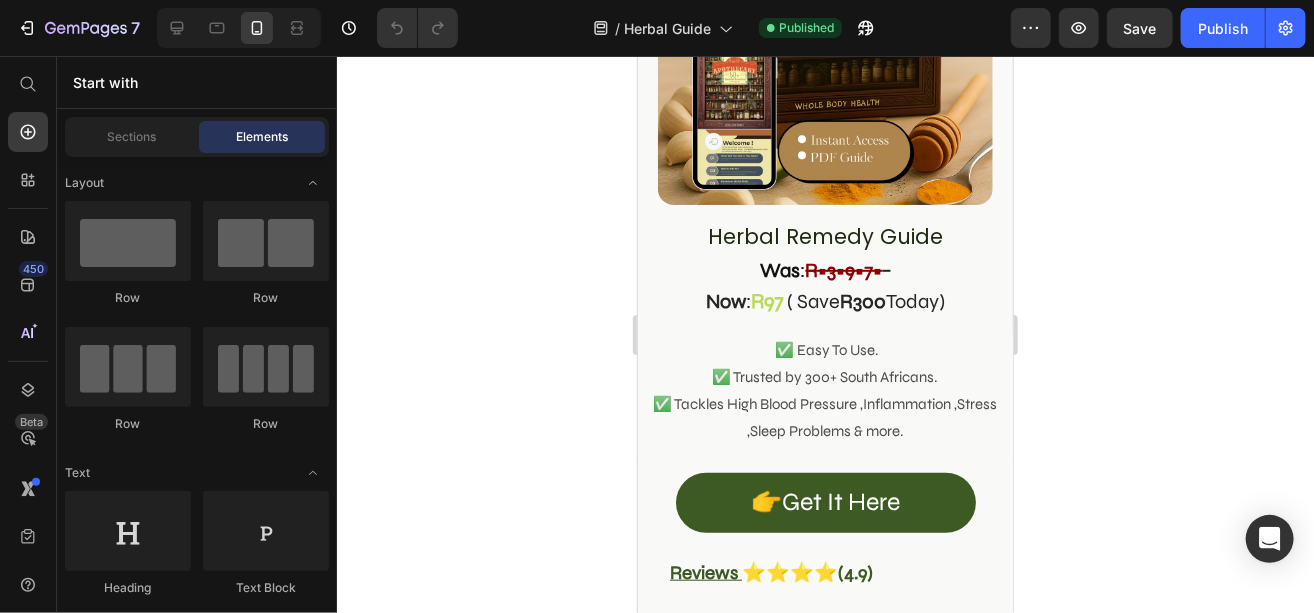 scroll, scrollTop: 475, scrollLeft: 0, axis: vertical 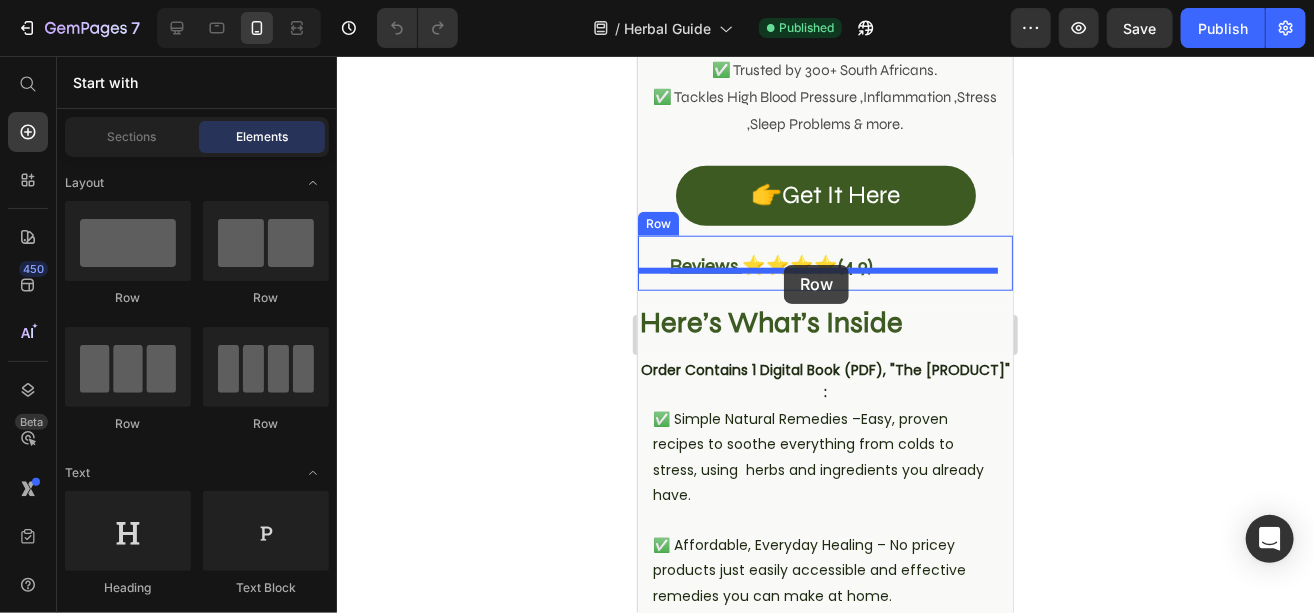 drag, startPoint x: 787, startPoint y: 237, endPoint x: 783, endPoint y: 264, distance: 27.294687 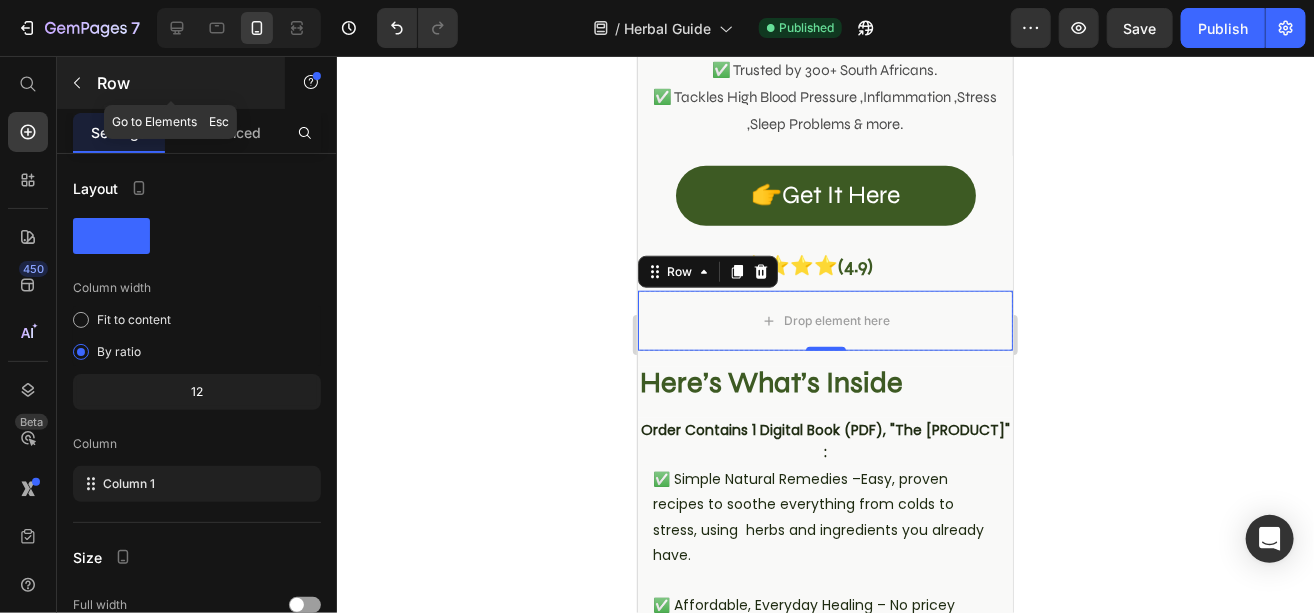 click 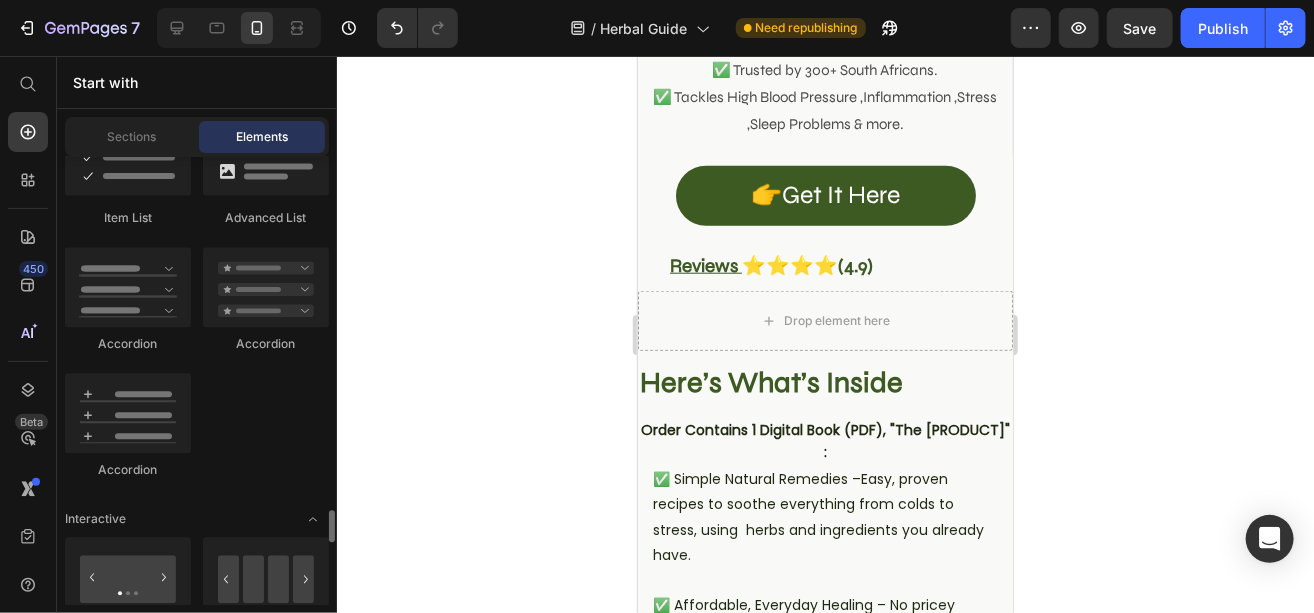 scroll, scrollTop: 2026, scrollLeft: 0, axis: vertical 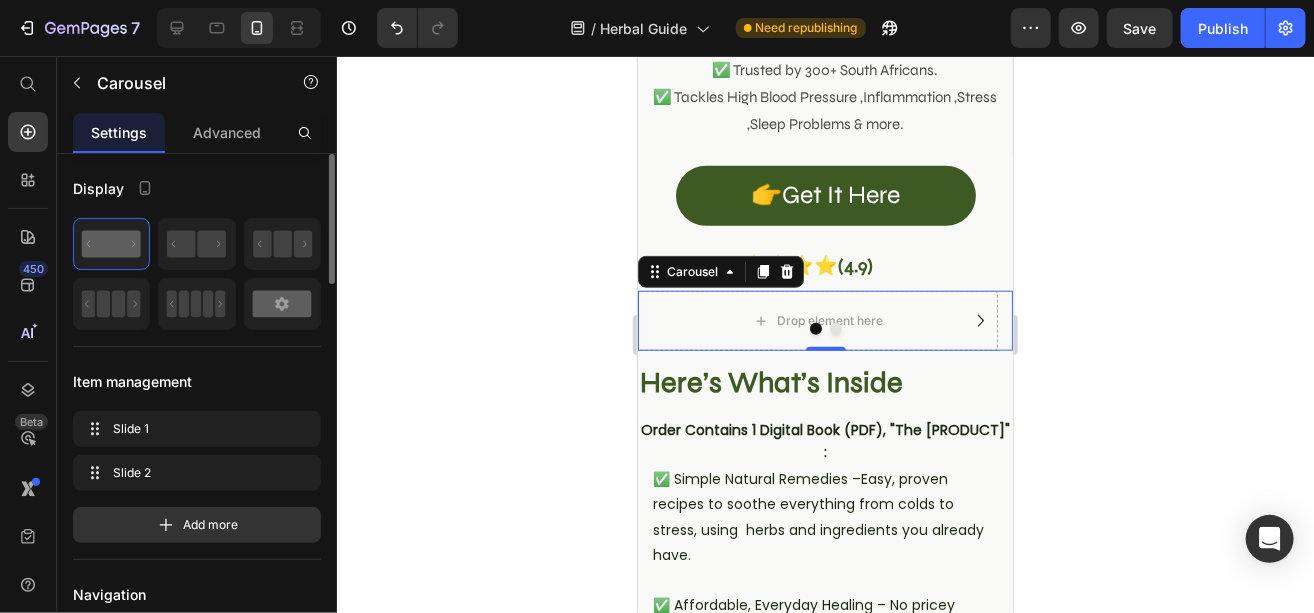 click 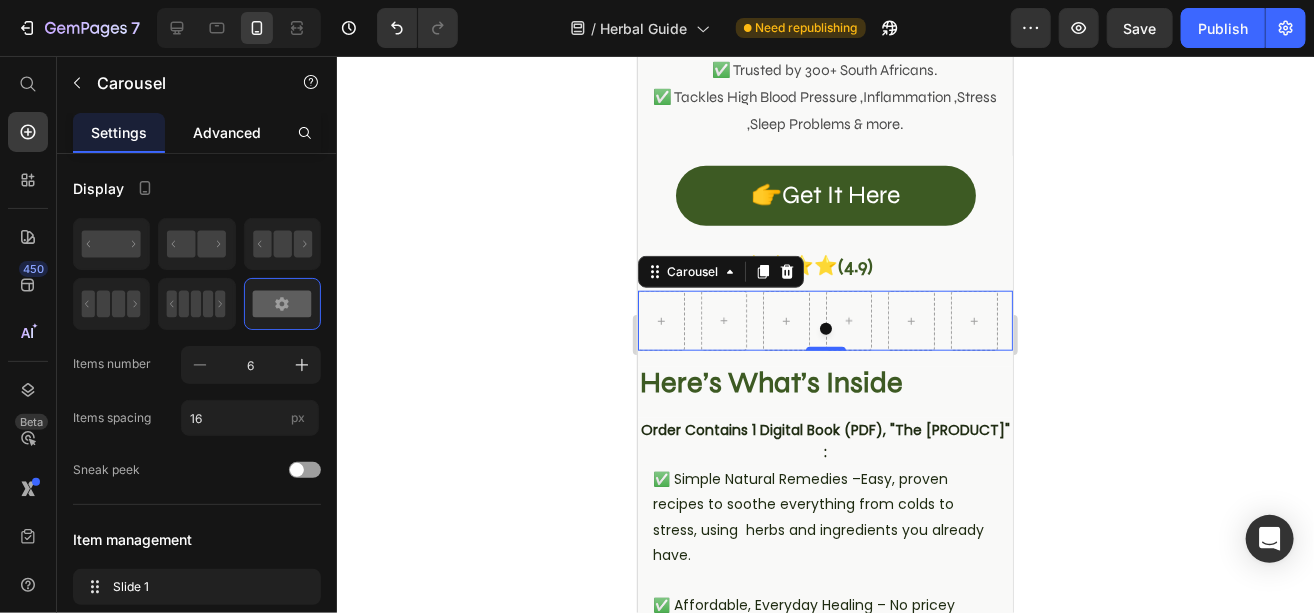 click on "Advanced" 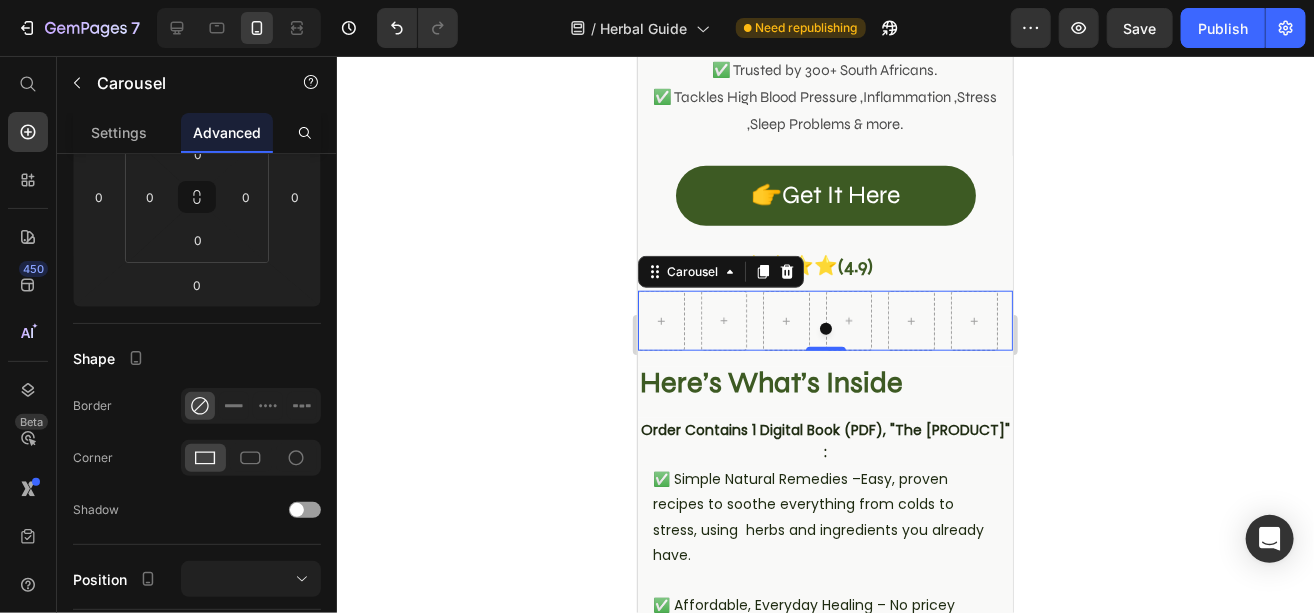 scroll, scrollTop: 0, scrollLeft: 0, axis: both 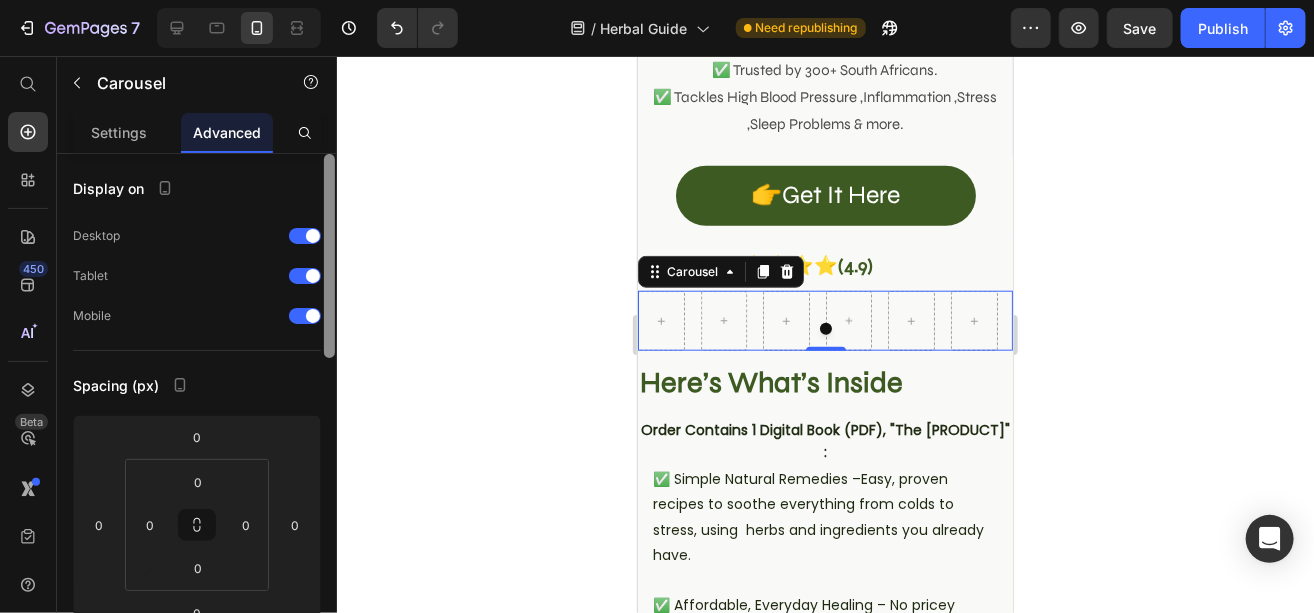 drag, startPoint x: 328, startPoint y: 237, endPoint x: 309, endPoint y: 166, distance: 73.4983 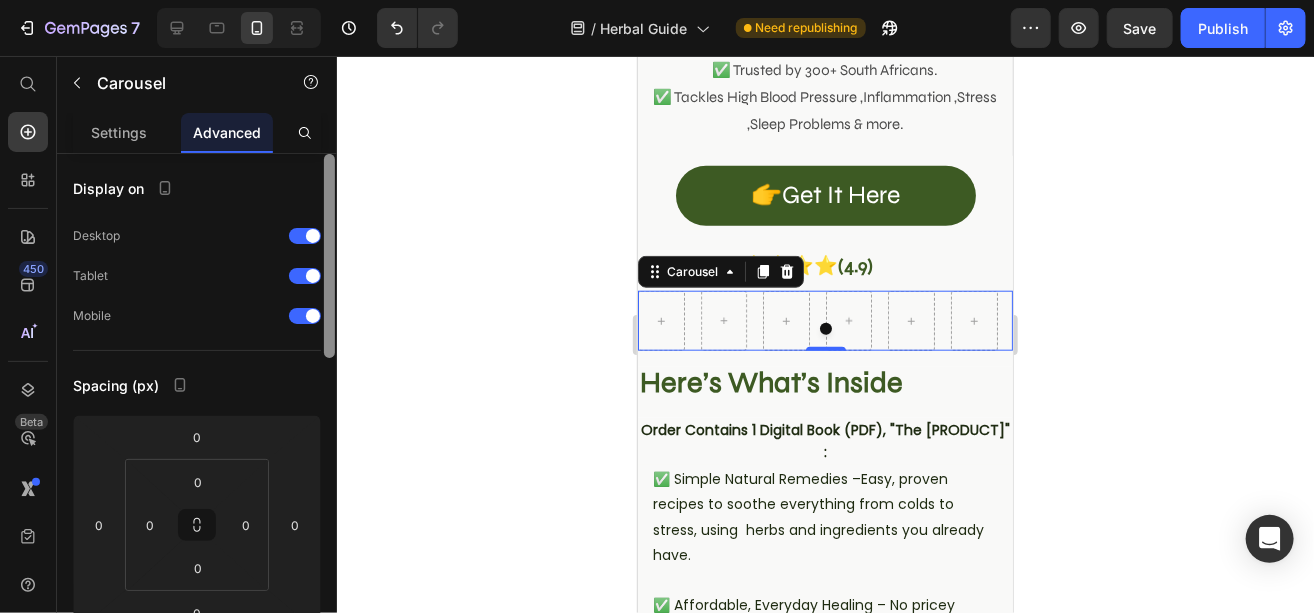 click on "Display on Desktop Tablet Mobile Spacing (px) 0 0 0 0 0 0 0 0 Shape Border Corner Shadow Position Opacity 100 % Animation Upgrade to Build plan  to unlock Animation & other premium features. Interaction Upgrade to Optimize plan  to unlock Interaction & other premium features. CSS class  Delete element" at bounding box center [197, 412] 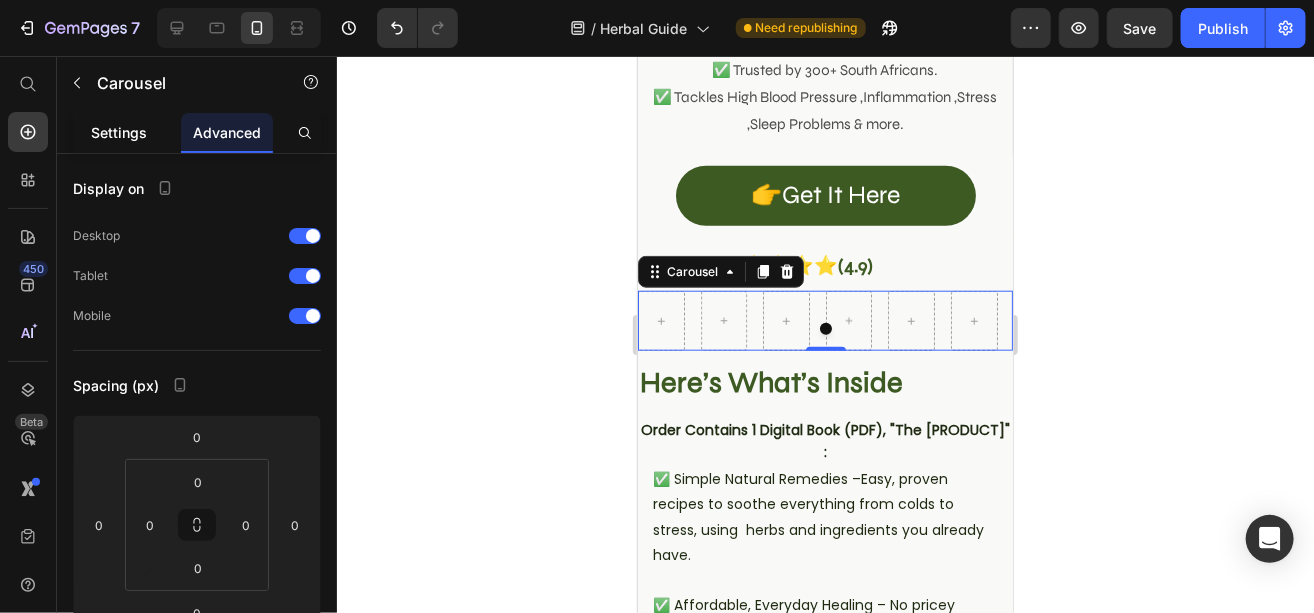 click on "Settings" at bounding box center (119, 132) 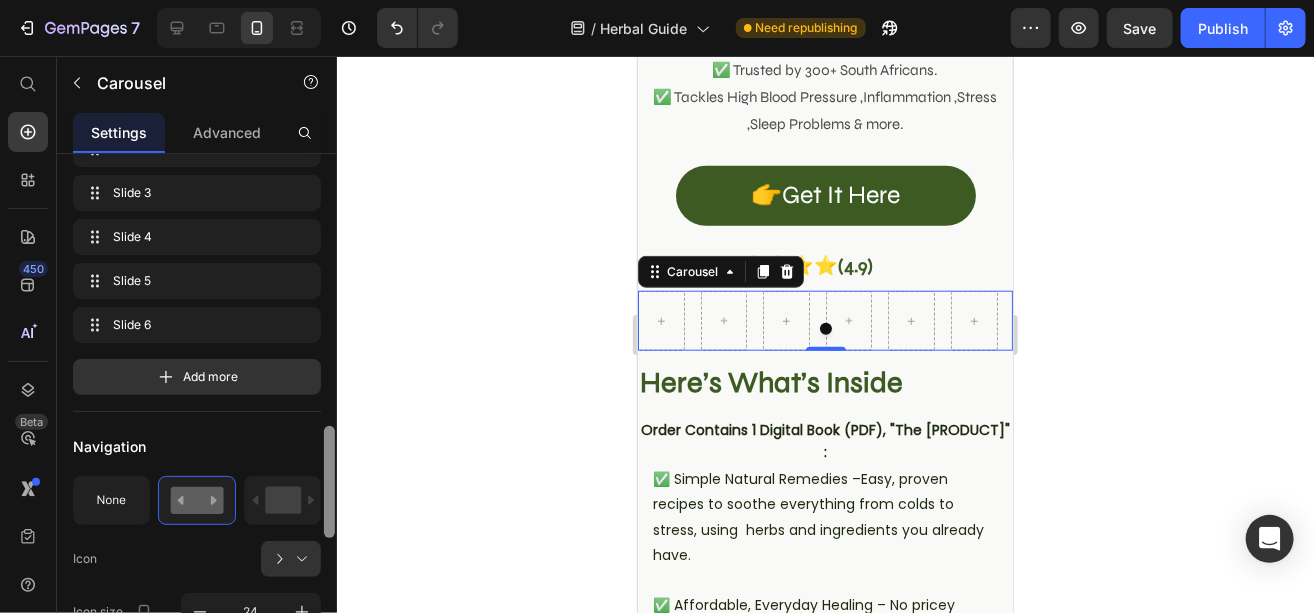 scroll, scrollTop: 620, scrollLeft: 0, axis: vertical 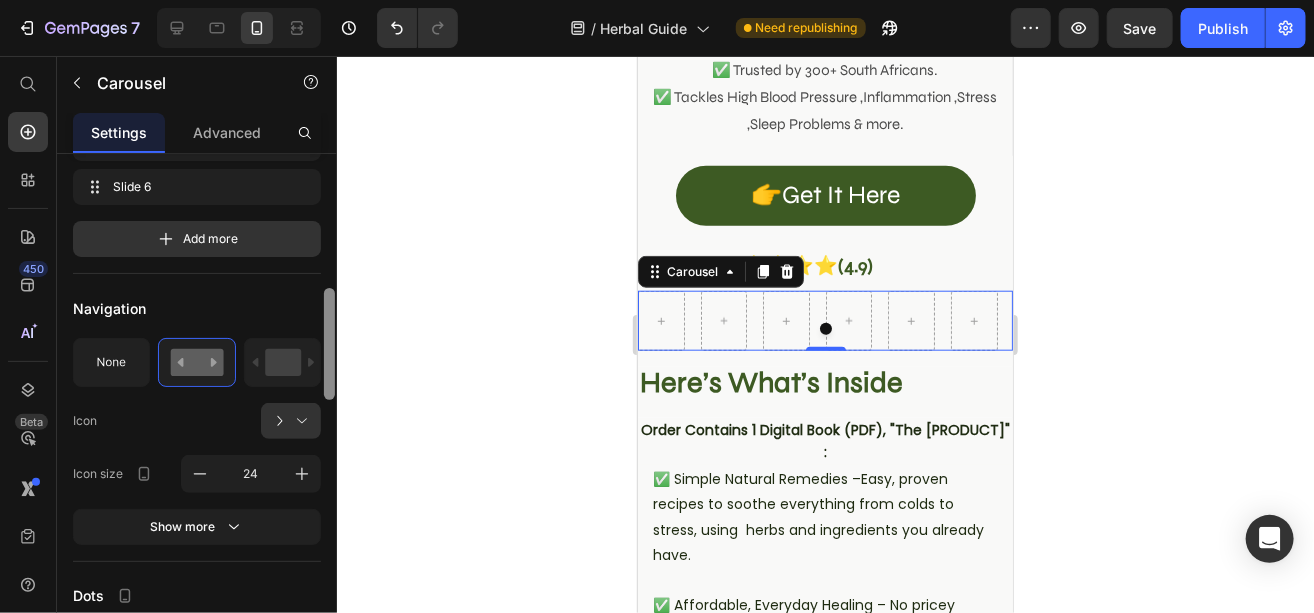 drag, startPoint x: 332, startPoint y: 228, endPoint x: 322, endPoint y: 363, distance: 135.36986 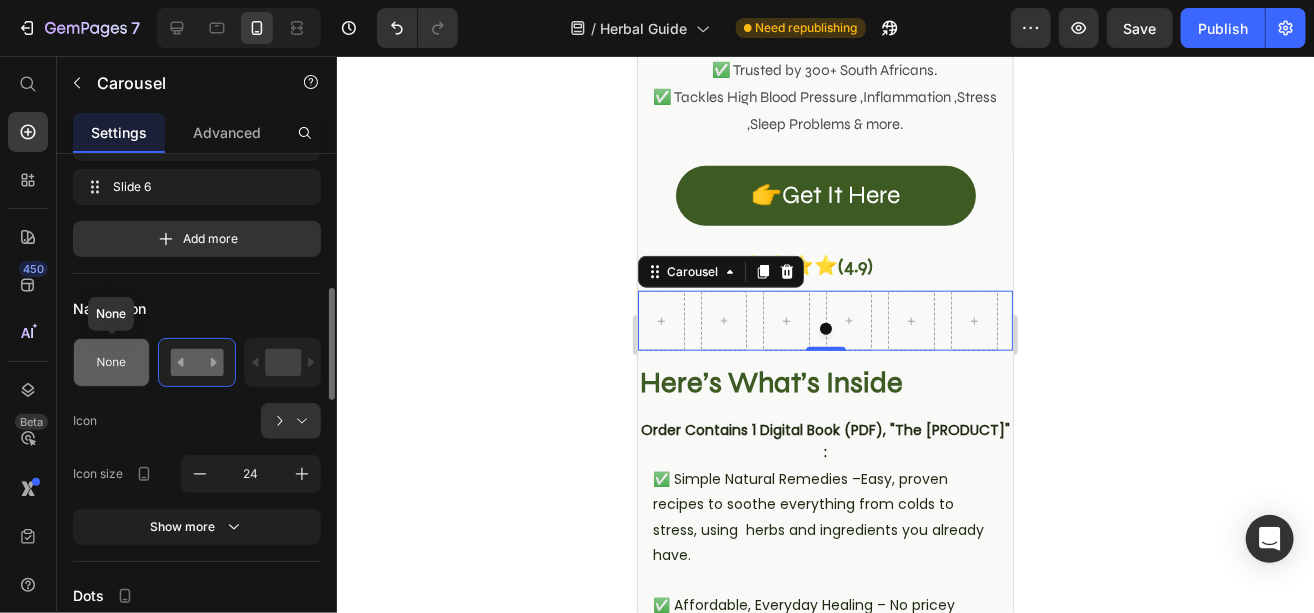 click 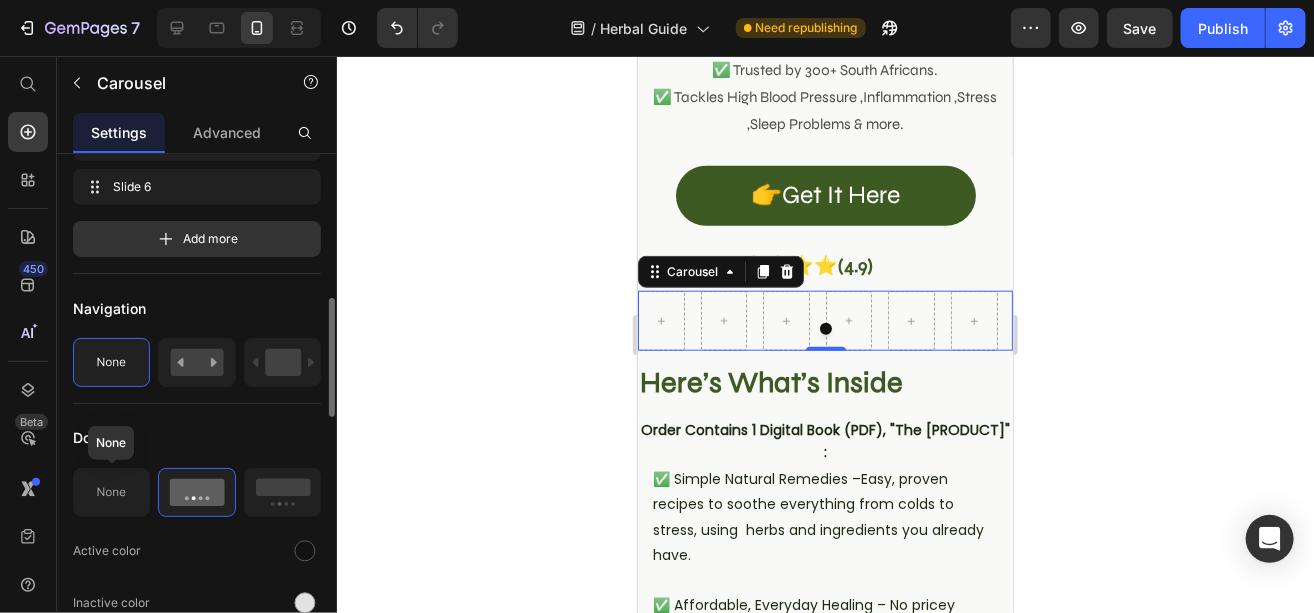 click 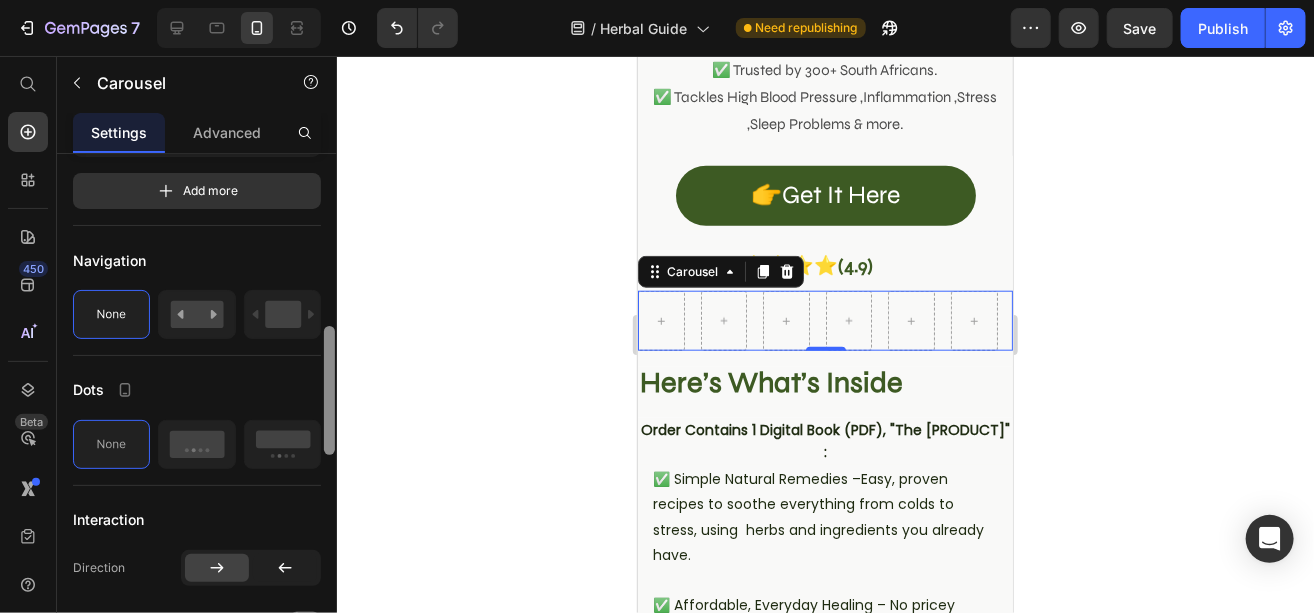 scroll, scrollTop: 672, scrollLeft: 0, axis: vertical 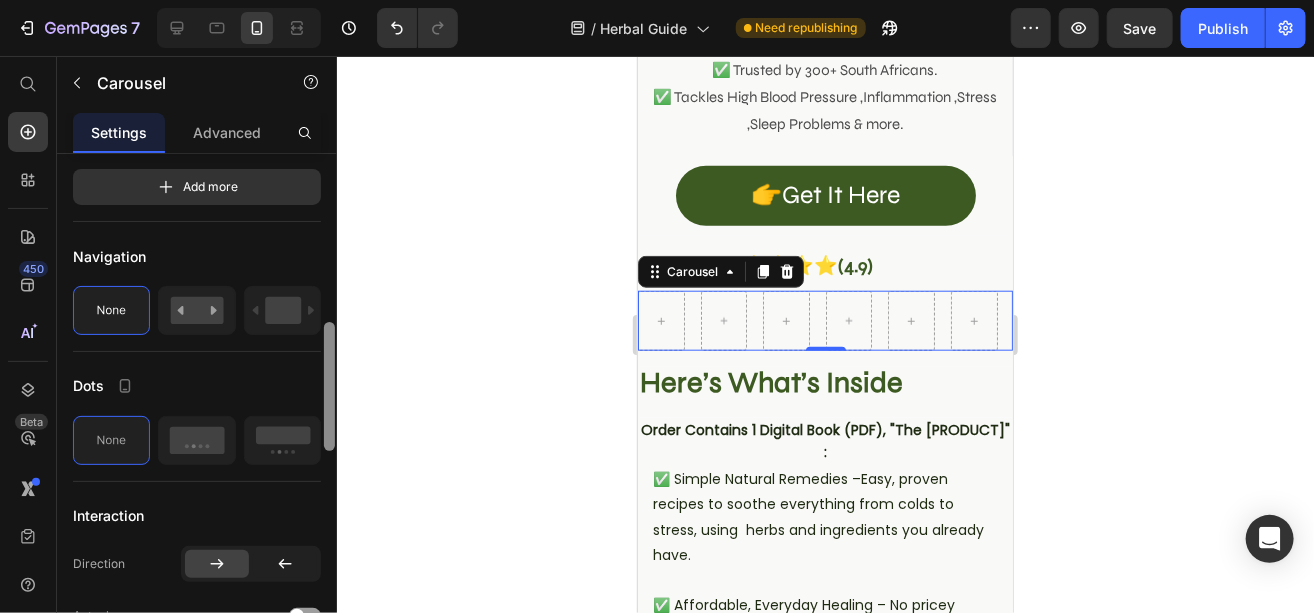 drag, startPoint x: 329, startPoint y: 387, endPoint x: 340, endPoint y: 190, distance: 197.30687 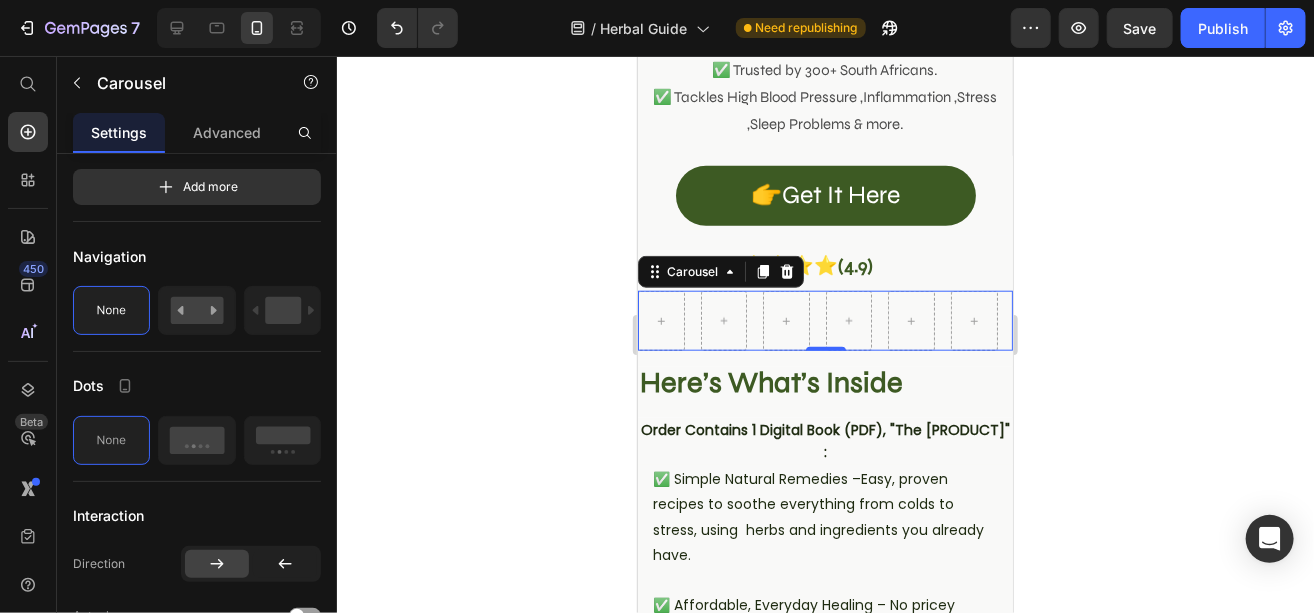 scroll, scrollTop: 0, scrollLeft: 0, axis: both 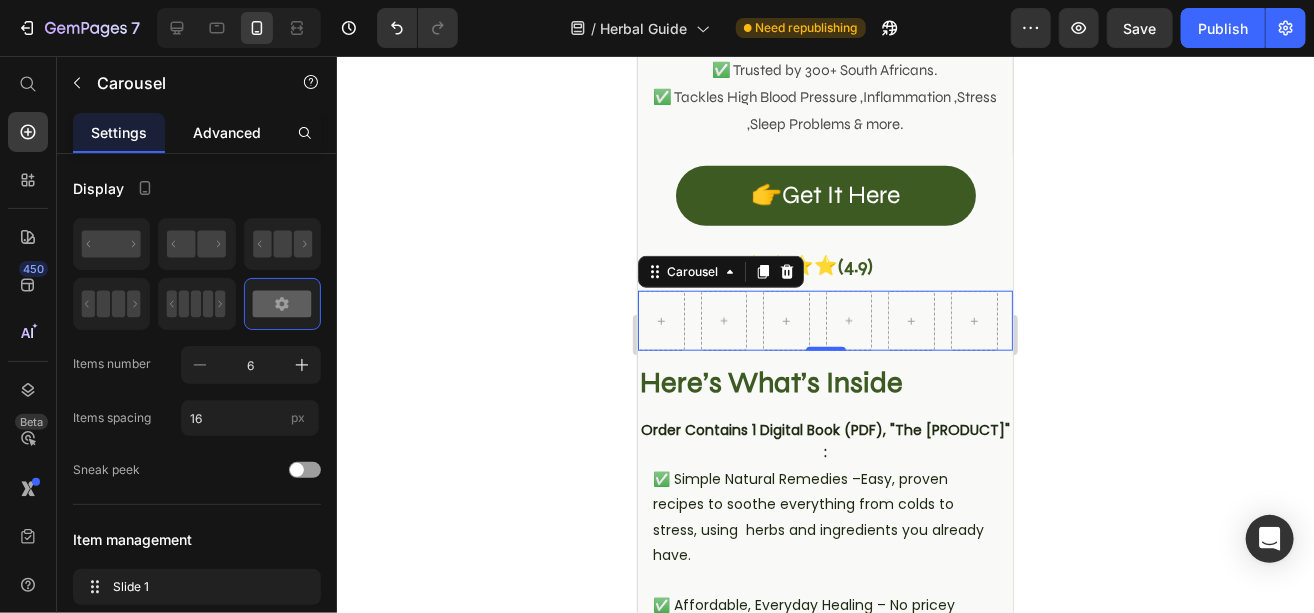 click on "Advanced" at bounding box center (227, 132) 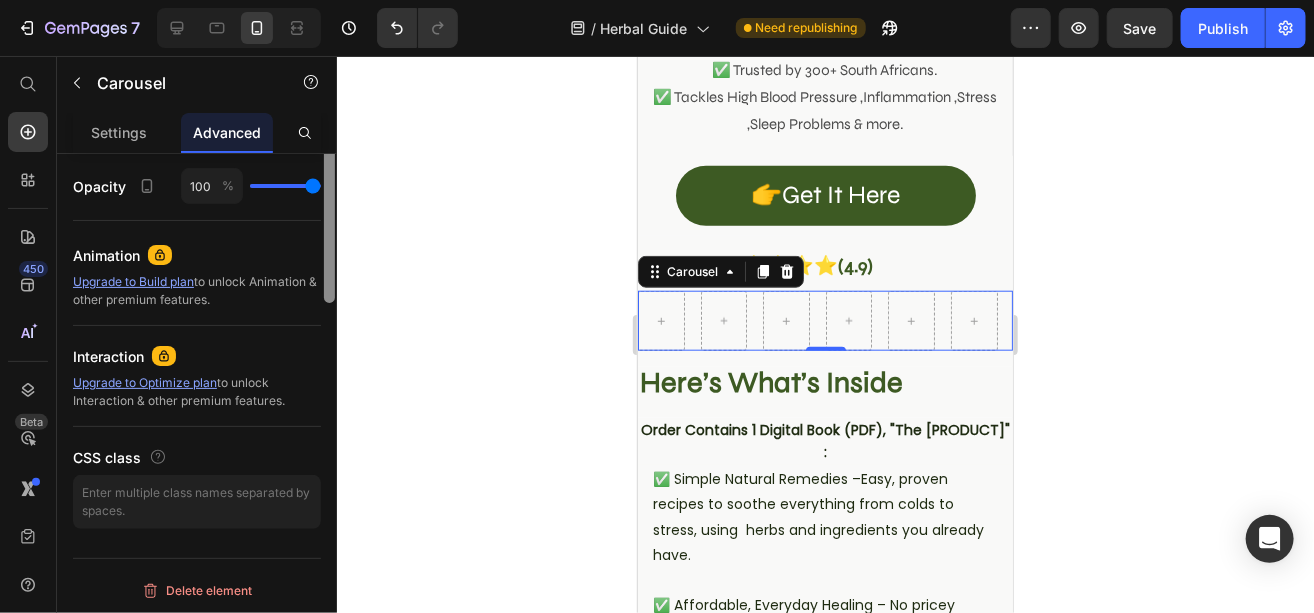 scroll, scrollTop: 124, scrollLeft: 0, axis: vertical 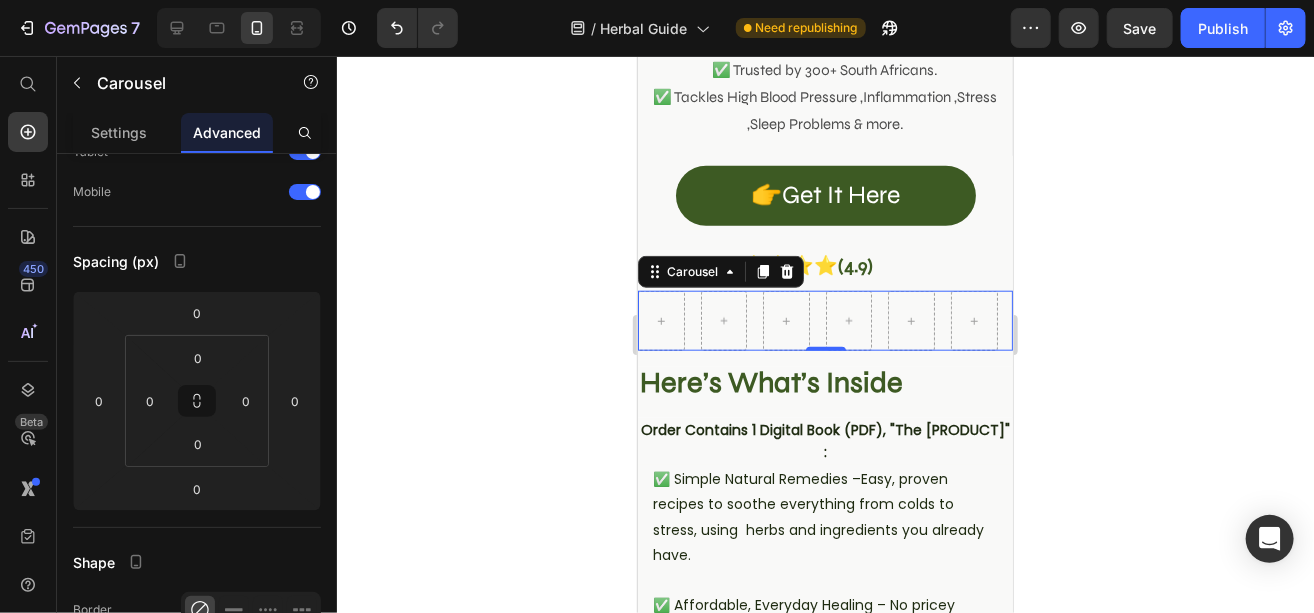 drag, startPoint x: 331, startPoint y: 214, endPoint x: 324, endPoint y: 193, distance: 22.135944 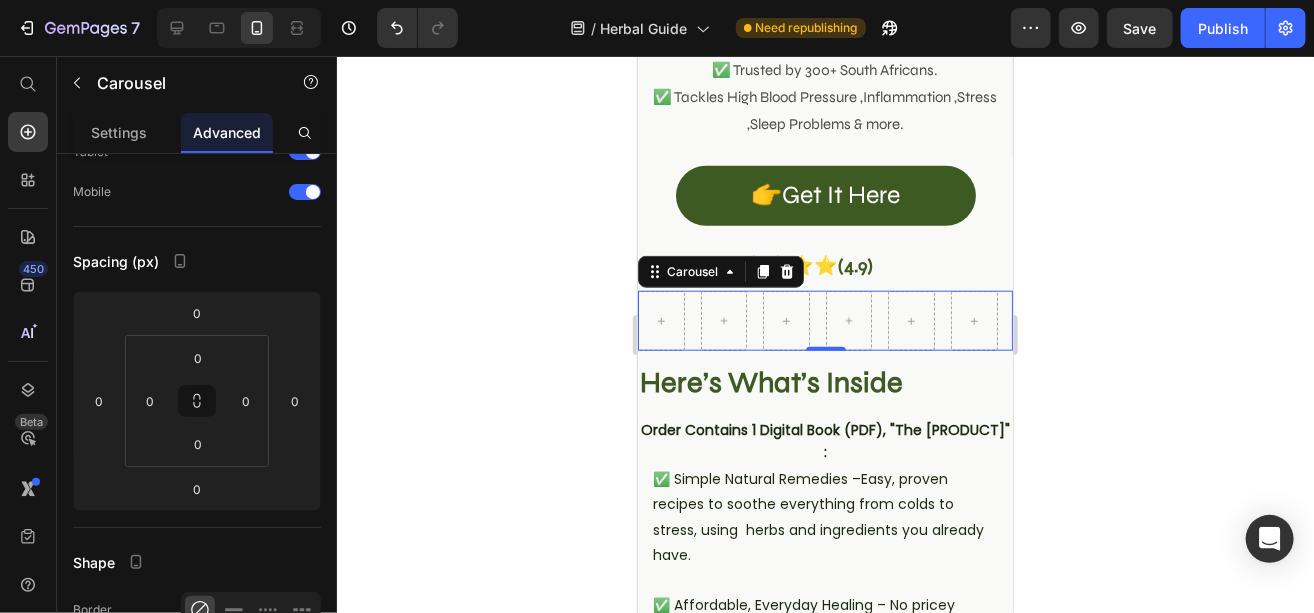 click at bounding box center (329, 863) 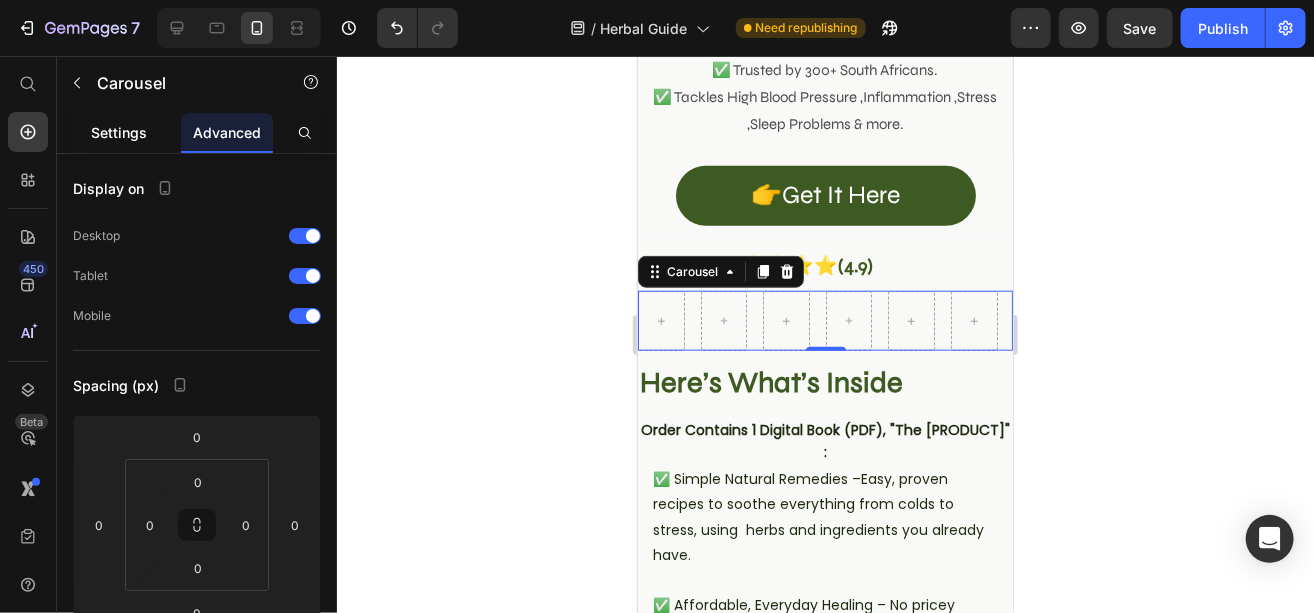 click on "Settings" 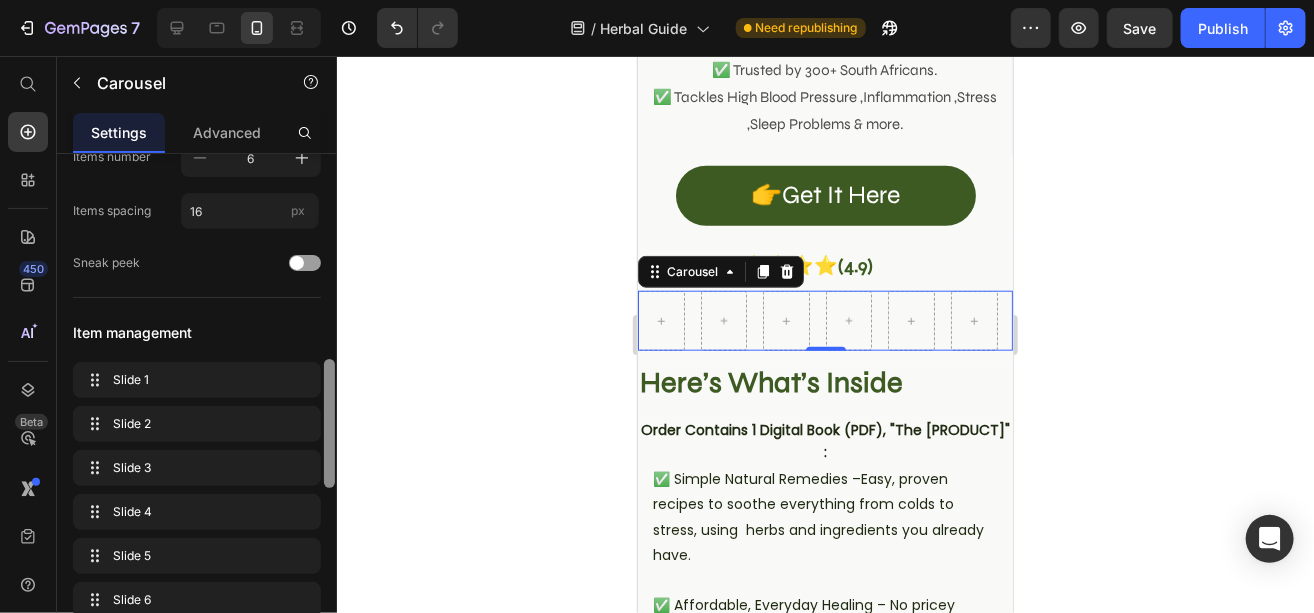 scroll, scrollTop: 330, scrollLeft: 0, axis: vertical 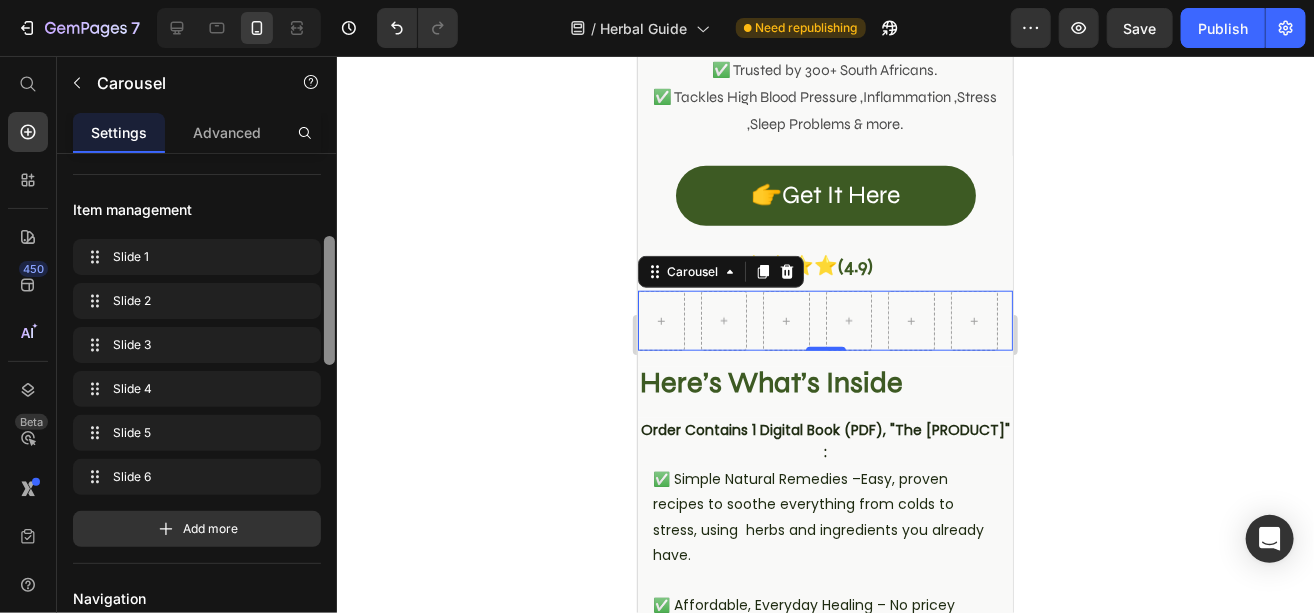 drag, startPoint x: 330, startPoint y: 241, endPoint x: 331, endPoint y: 324, distance: 83.00603 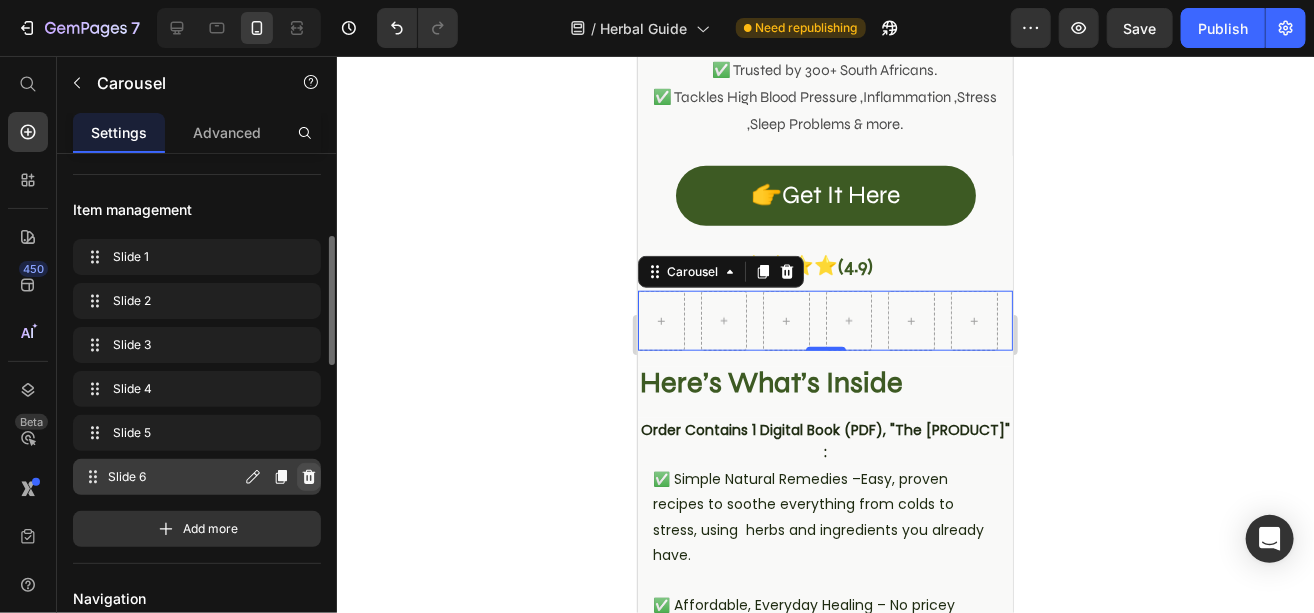 click 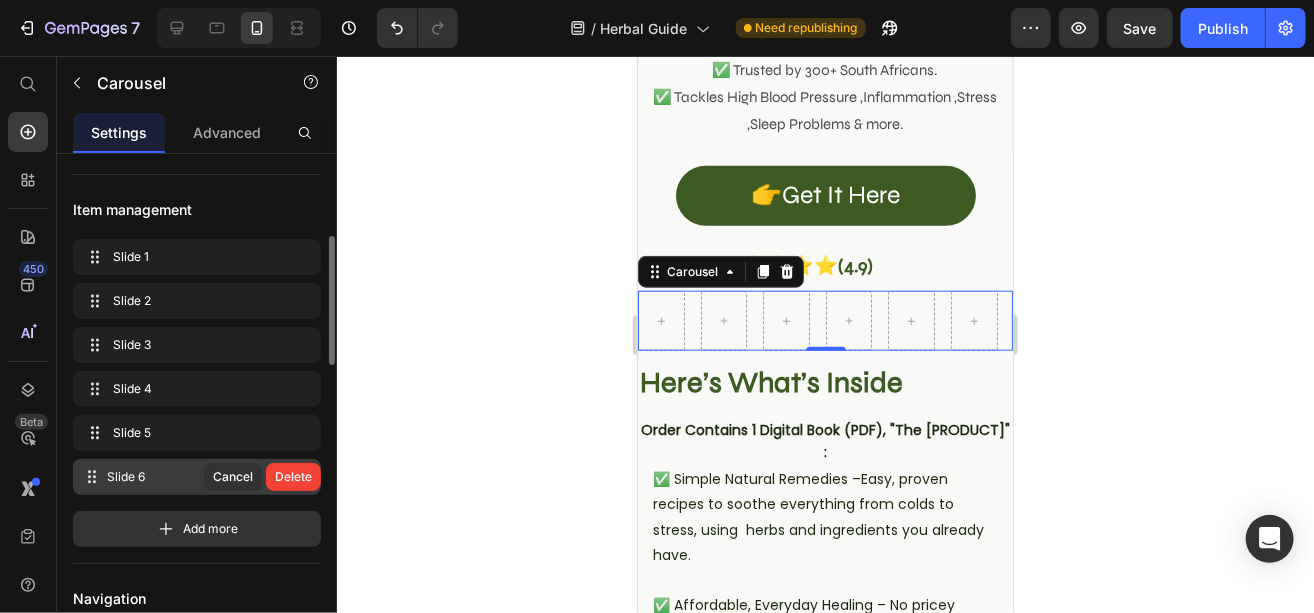 click on "Delete" at bounding box center (293, 477) 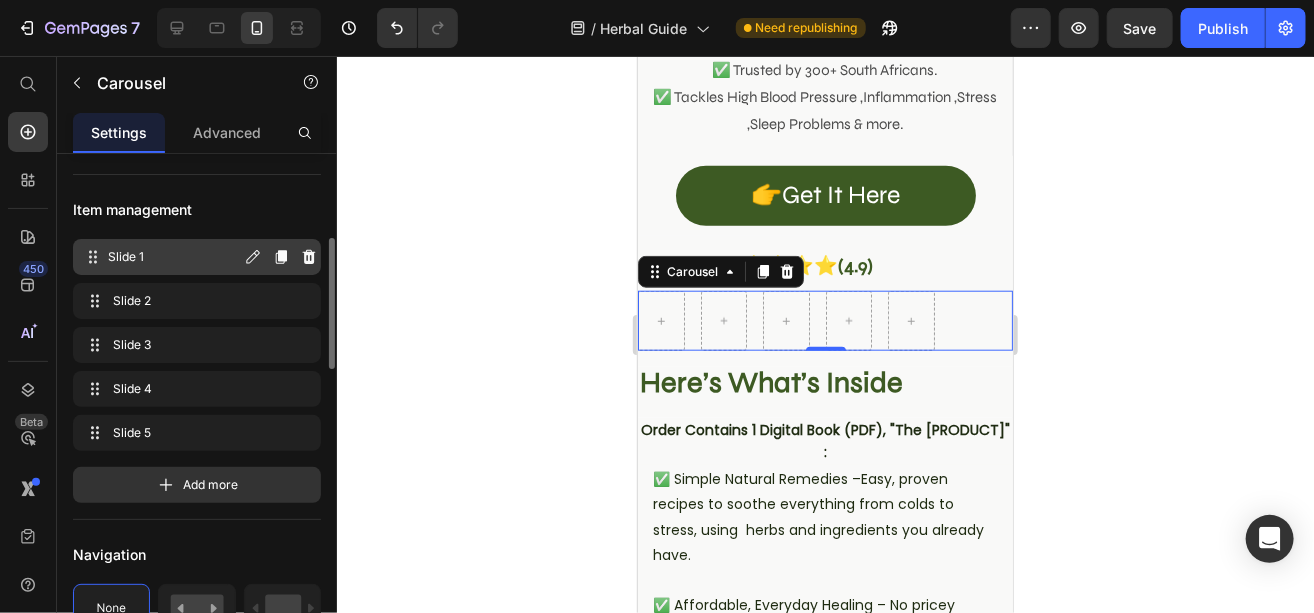 click on "Slide 1" at bounding box center [174, 257] 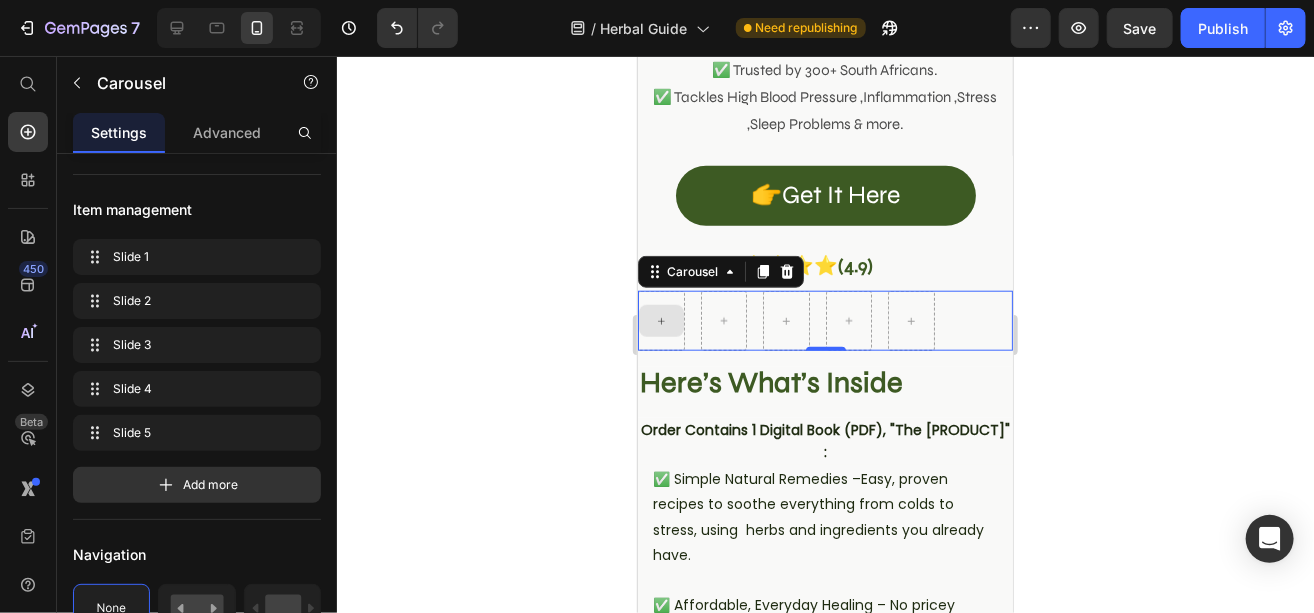 click at bounding box center [660, 320] 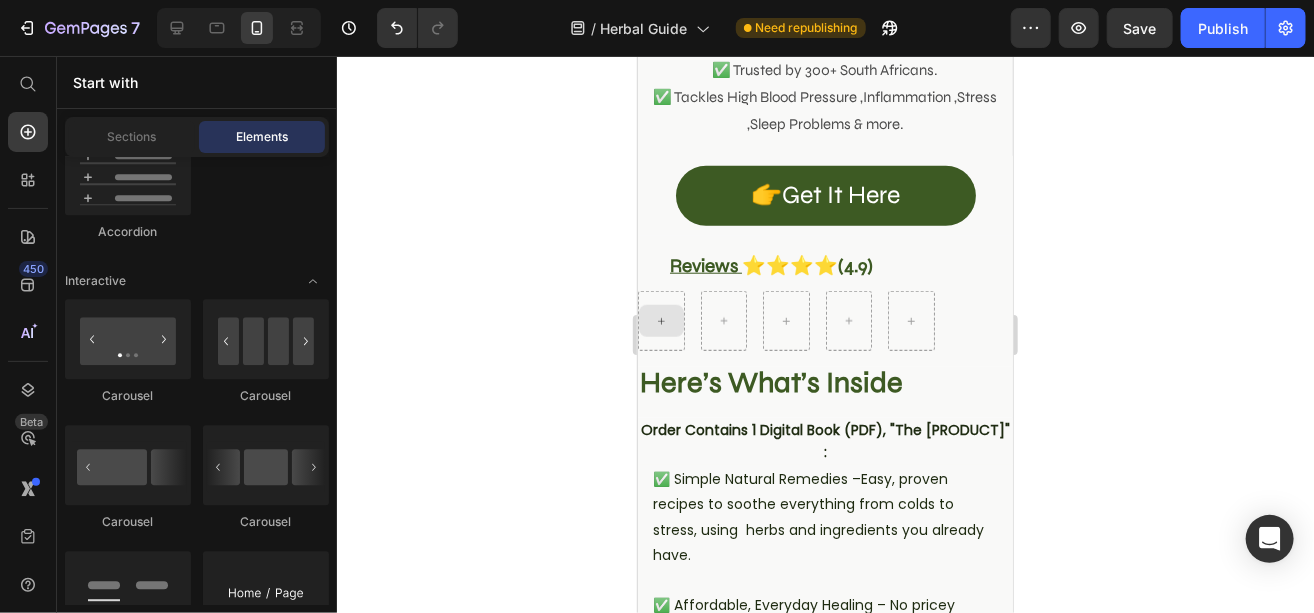 click at bounding box center [660, 320] 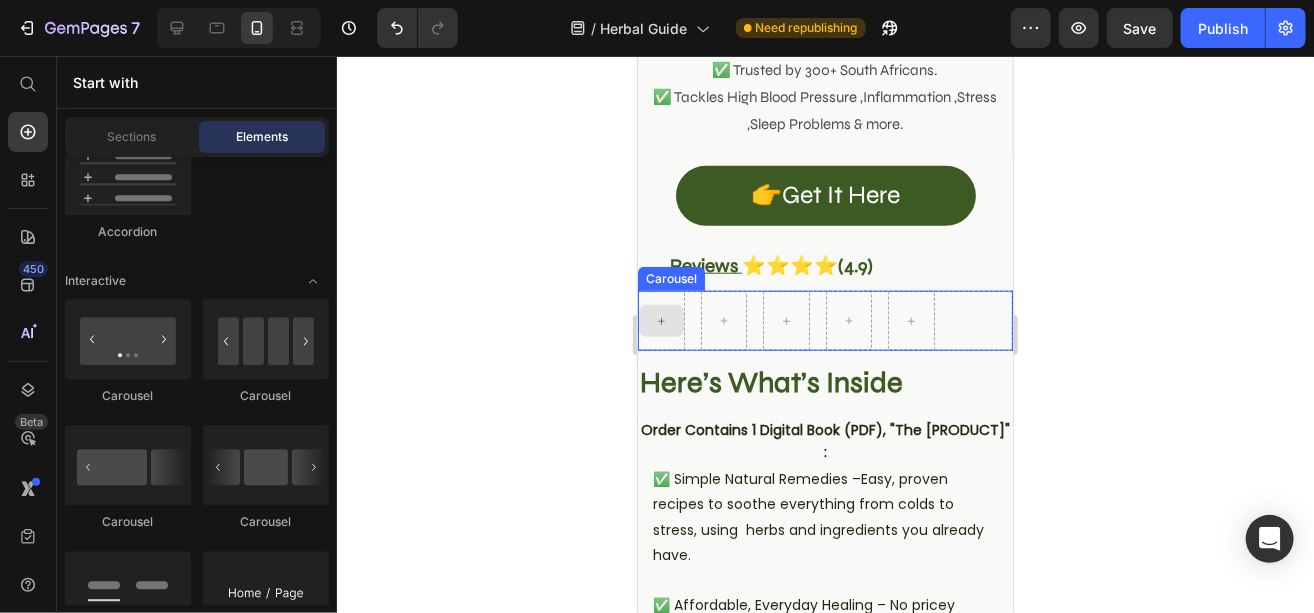 click at bounding box center [660, 320] 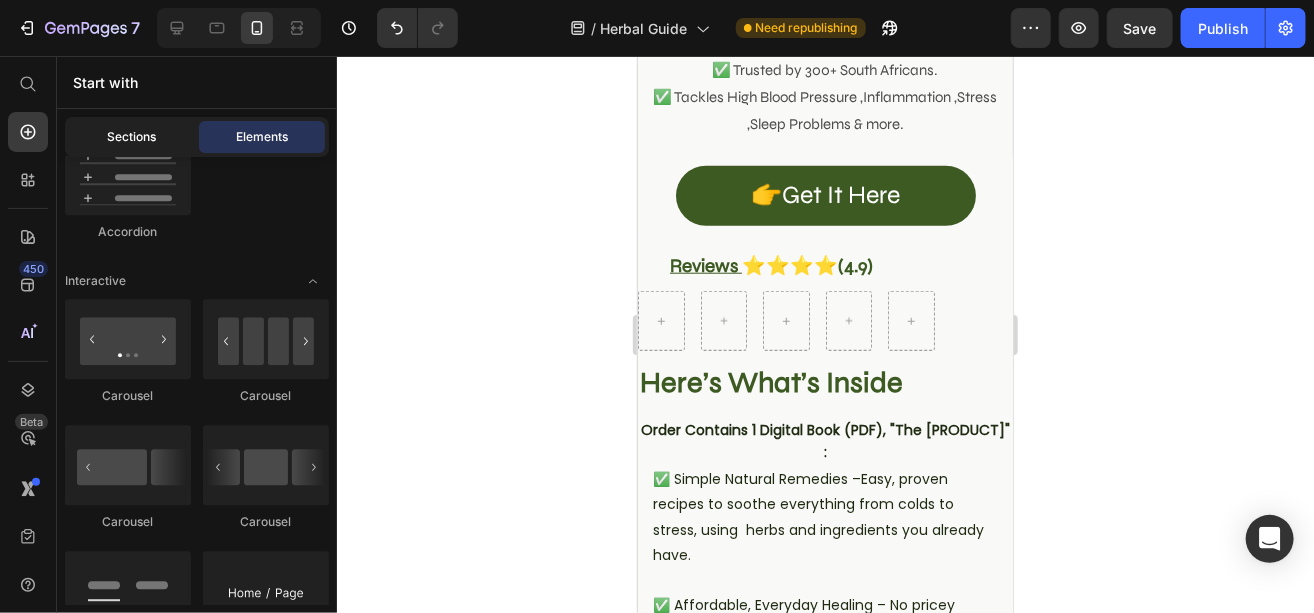 click on "Sections" 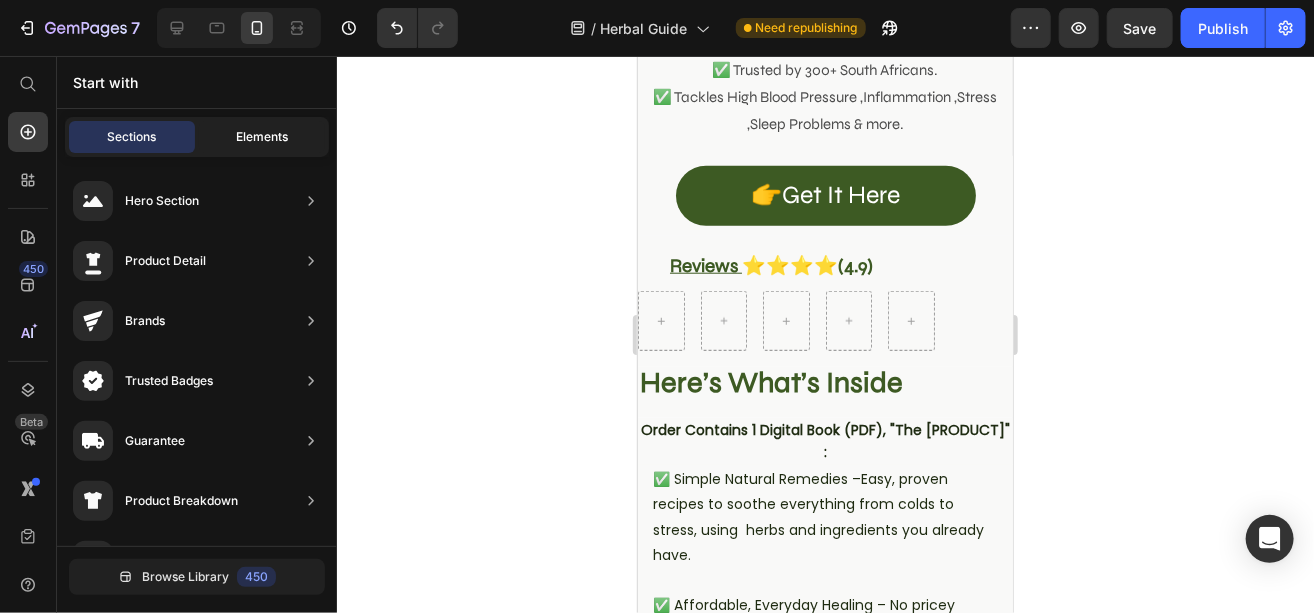 click on "Elements" at bounding box center (262, 137) 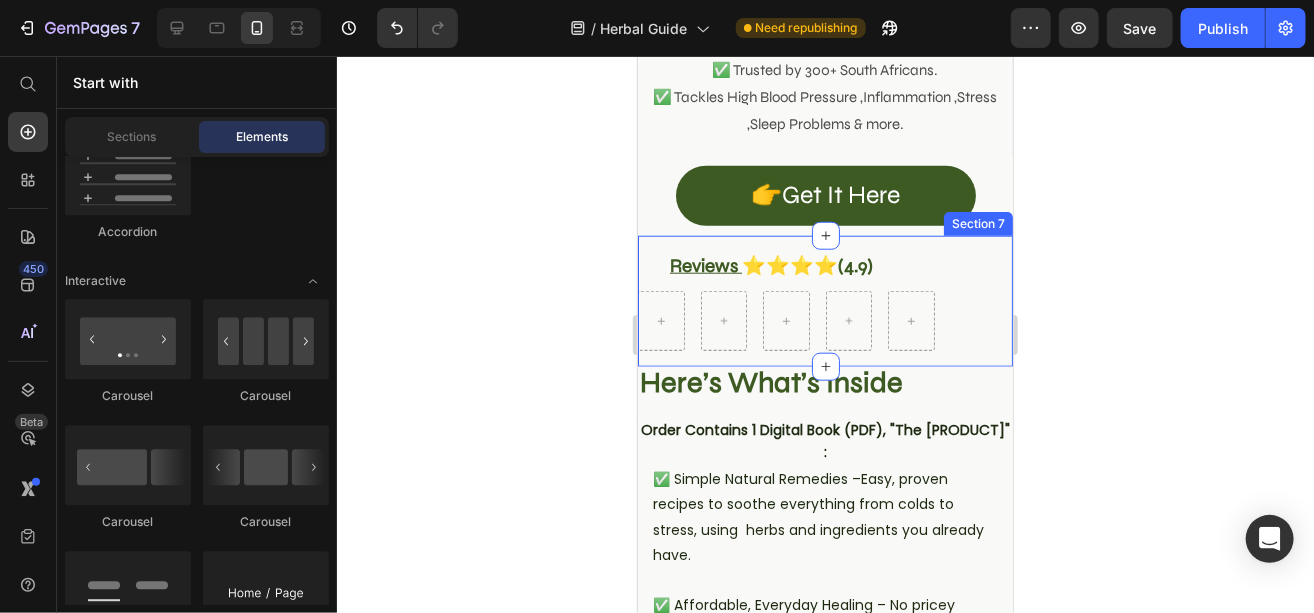click on "Reviews   ⭐⭐⭐⭐ (4.9) Heading
Carousel Row Row" at bounding box center (824, 301) 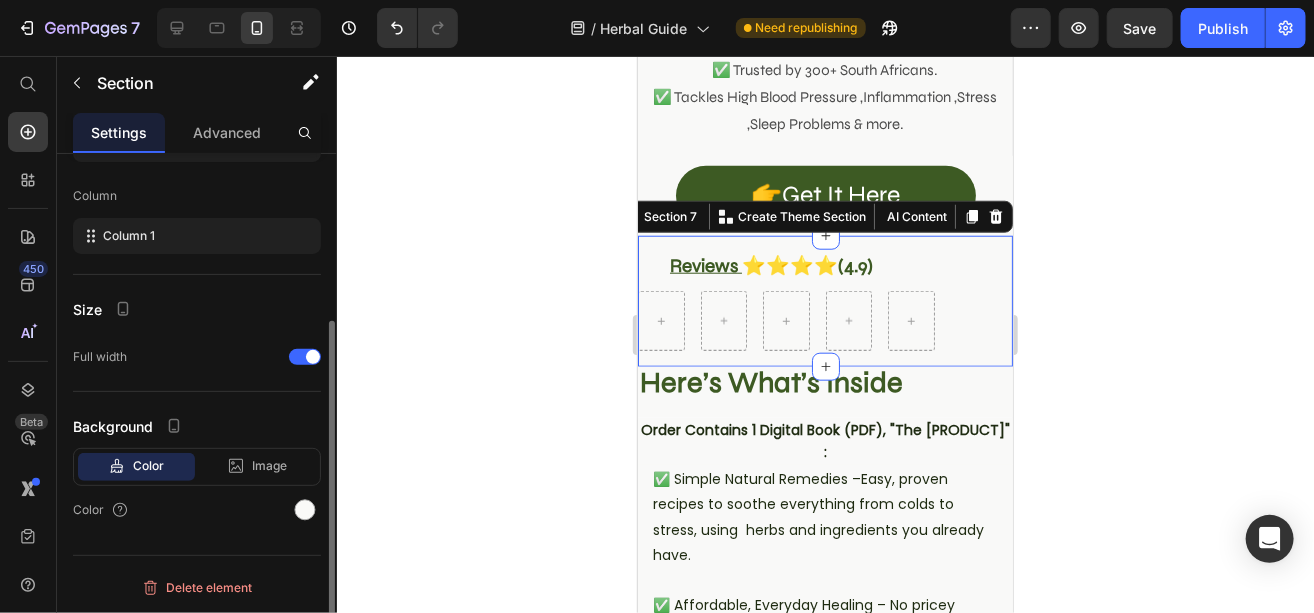 scroll, scrollTop: 0, scrollLeft: 0, axis: both 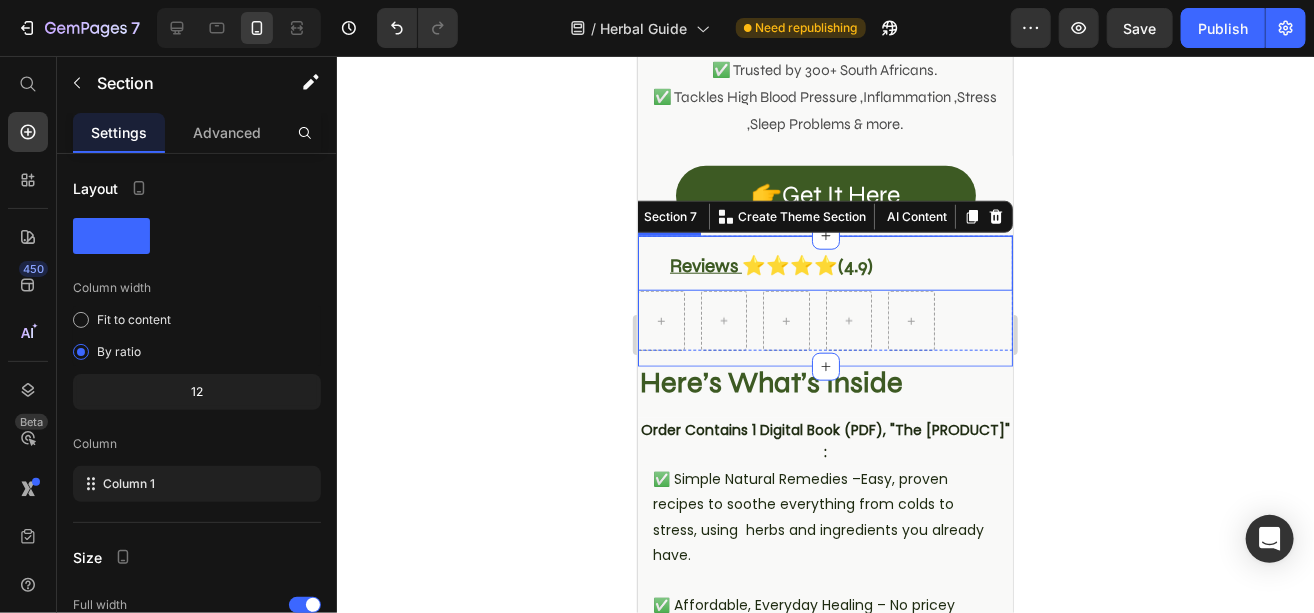 click on "Reviews   ⭐⭐⭐⭐ (4.9)" at bounding box center (770, 264) 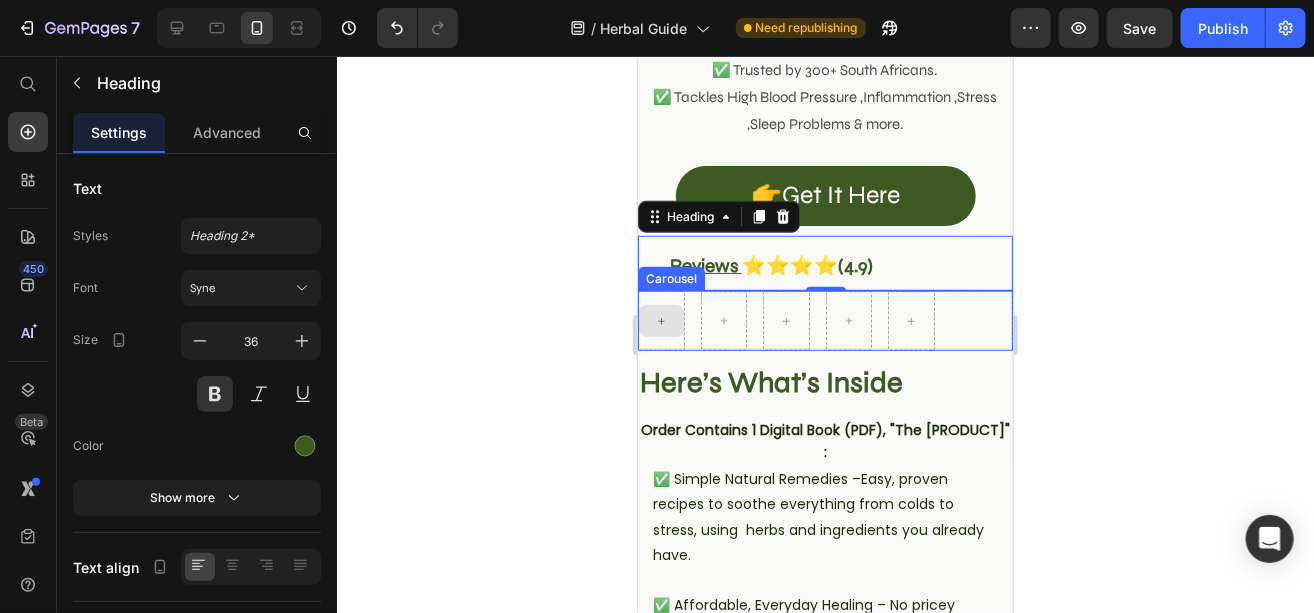click 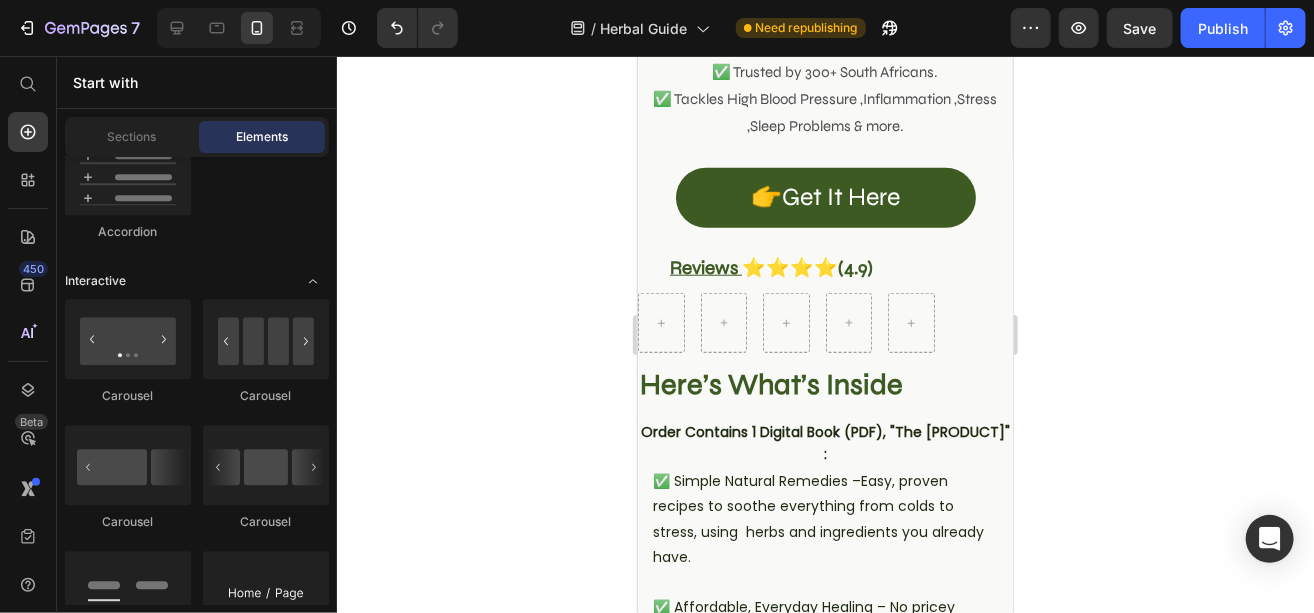 scroll, scrollTop: 706, scrollLeft: 0, axis: vertical 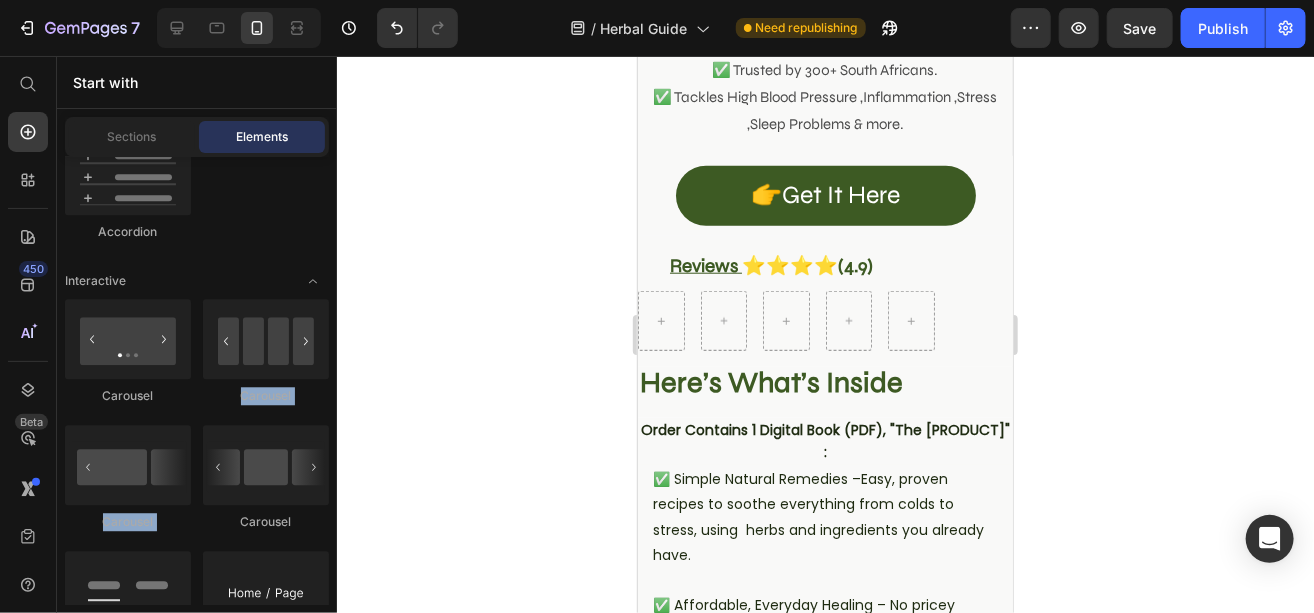 drag, startPoint x: 325, startPoint y: 291, endPoint x: 311, endPoint y: 417, distance: 126.77539 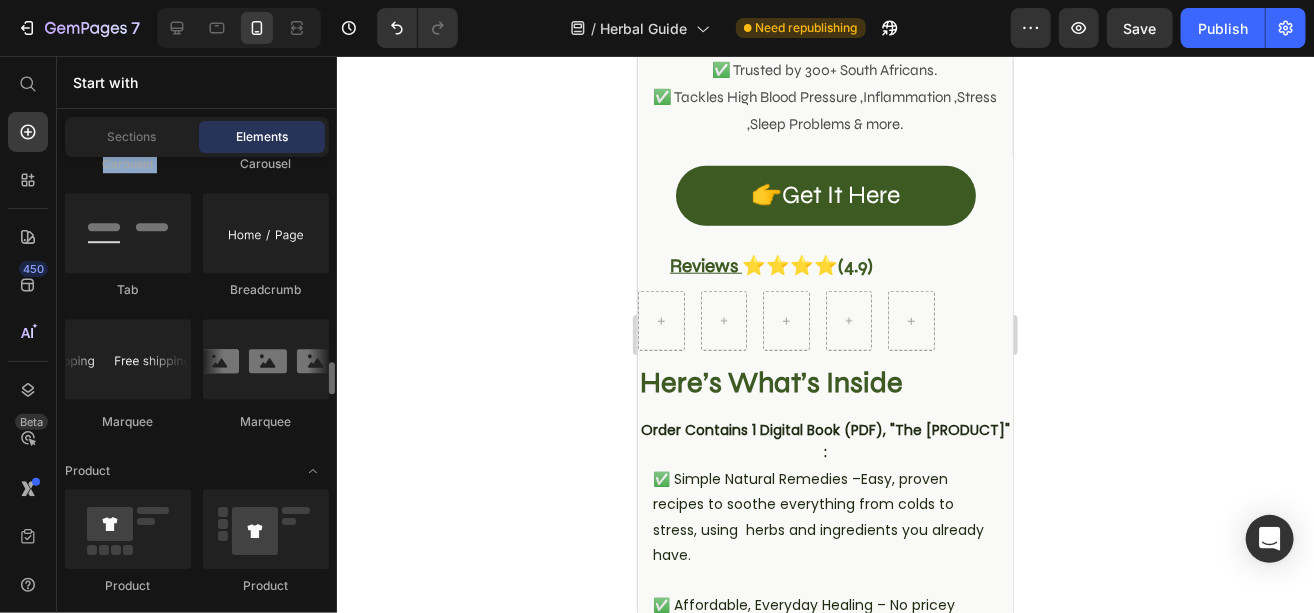scroll, scrollTop: 2414, scrollLeft: 0, axis: vertical 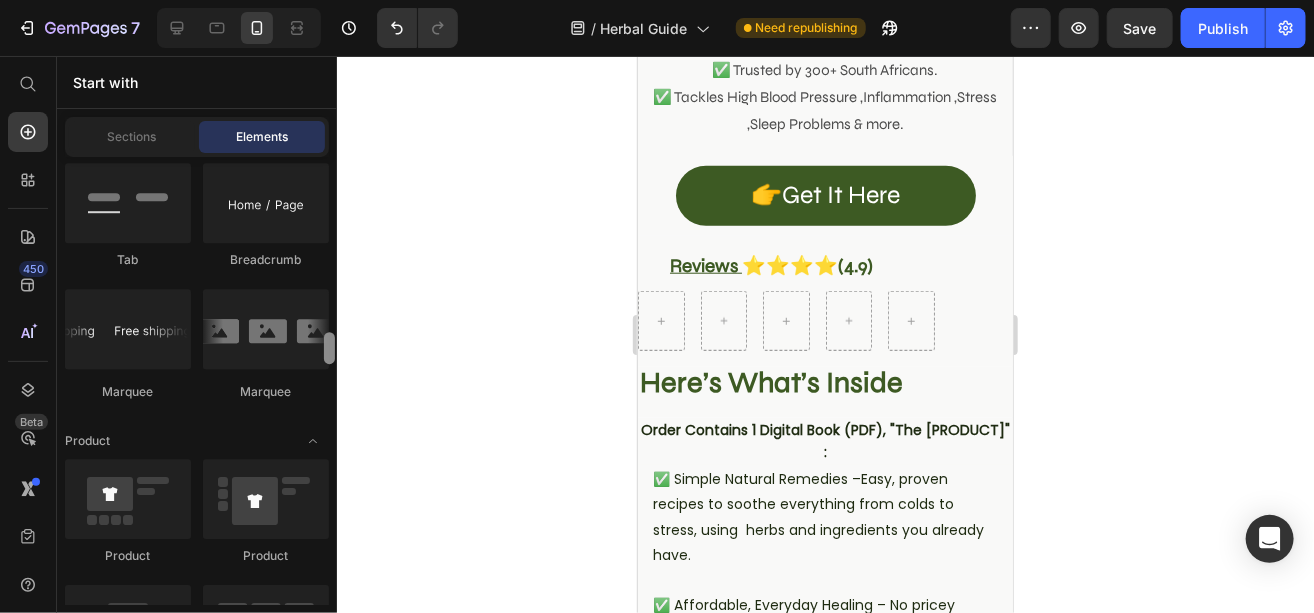 click at bounding box center [329, 348] 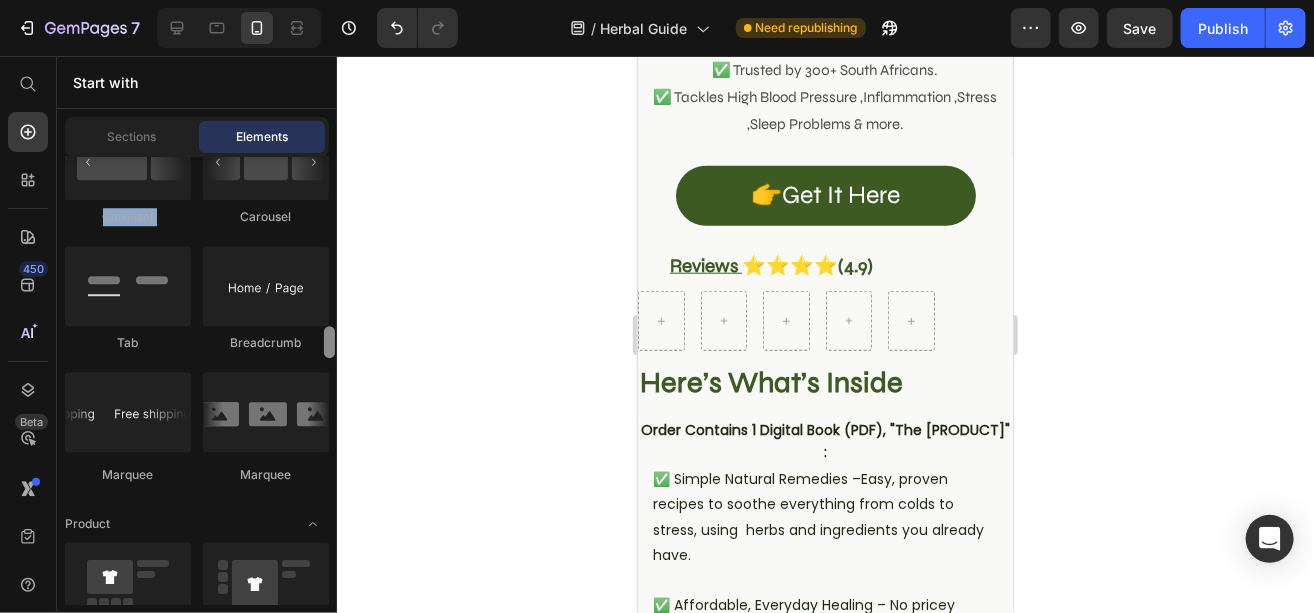 scroll, scrollTop: 2318, scrollLeft: 0, axis: vertical 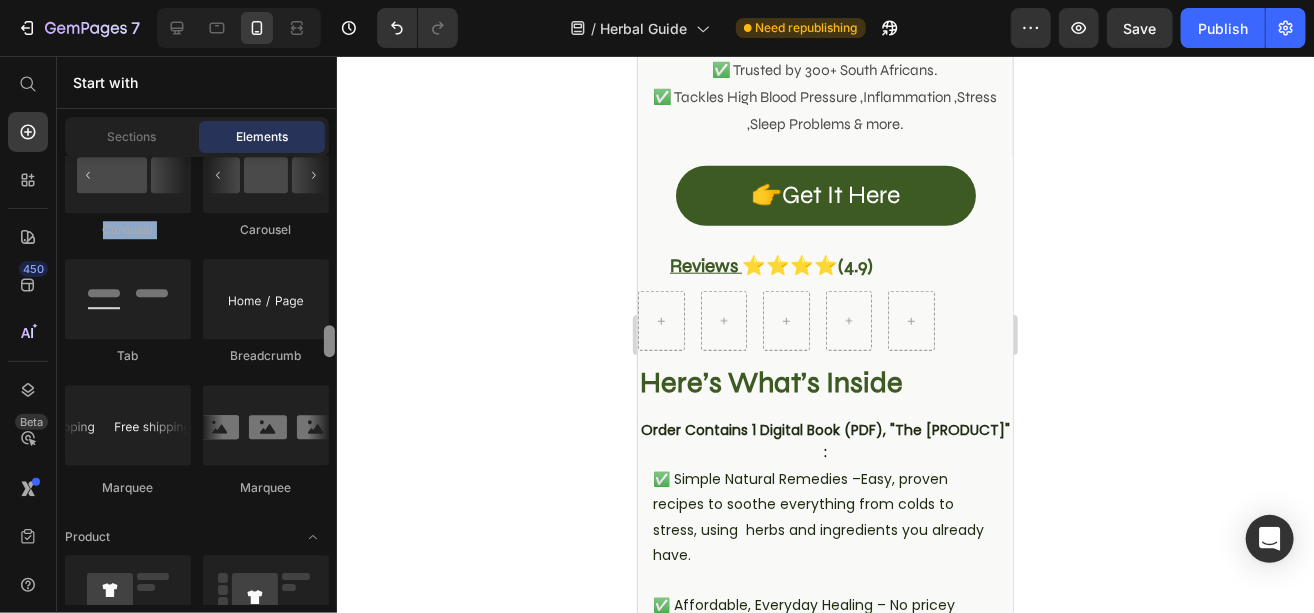click at bounding box center (329, 341) 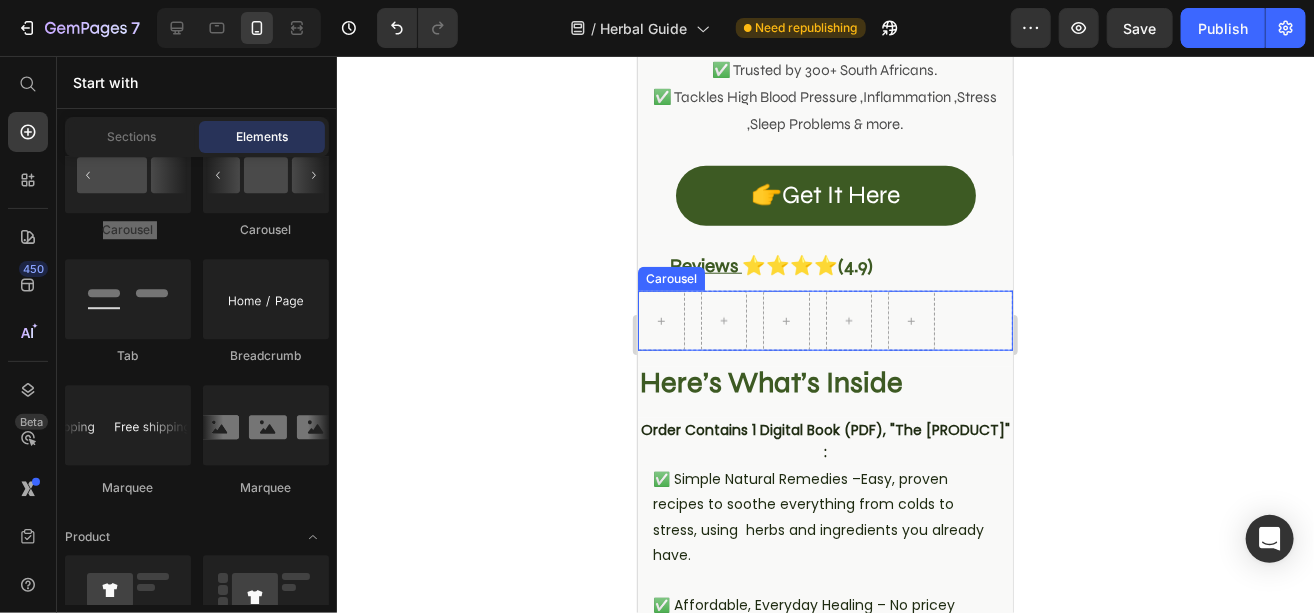 click at bounding box center [824, 320] 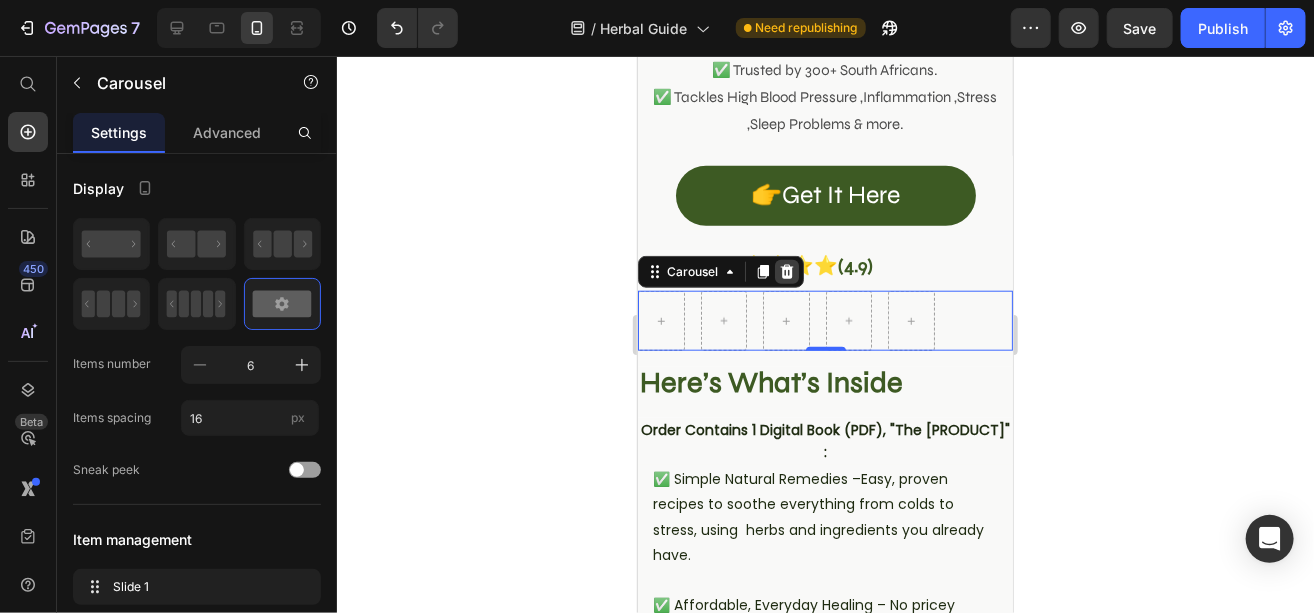 click 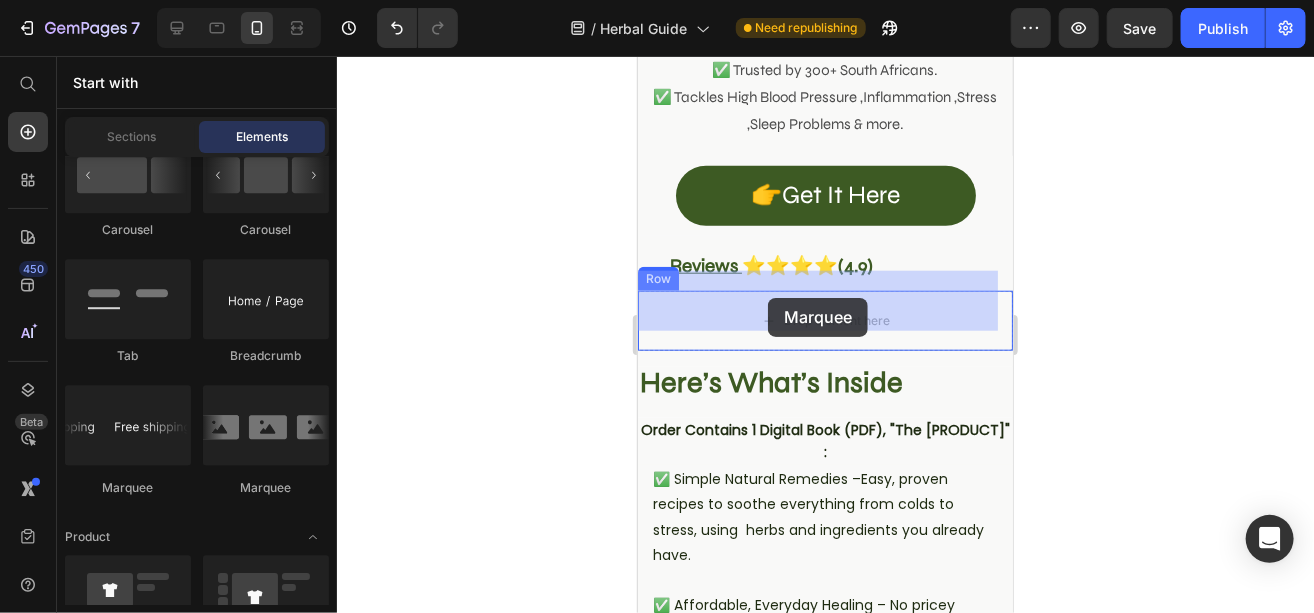drag, startPoint x: 737, startPoint y: 258, endPoint x: 767, endPoint y: 297, distance: 49.20366 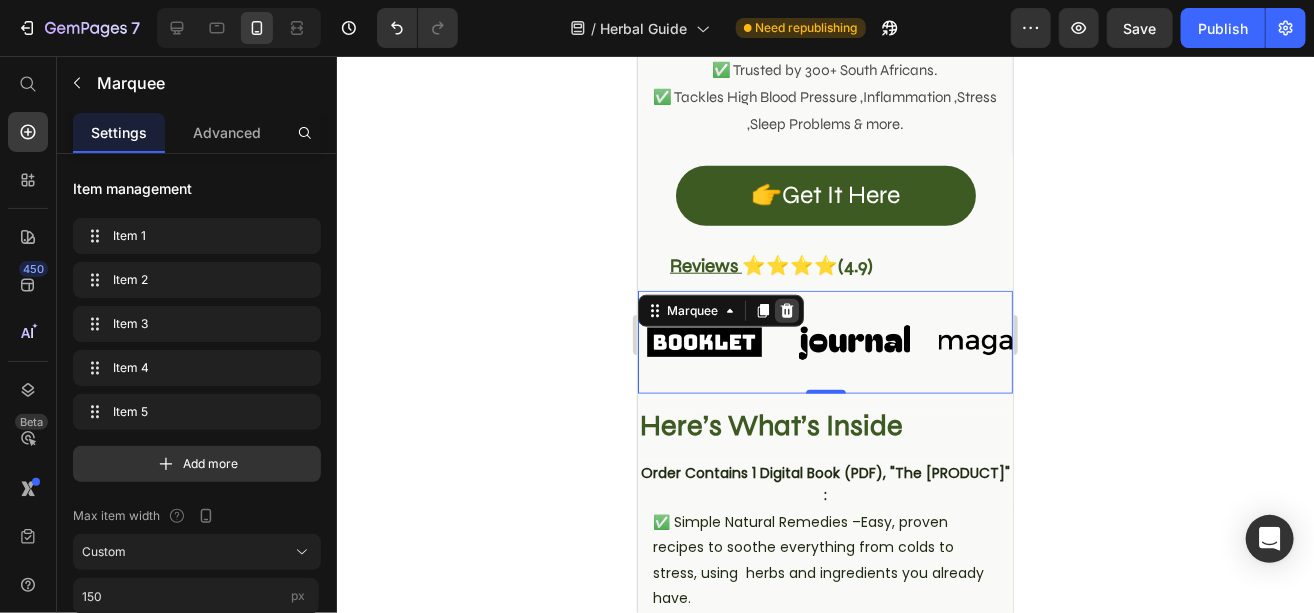 click 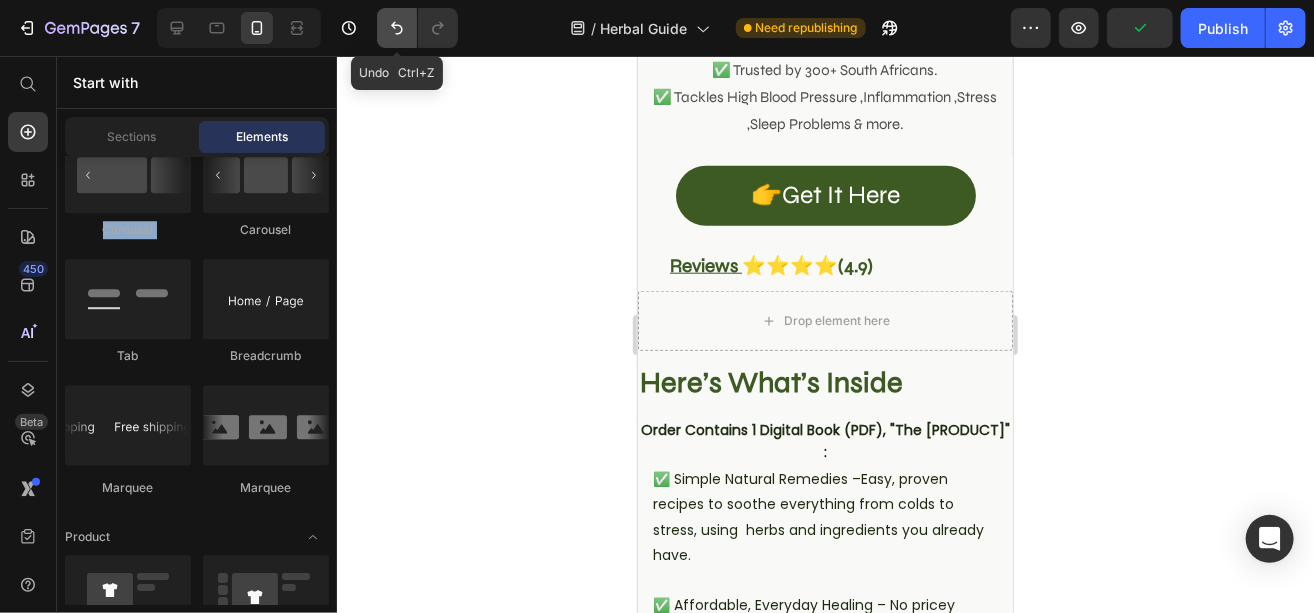 click 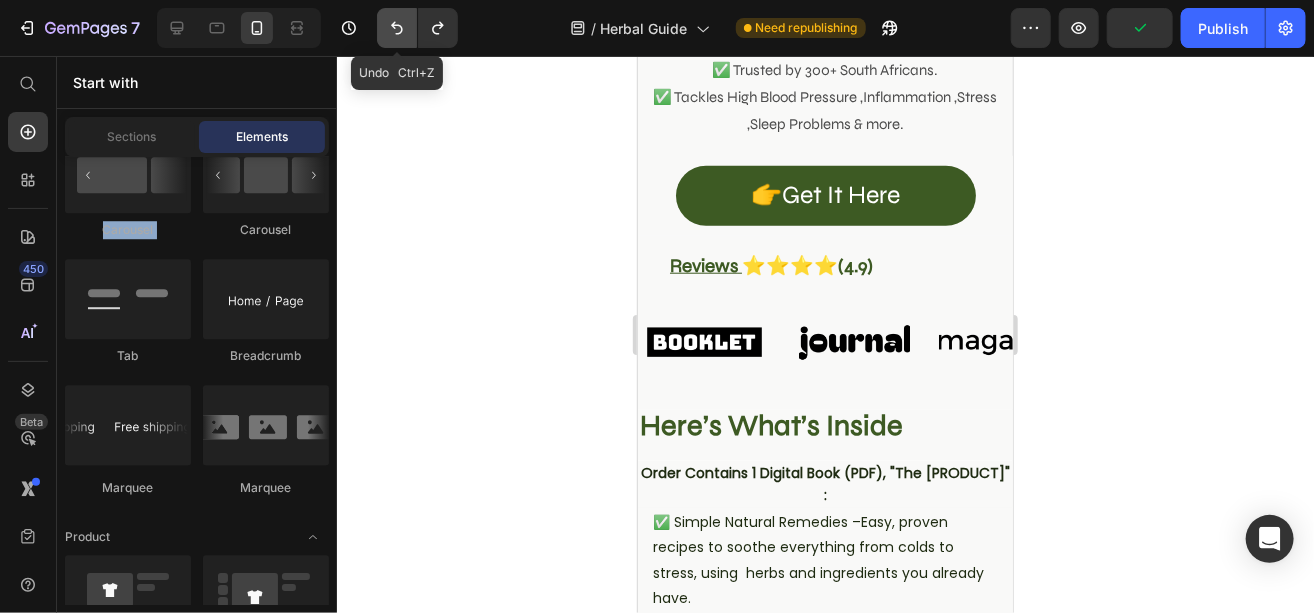 click 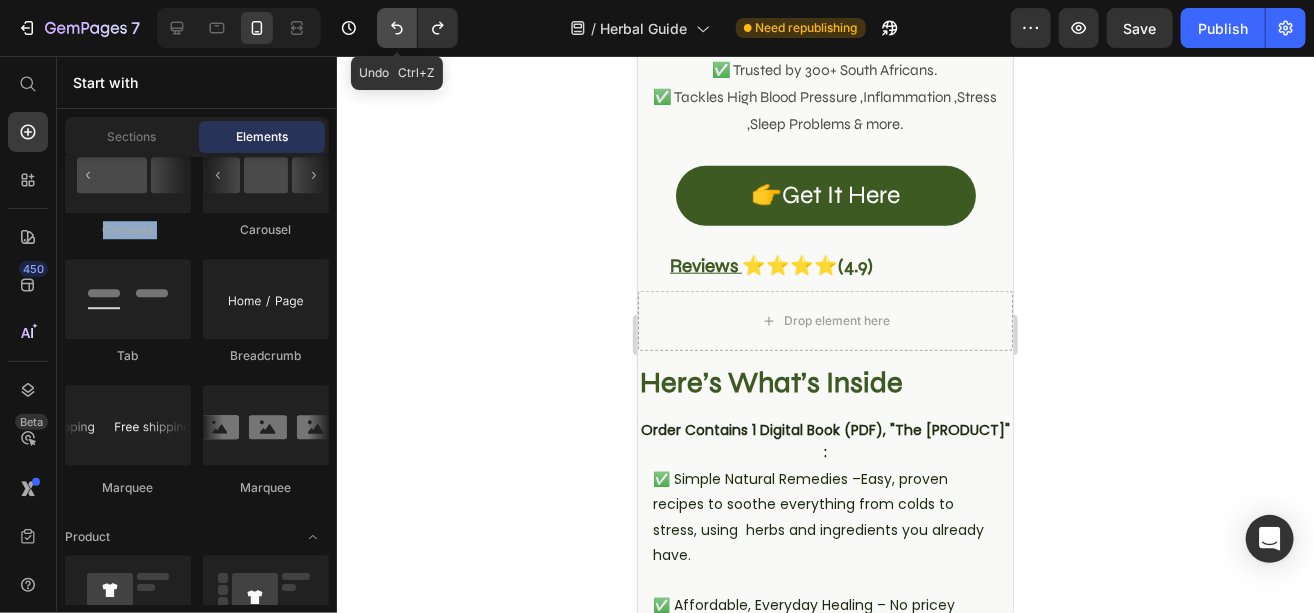 click 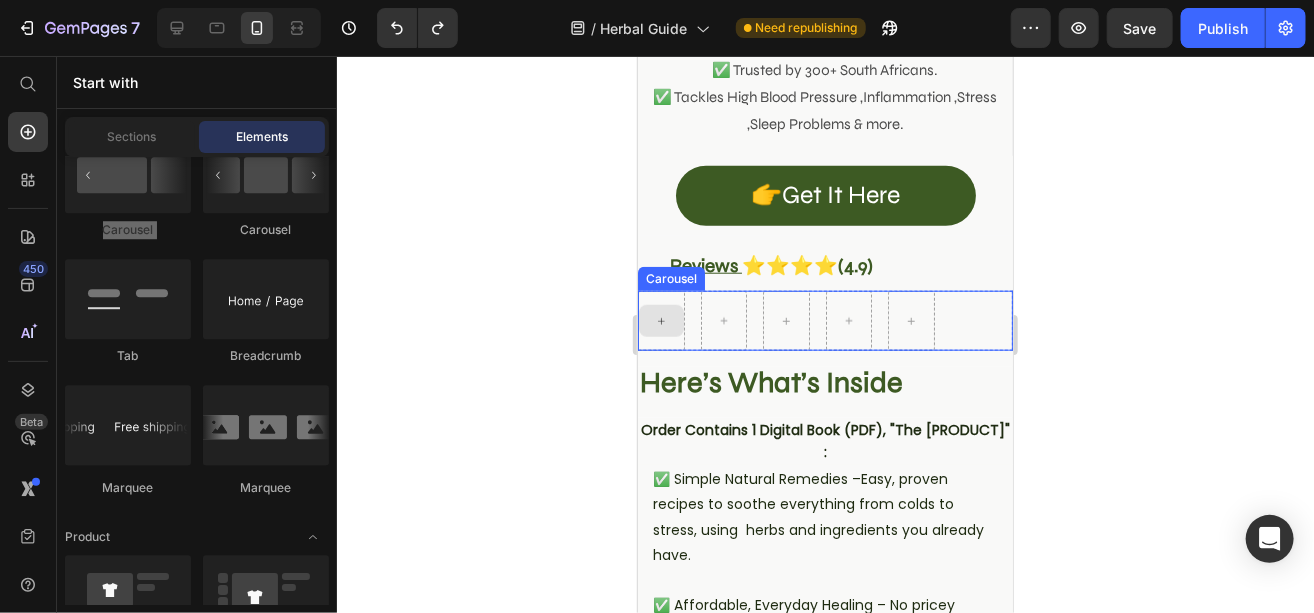 click at bounding box center [660, 320] 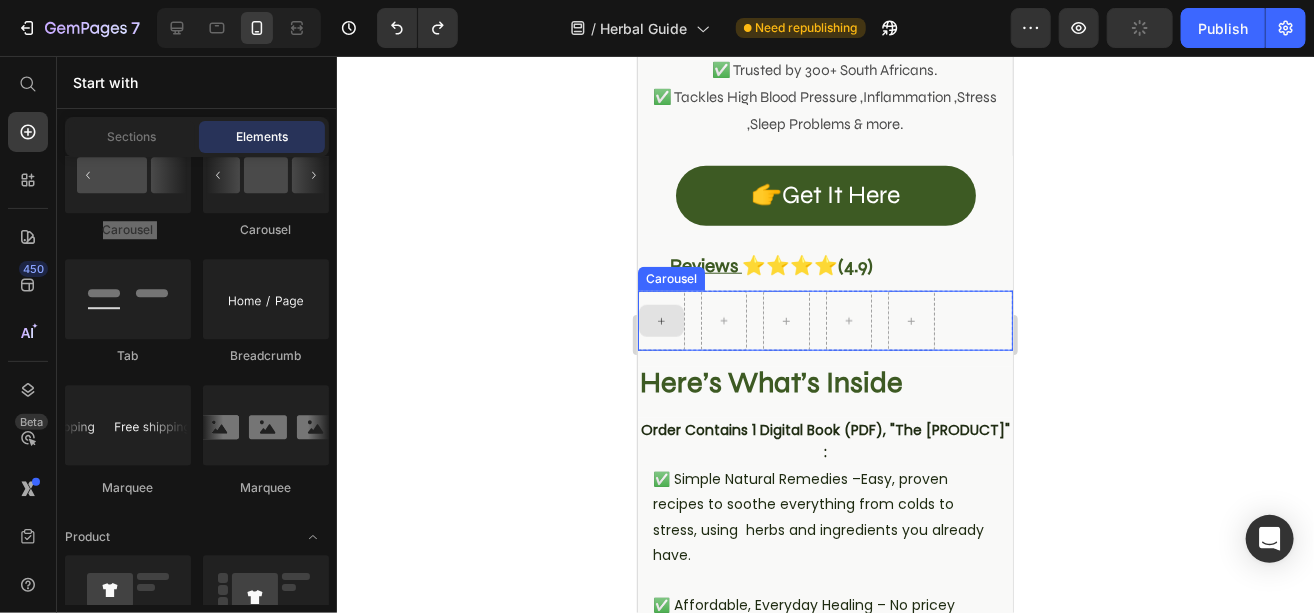 click 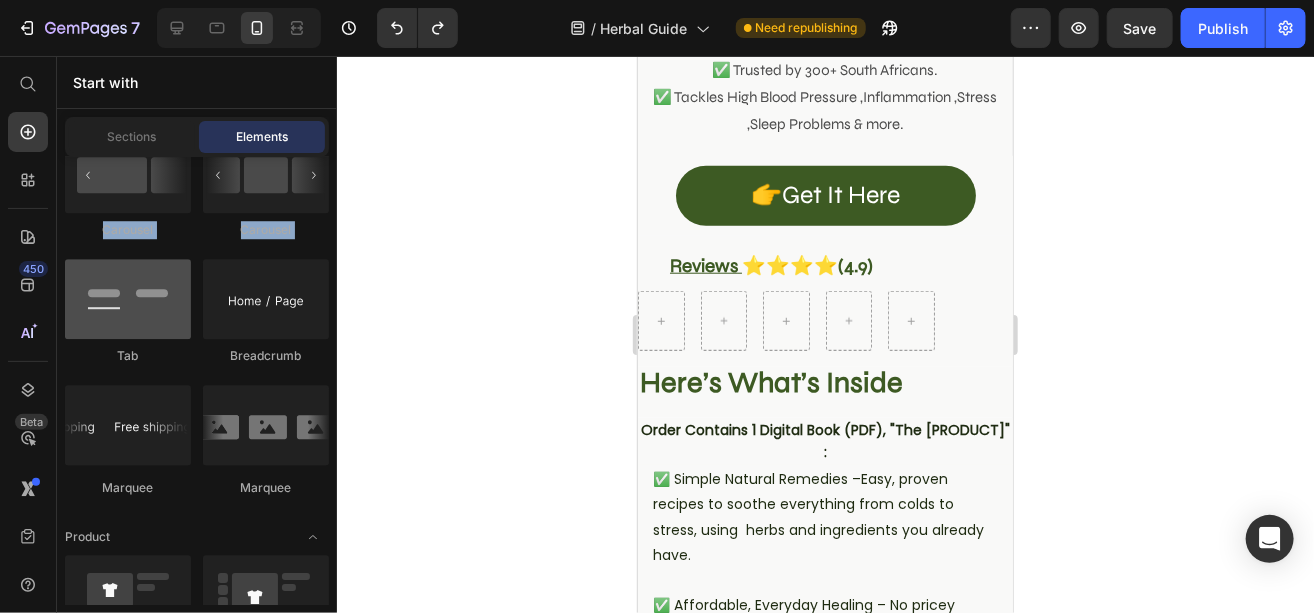 drag, startPoint x: 148, startPoint y: 102, endPoint x: 159, endPoint y: 263, distance: 161.37534 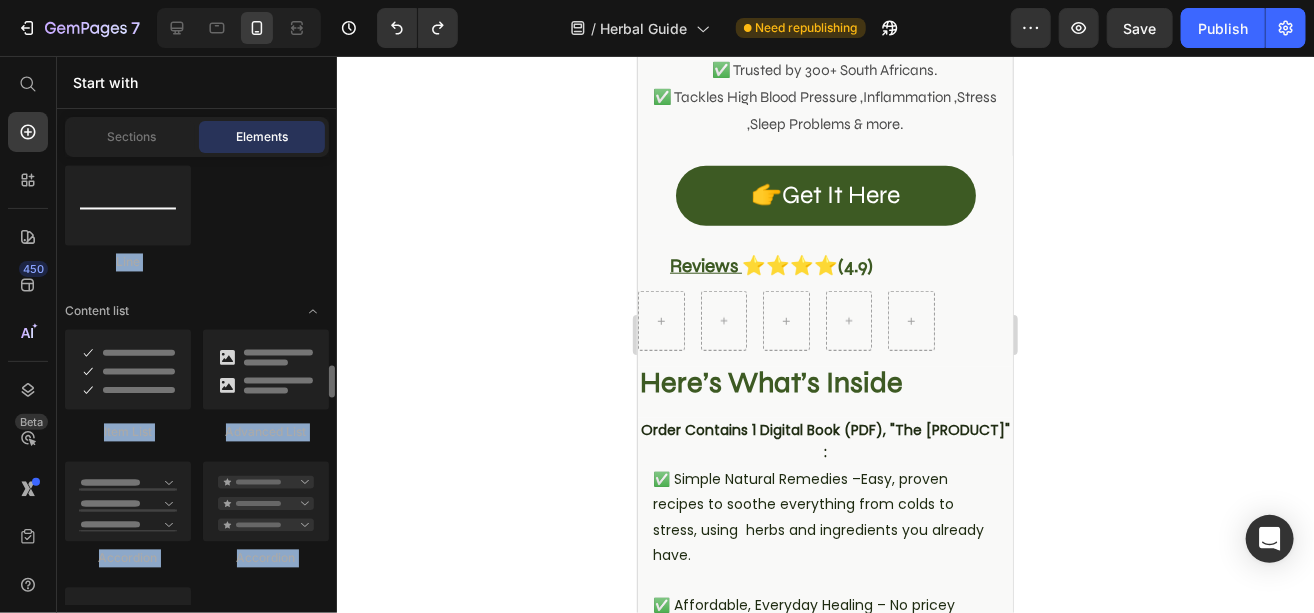 scroll, scrollTop: 1692, scrollLeft: 0, axis: vertical 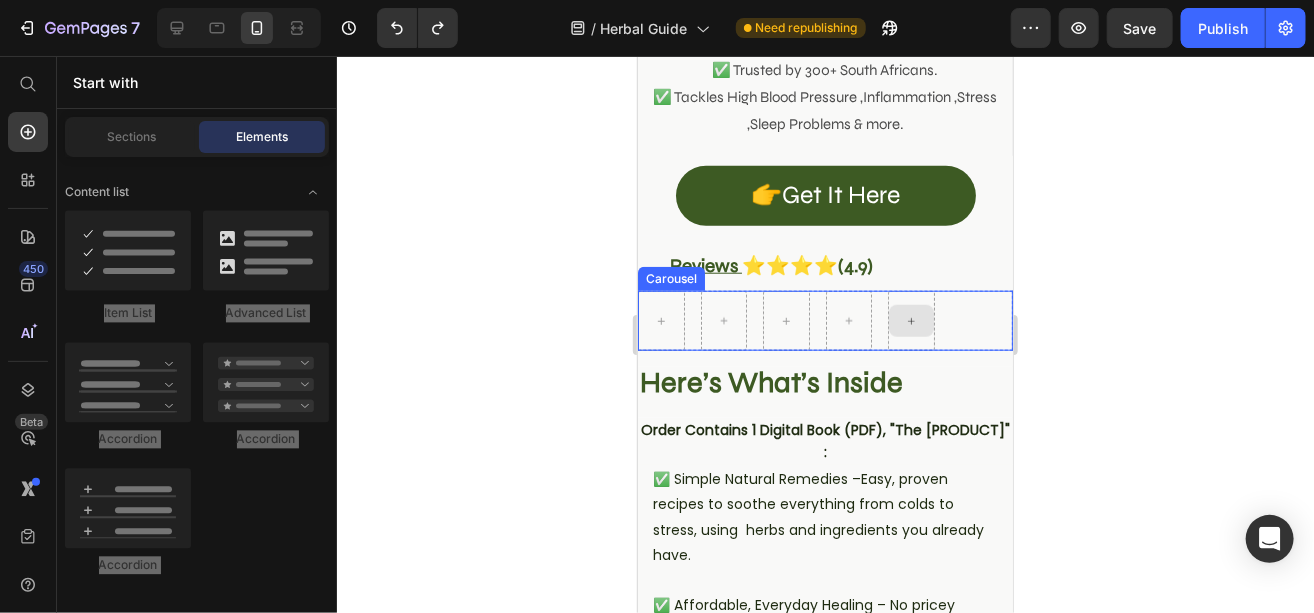 click at bounding box center [910, 320] 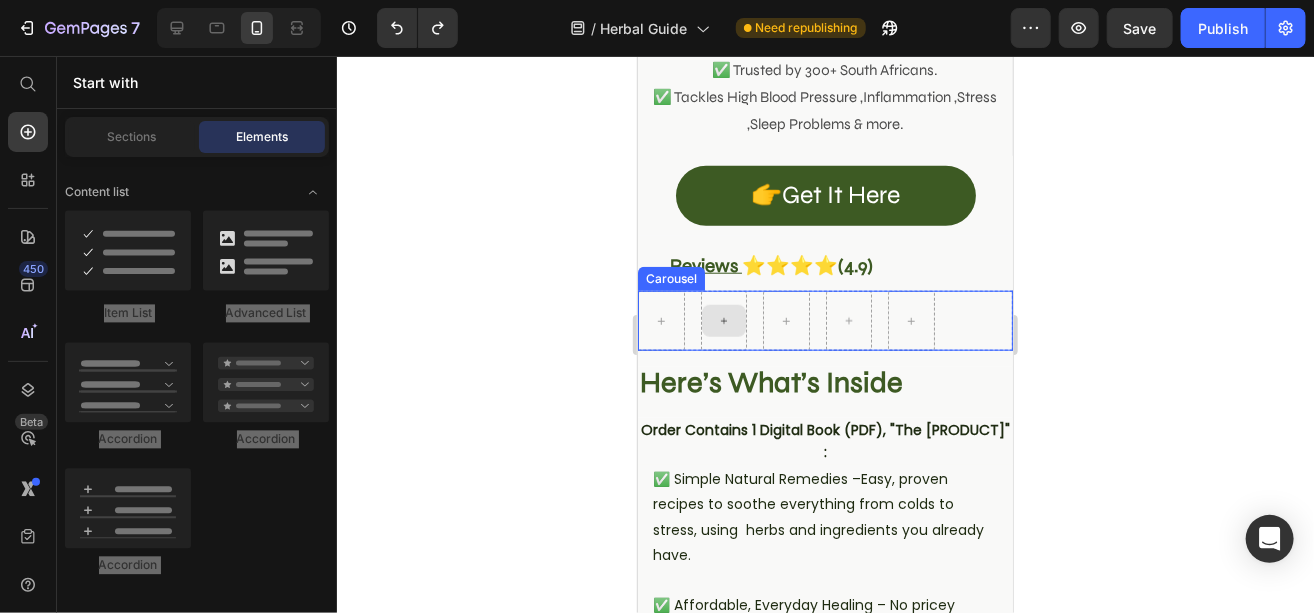 click at bounding box center [723, 320] 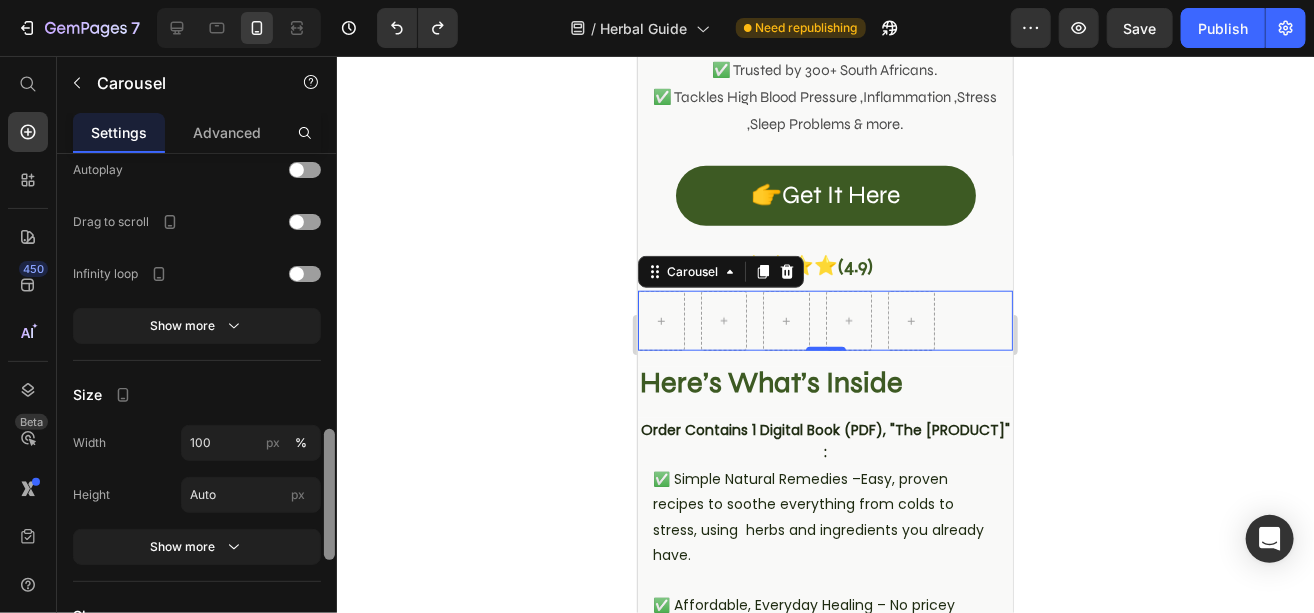 scroll, scrollTop: 1023, scrollLeft: 0, axis: vertical 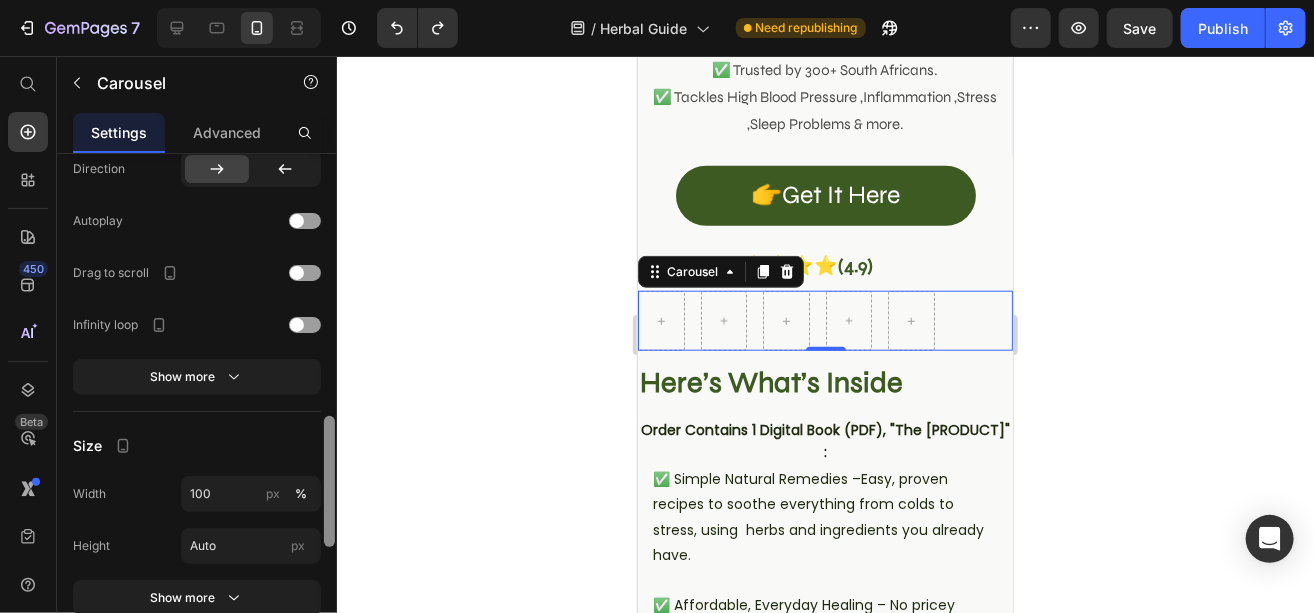 drag, startPoint x: 330, startPoint y: 268, endPoint x: 335, endPoint y: 530, distance: 262.0477 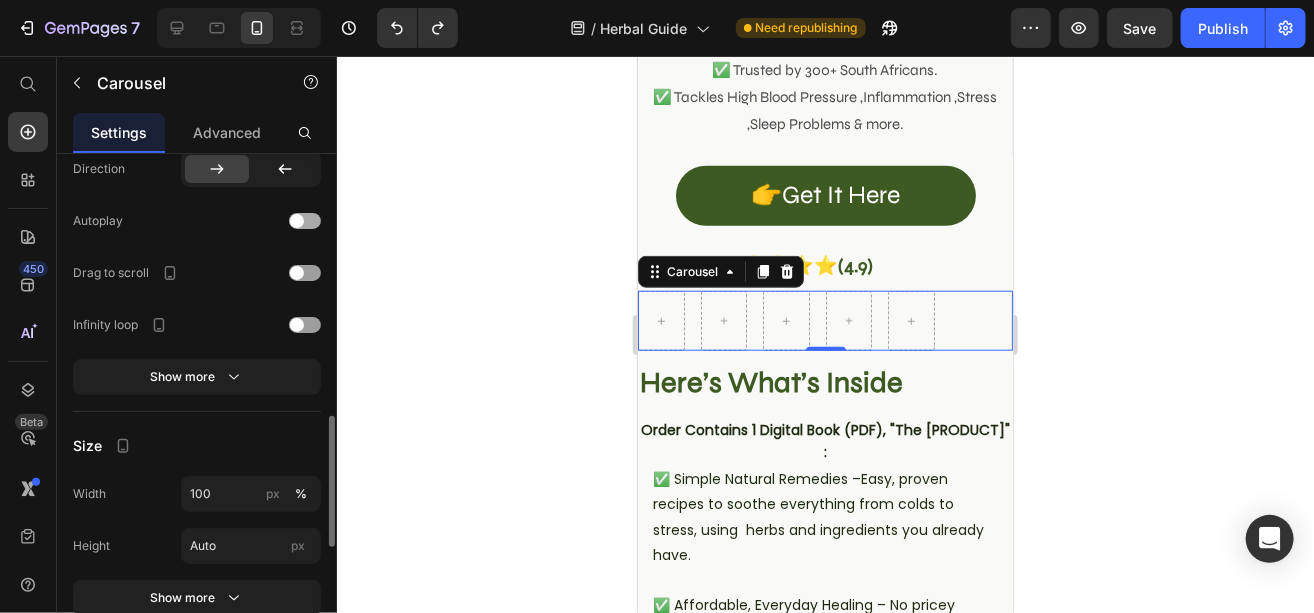 click at bounding box center [305, 221] 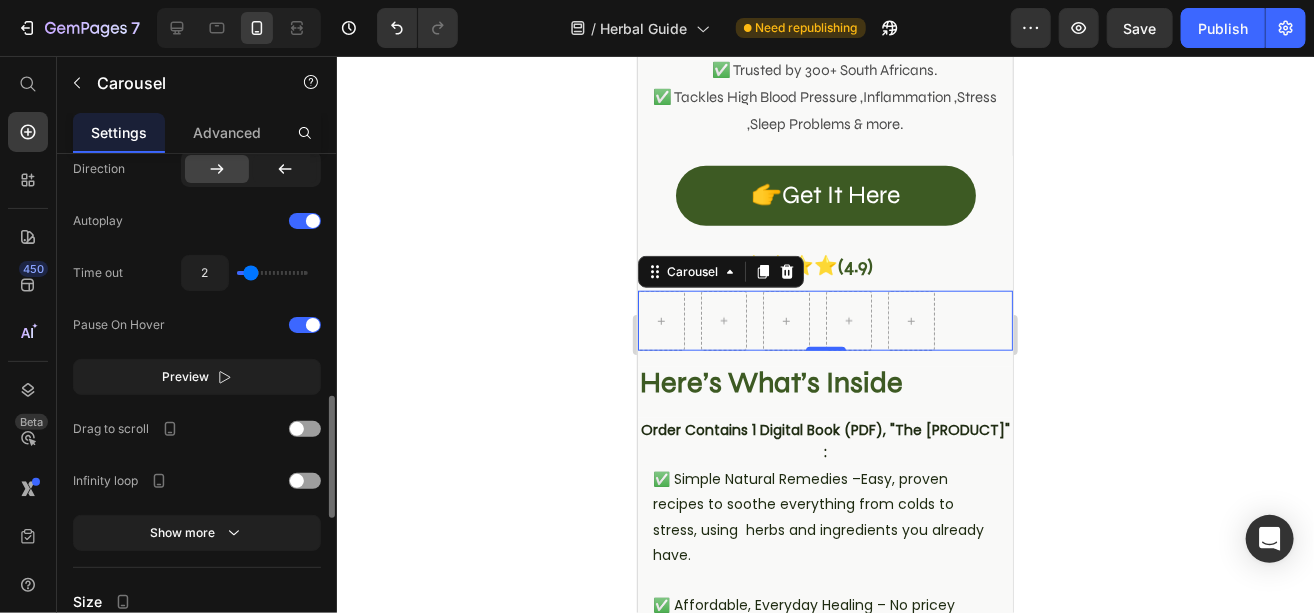 type on "2.5" 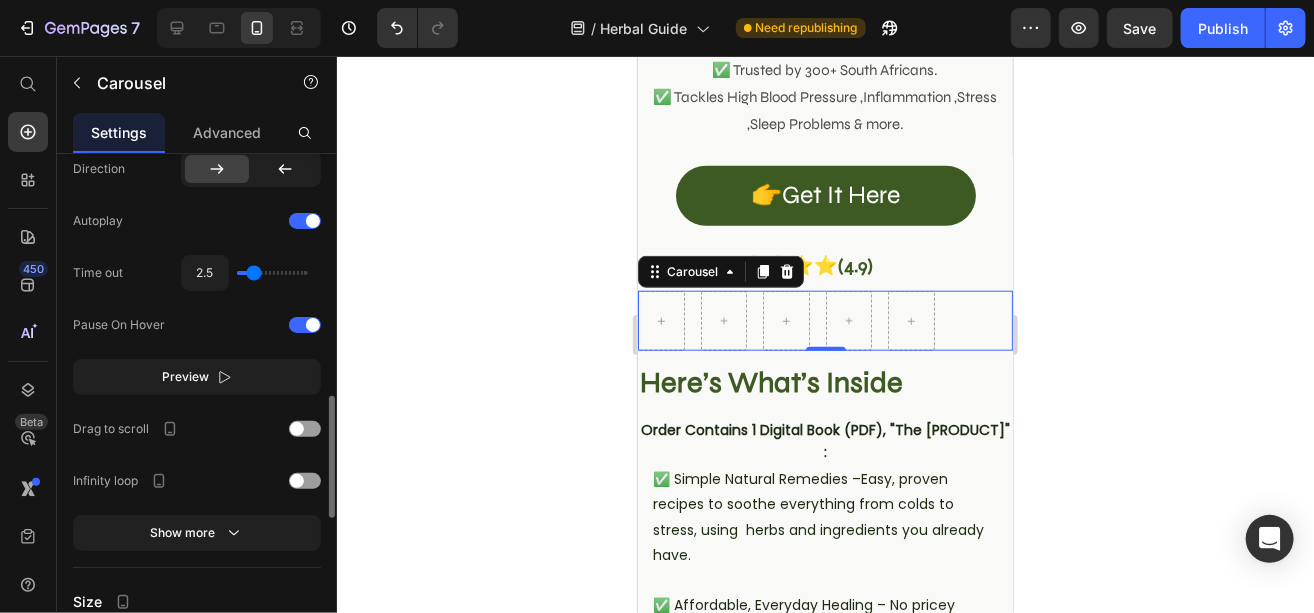 type on "3.1" 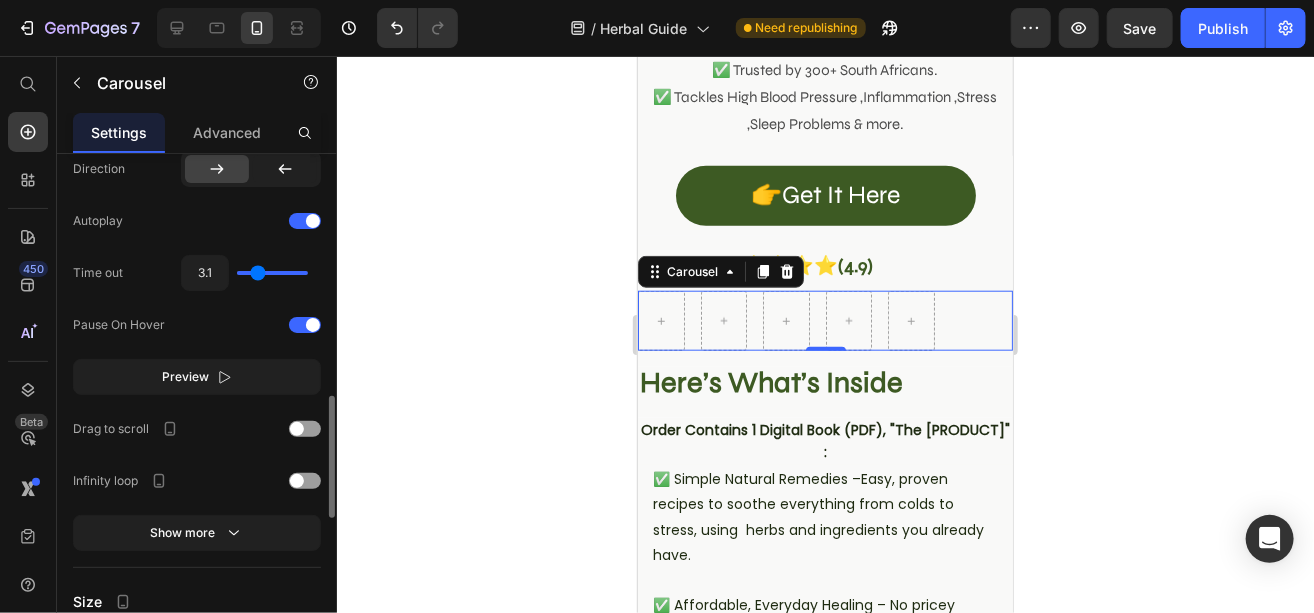 type on "3.2" 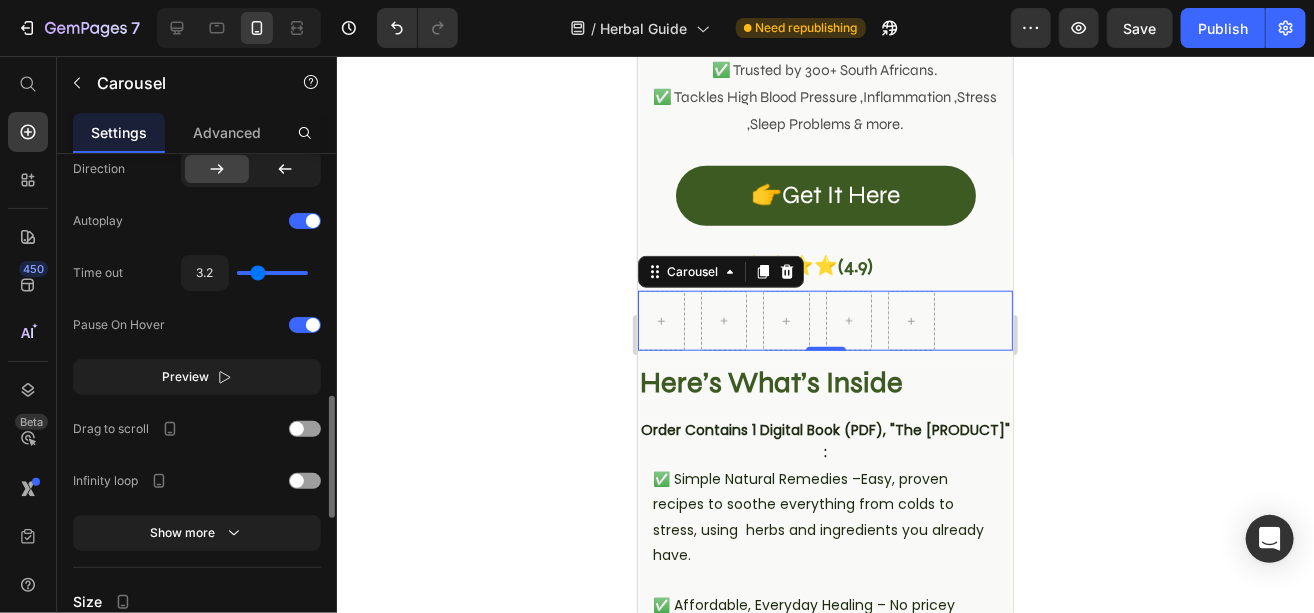 type on "3.4" 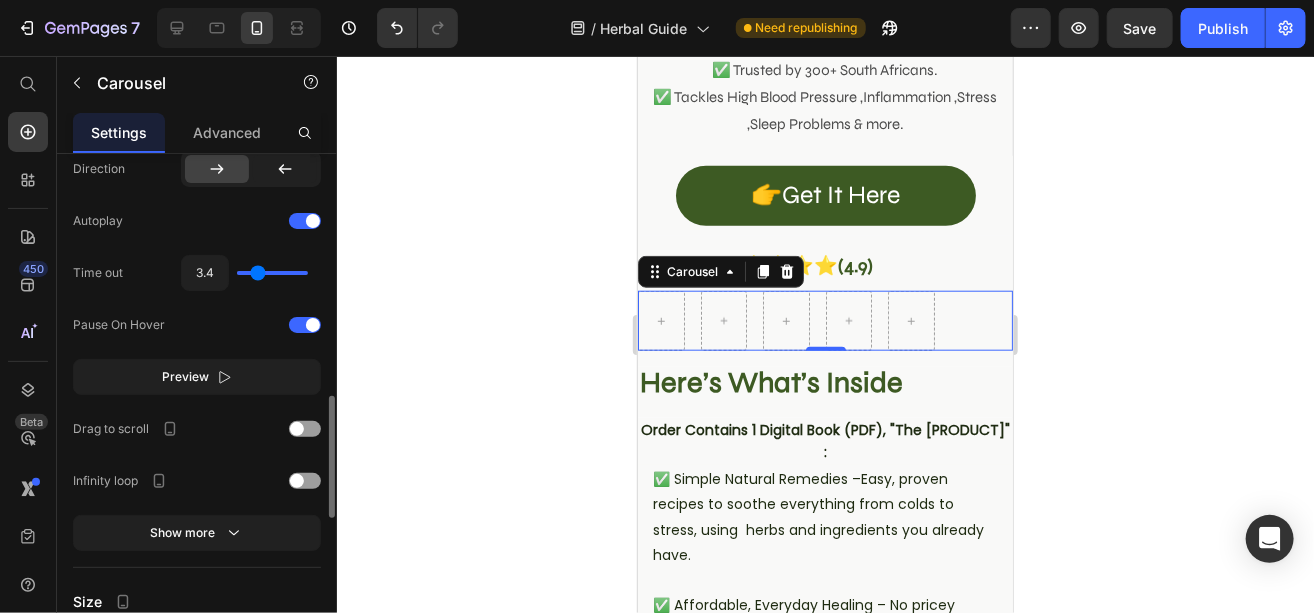 type on "3.4" 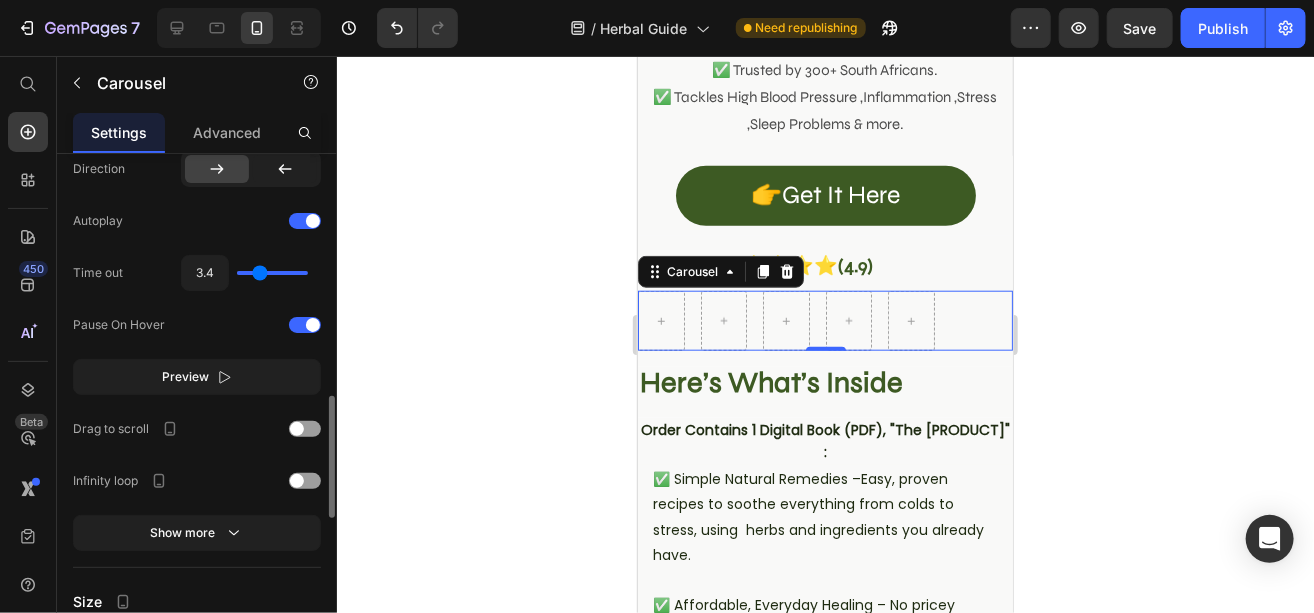 type on "3.6" 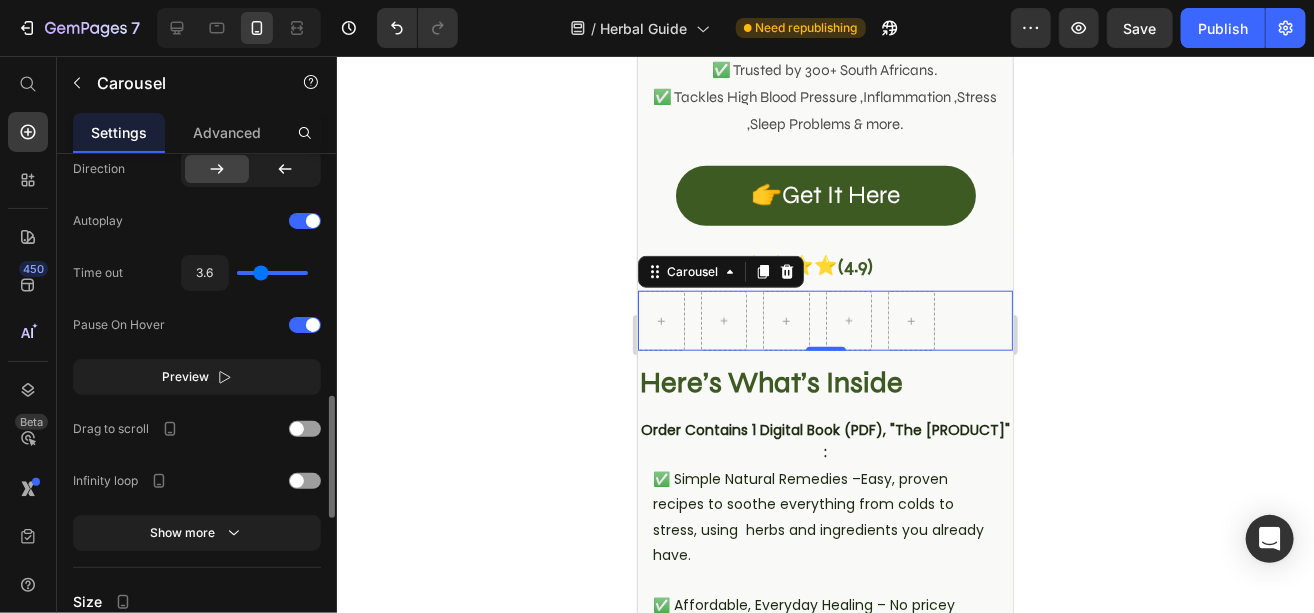 type on "3.7" 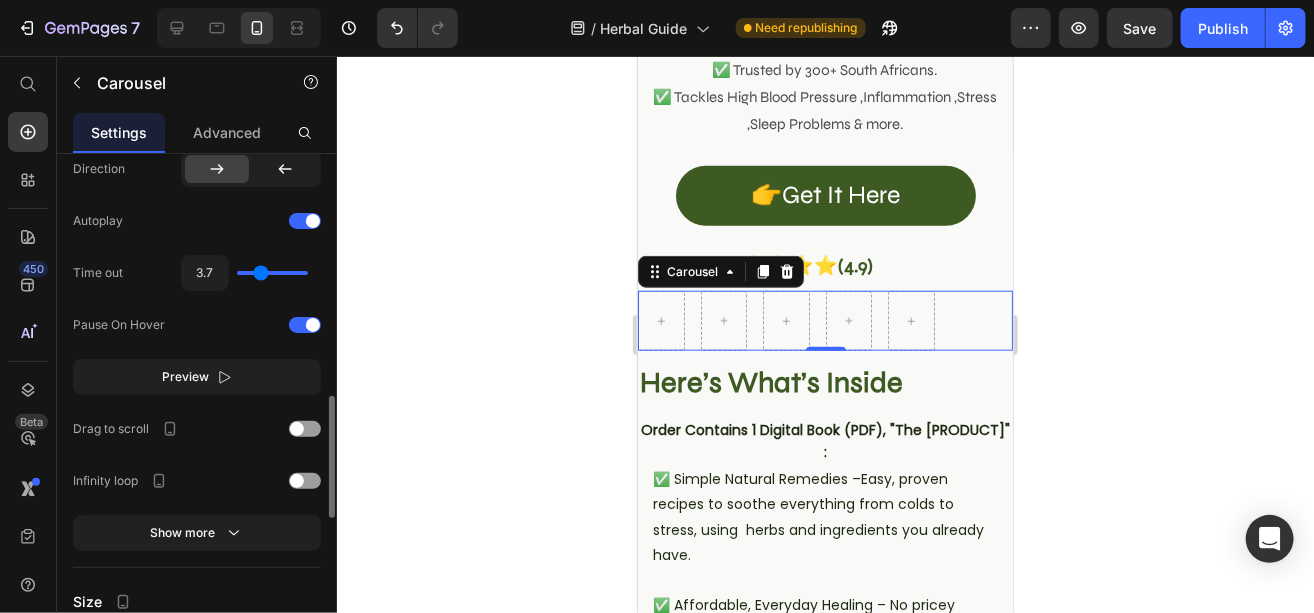 type on "3.7" 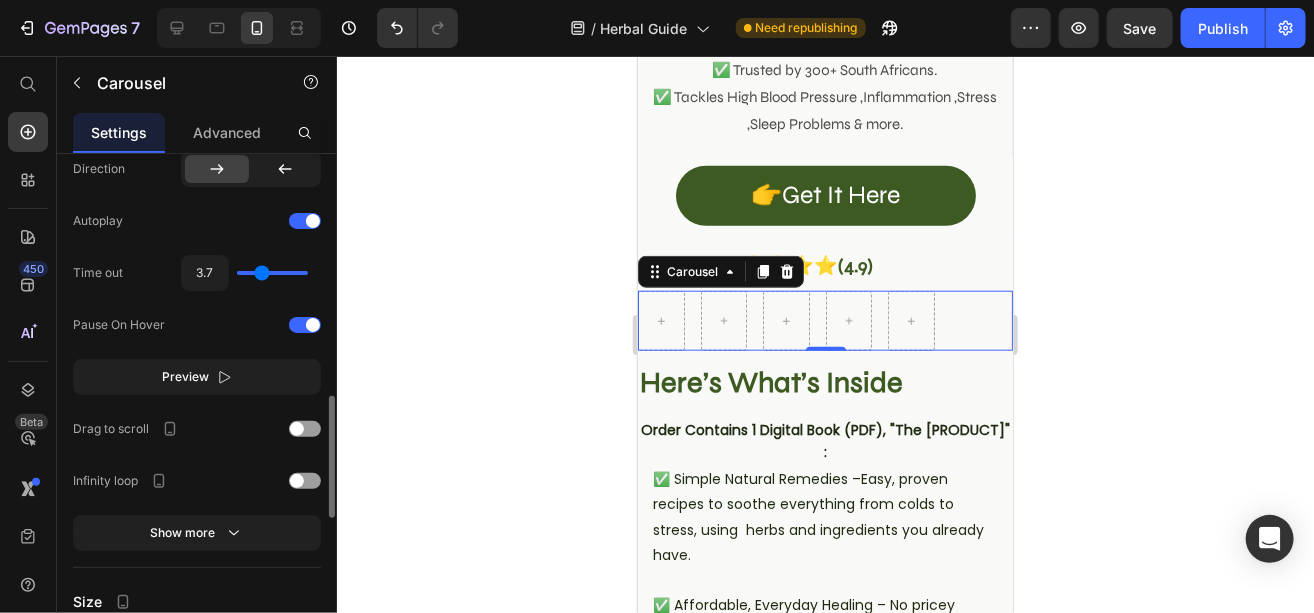 type on "3.9" 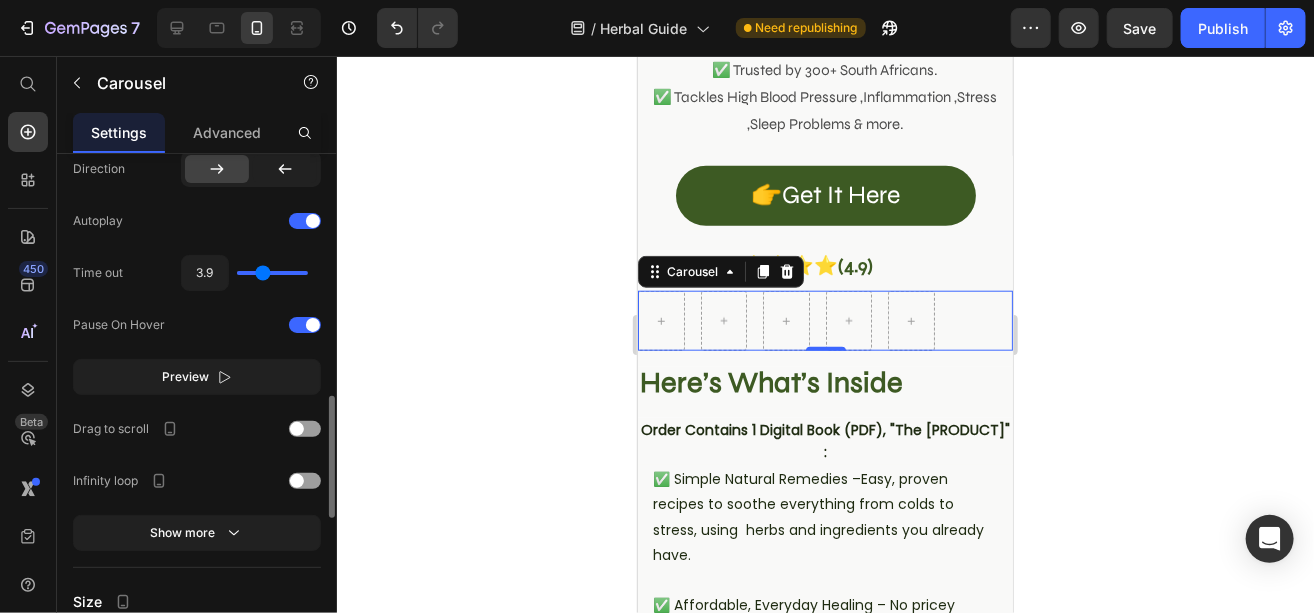 type on "4" 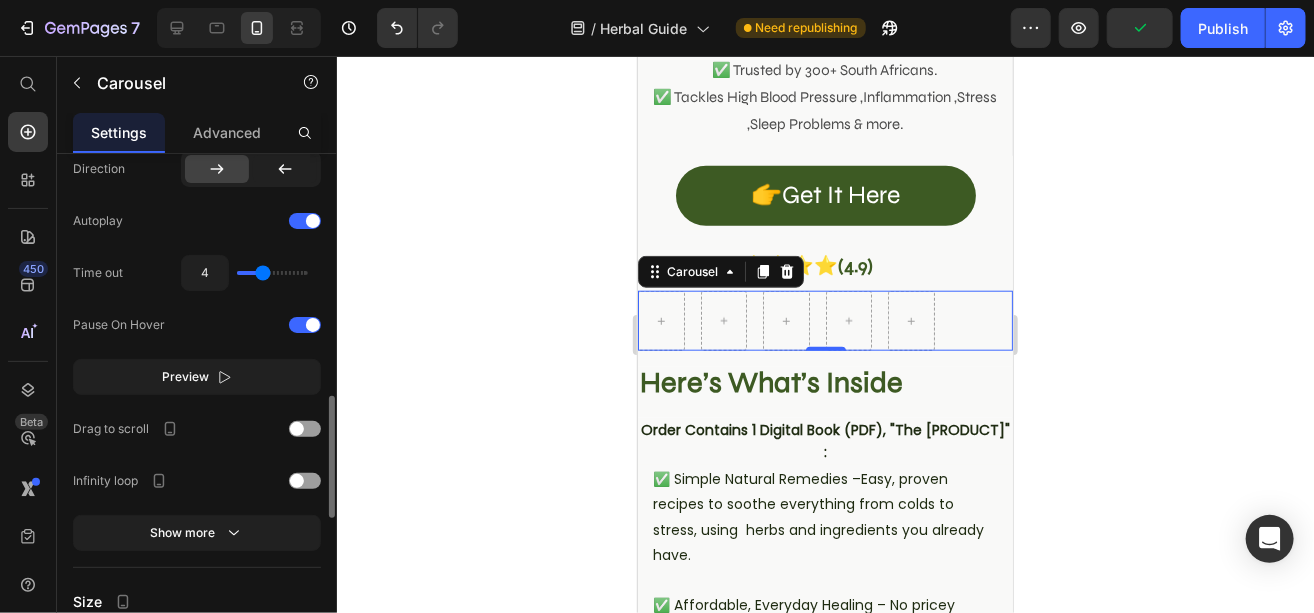 type on "3.9" 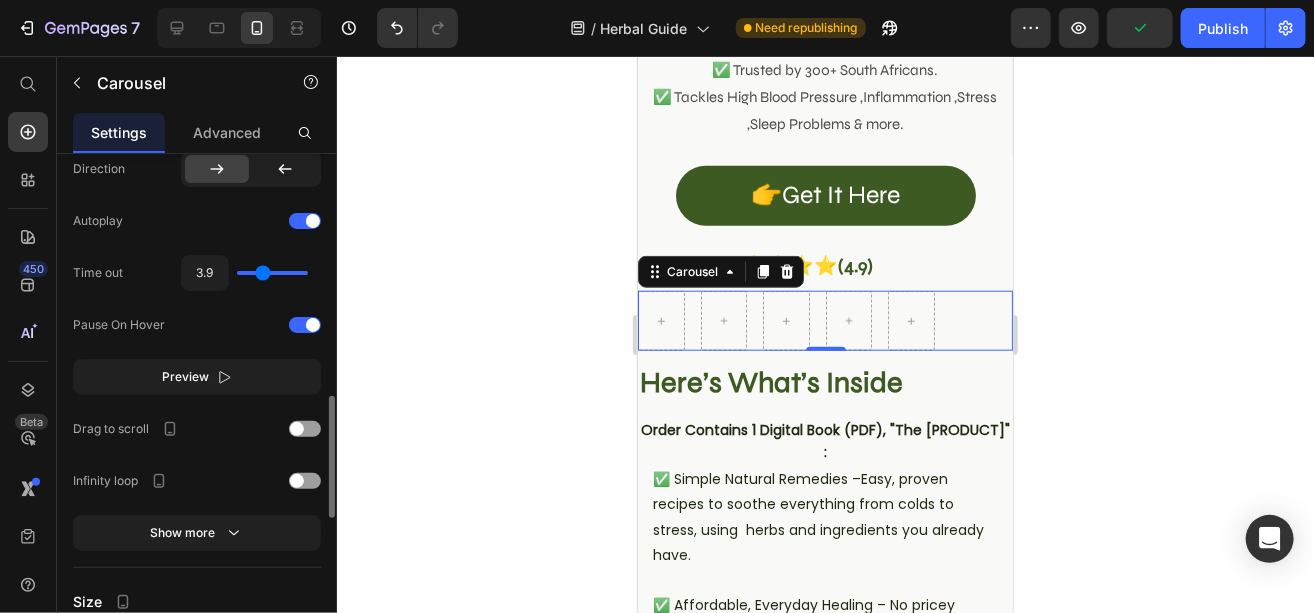 type on "3.7" 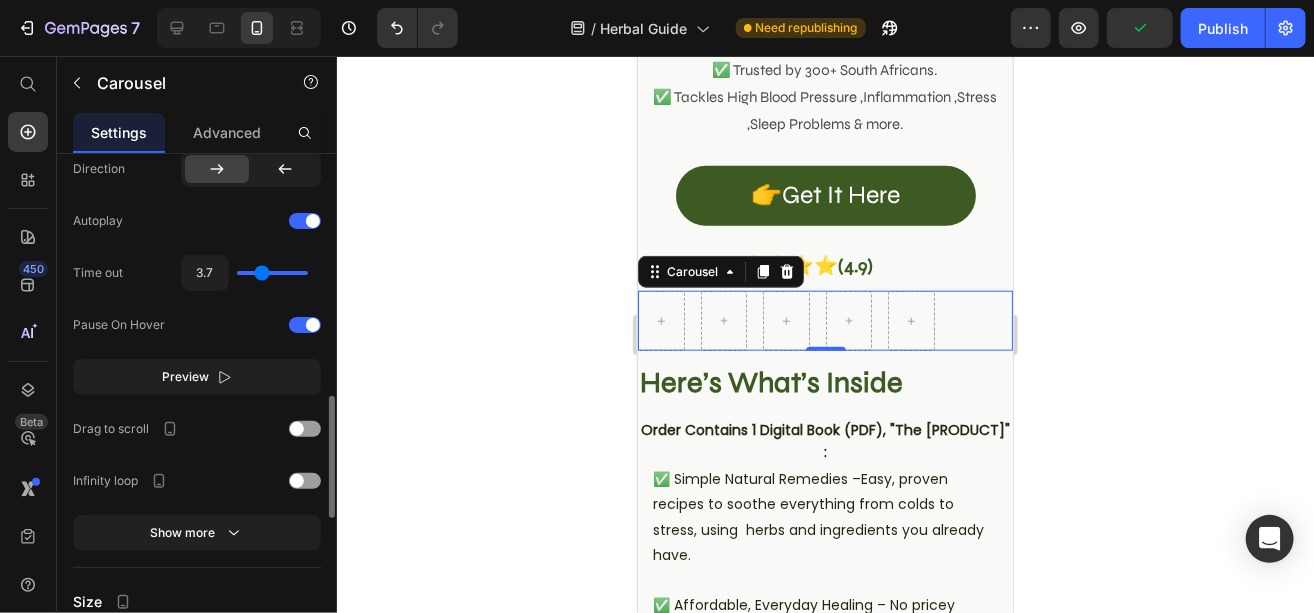 type on "3.6" 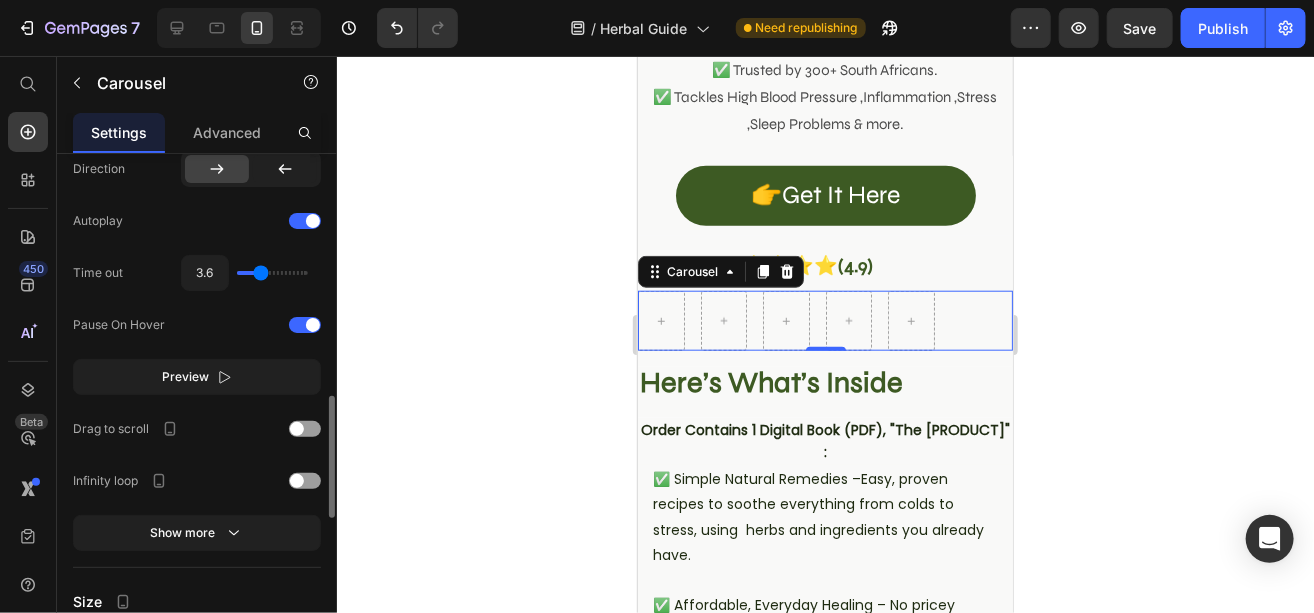 type on "3.4" 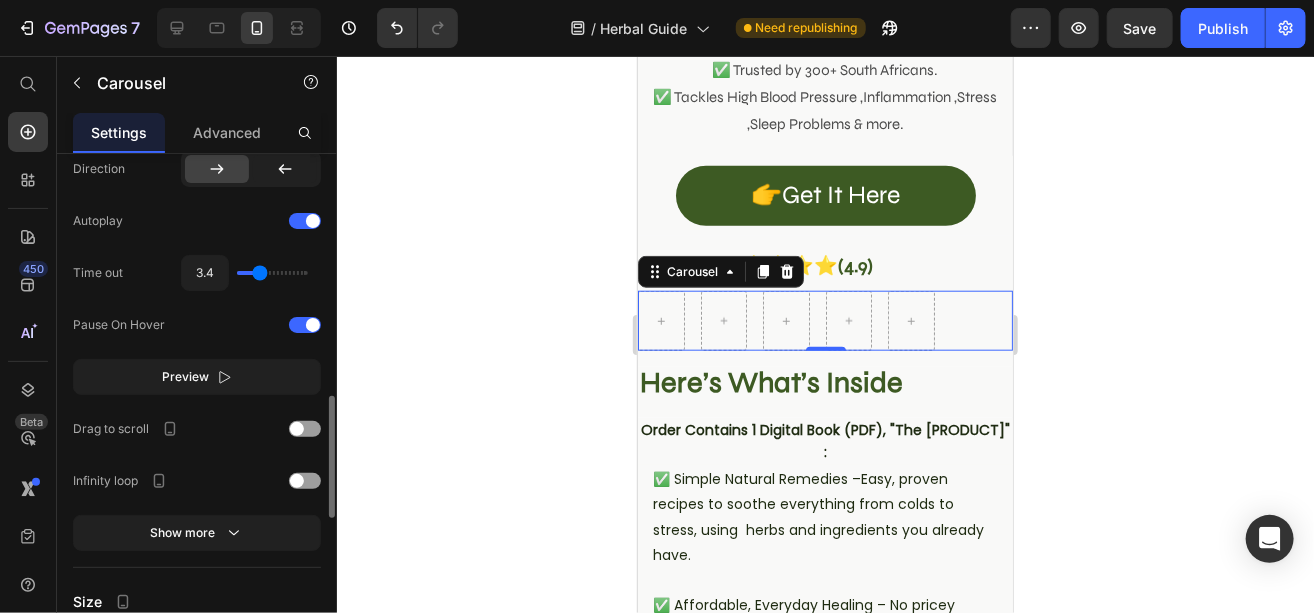 type on "3.6" 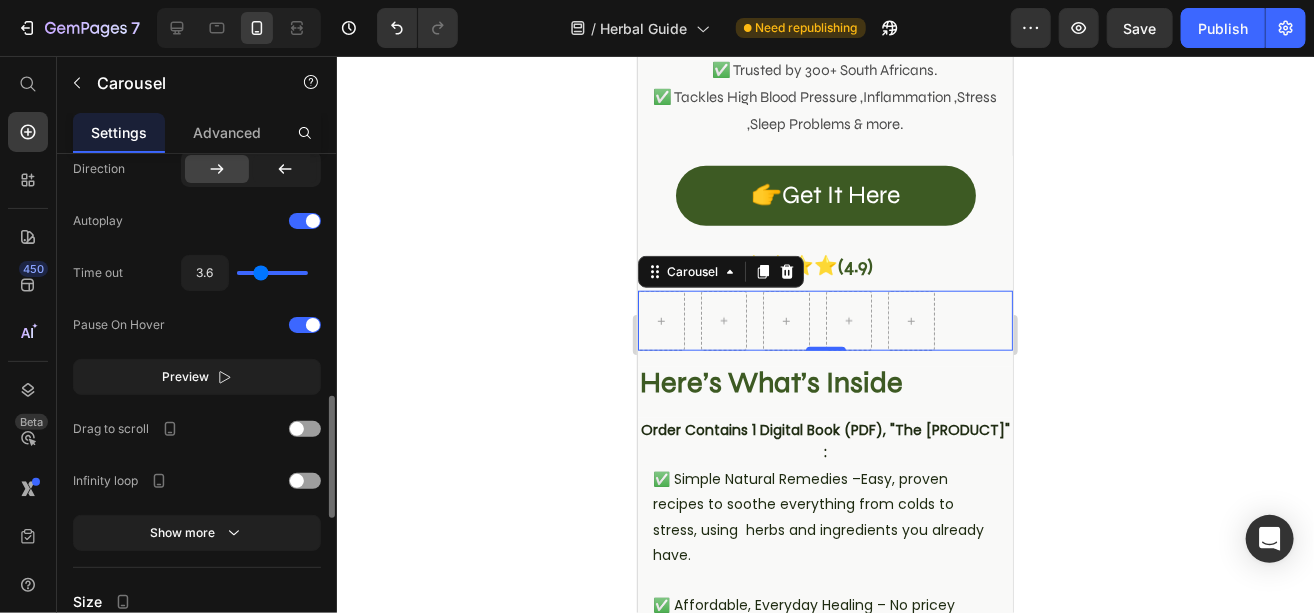 type on "3.4" 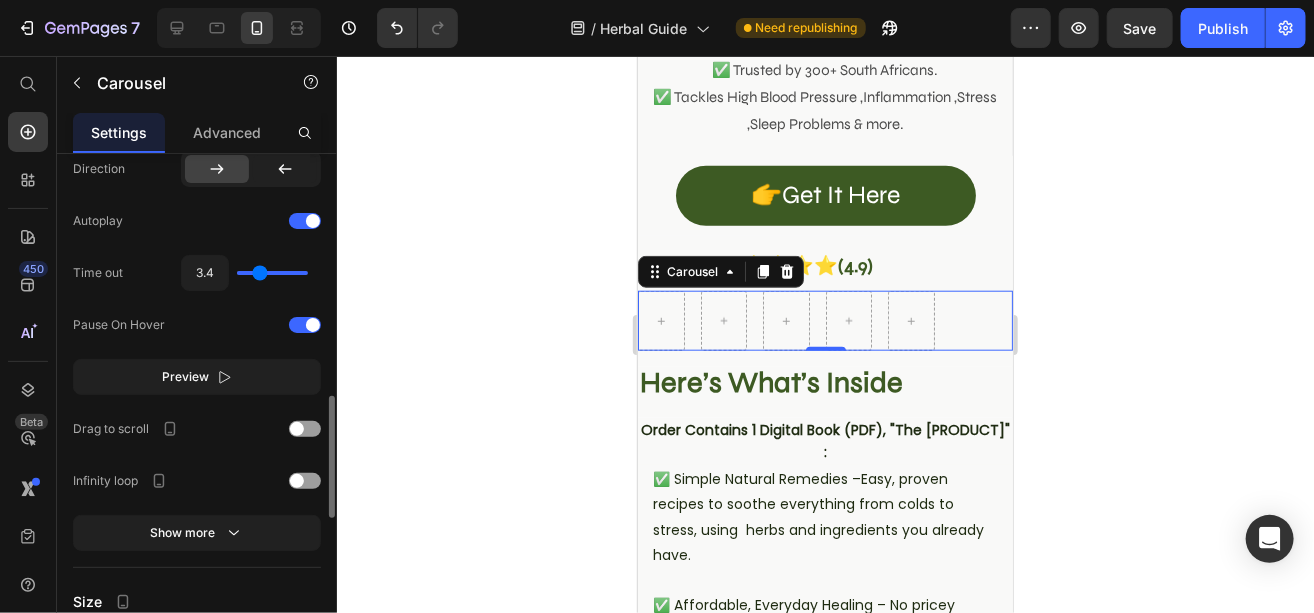 type on "3.2" 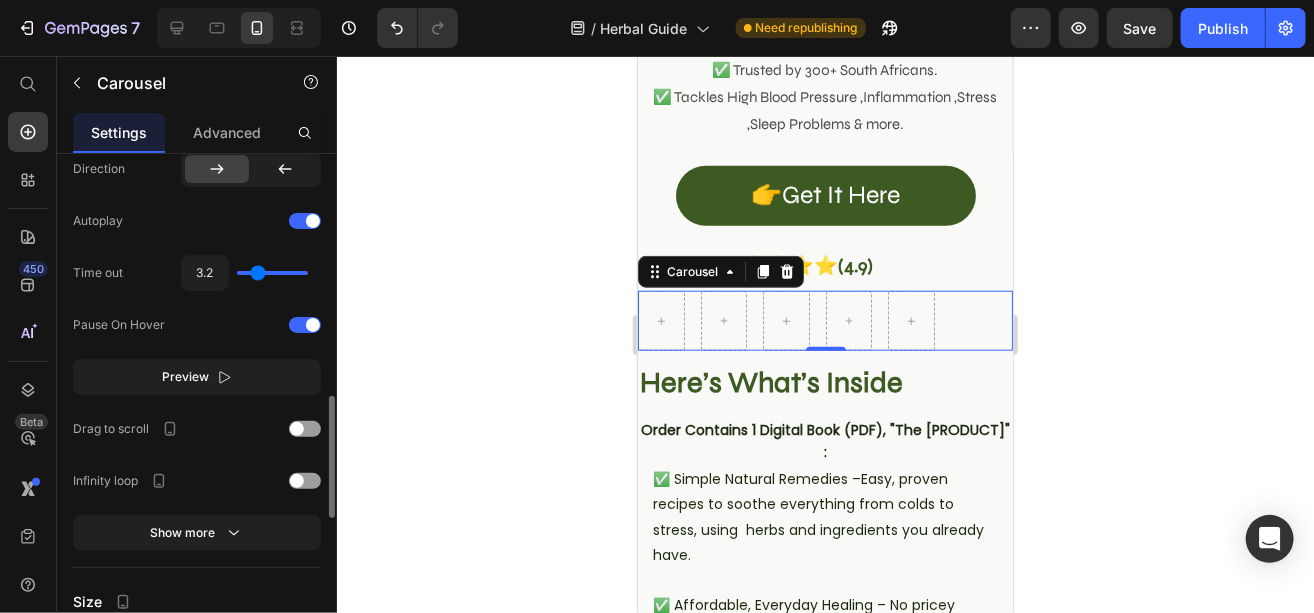 type on "3.1" 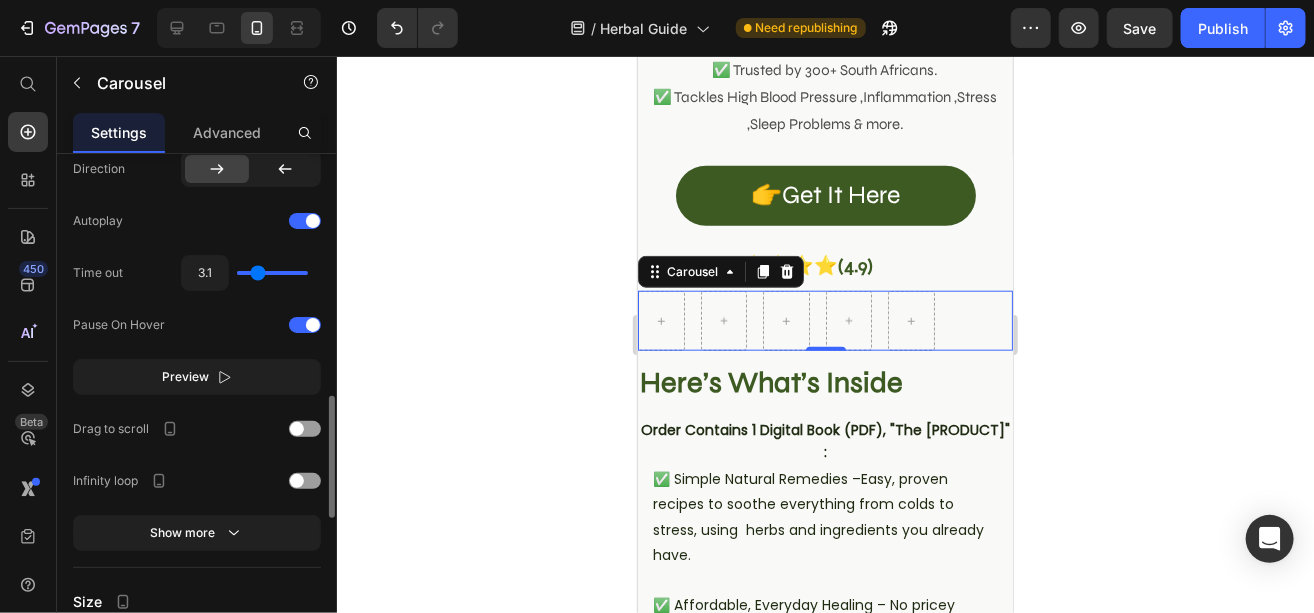 type on "2.9" 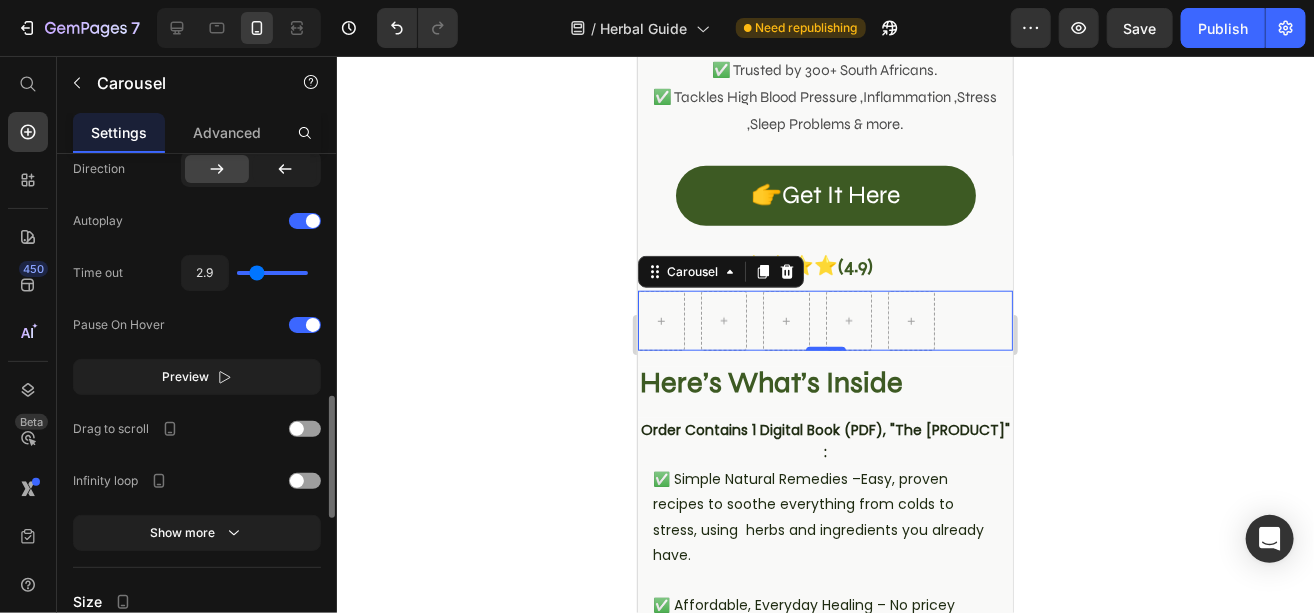 type on "3.1" 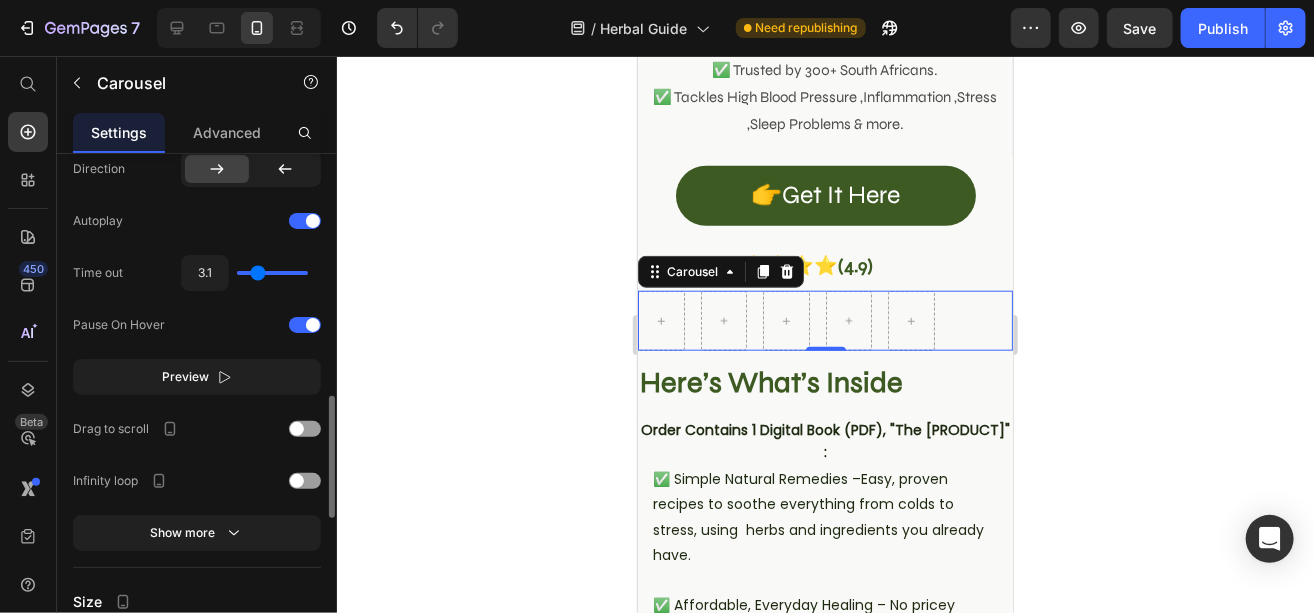 type on "3.4" 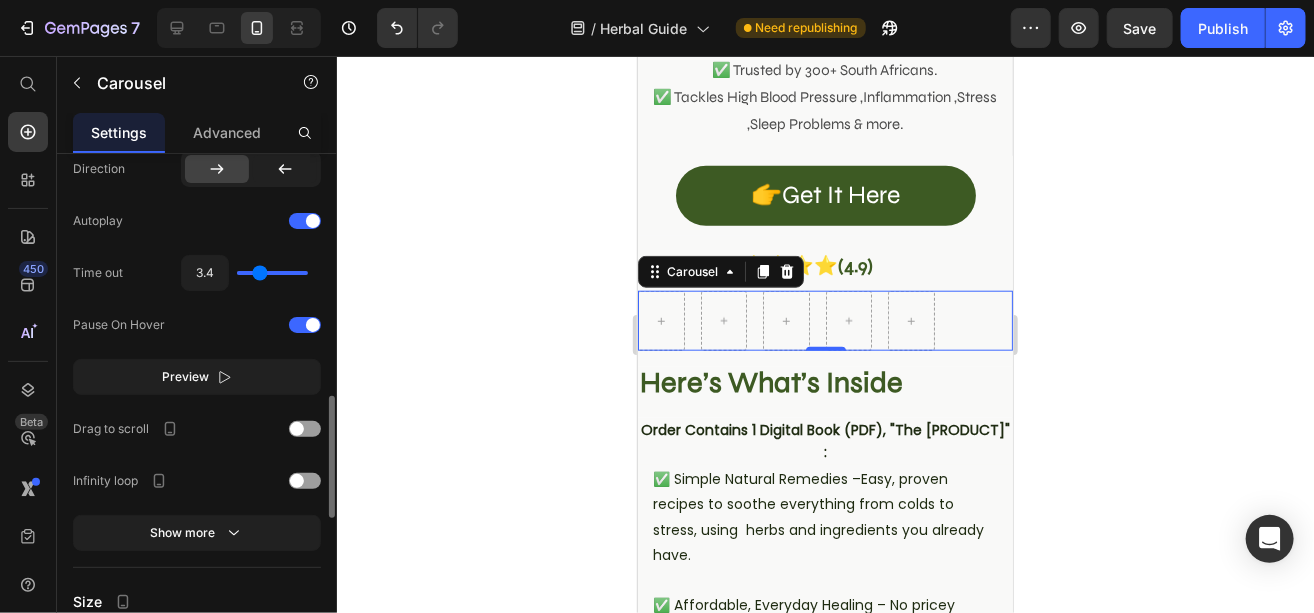 type on "3.6" 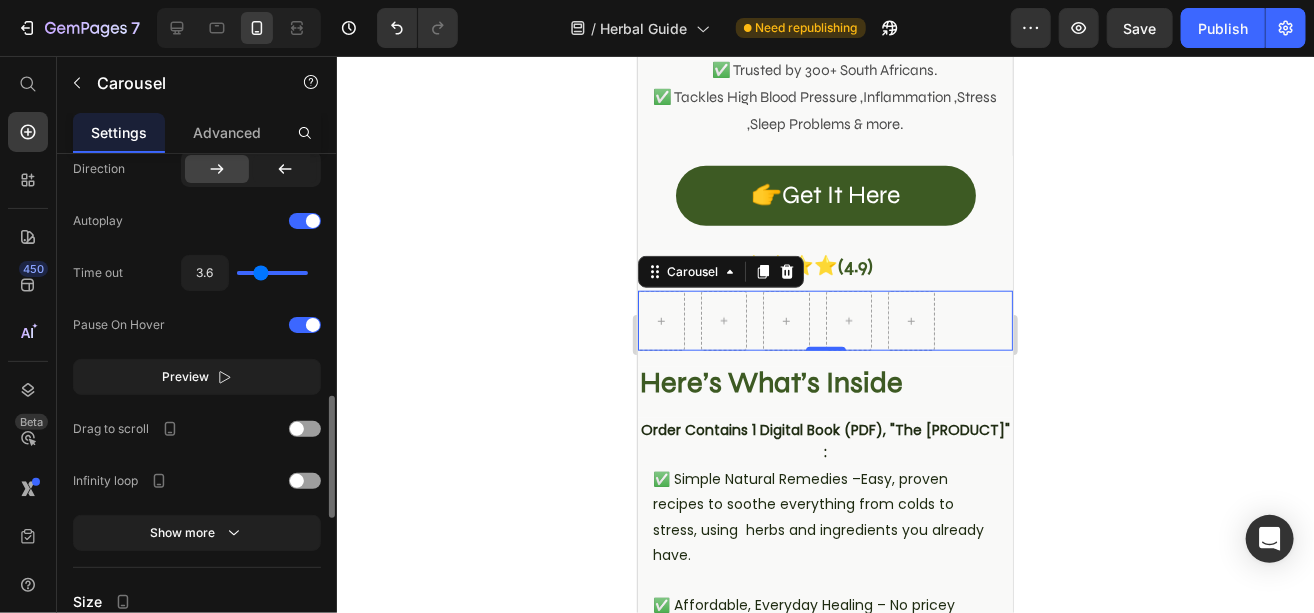 type on "2.9" 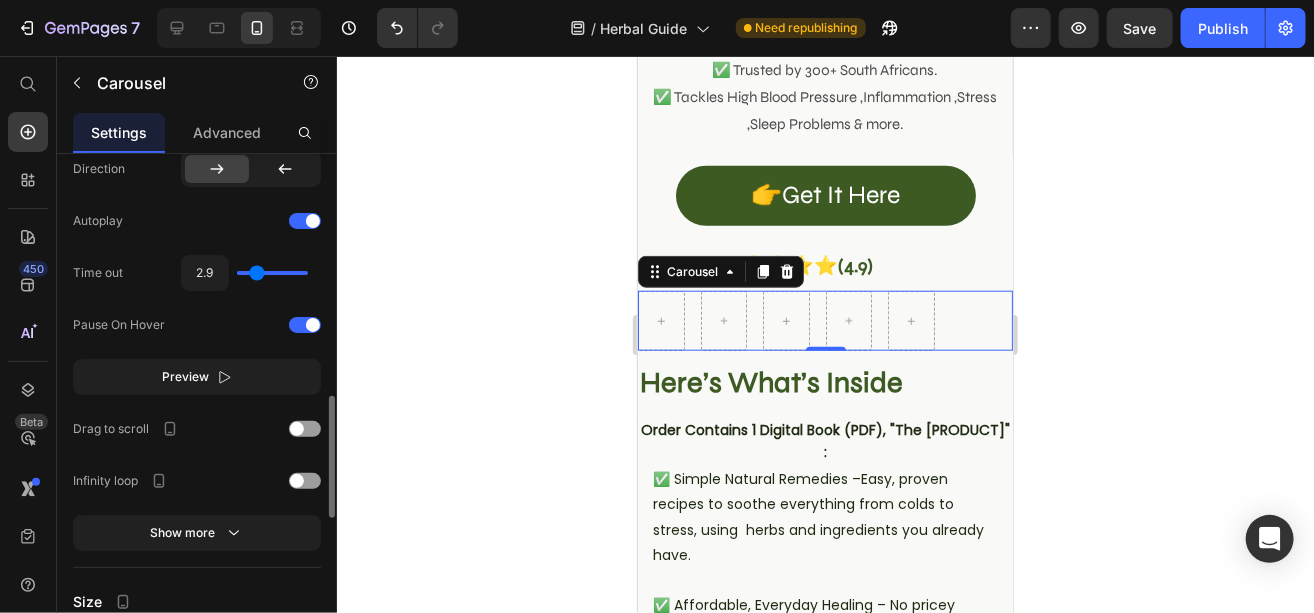 drag, startPoint x: 247, startPoint y: 273, endPoint x: 256, endPoint y: 386, distance: 113.35784 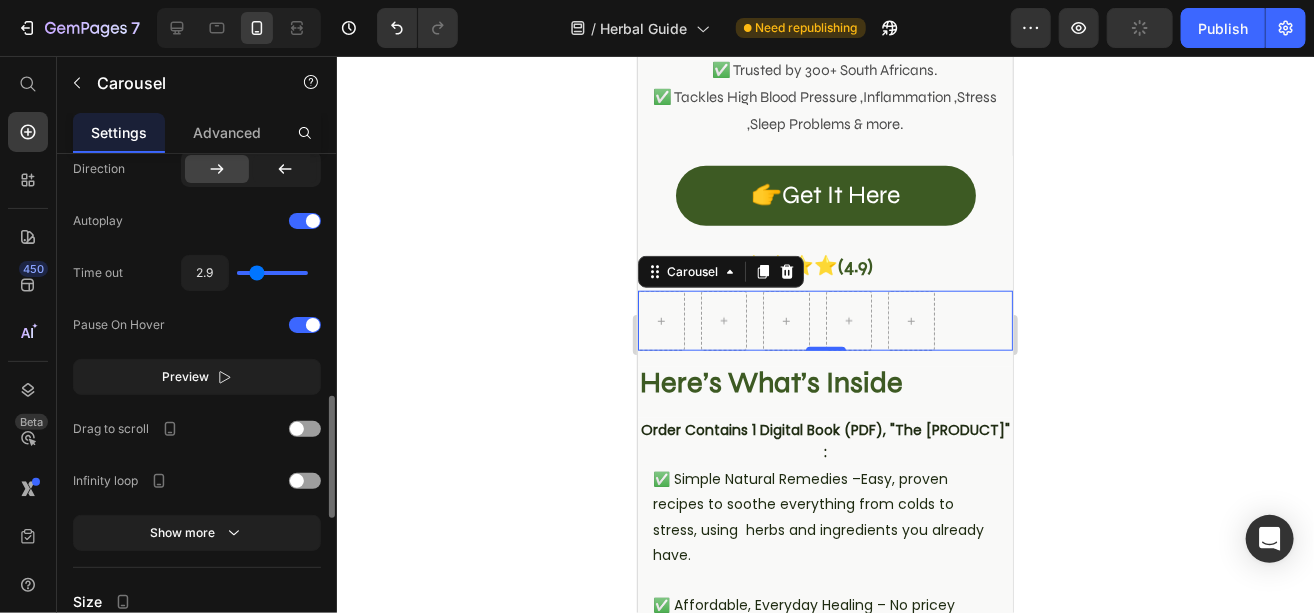 type on "2.5" 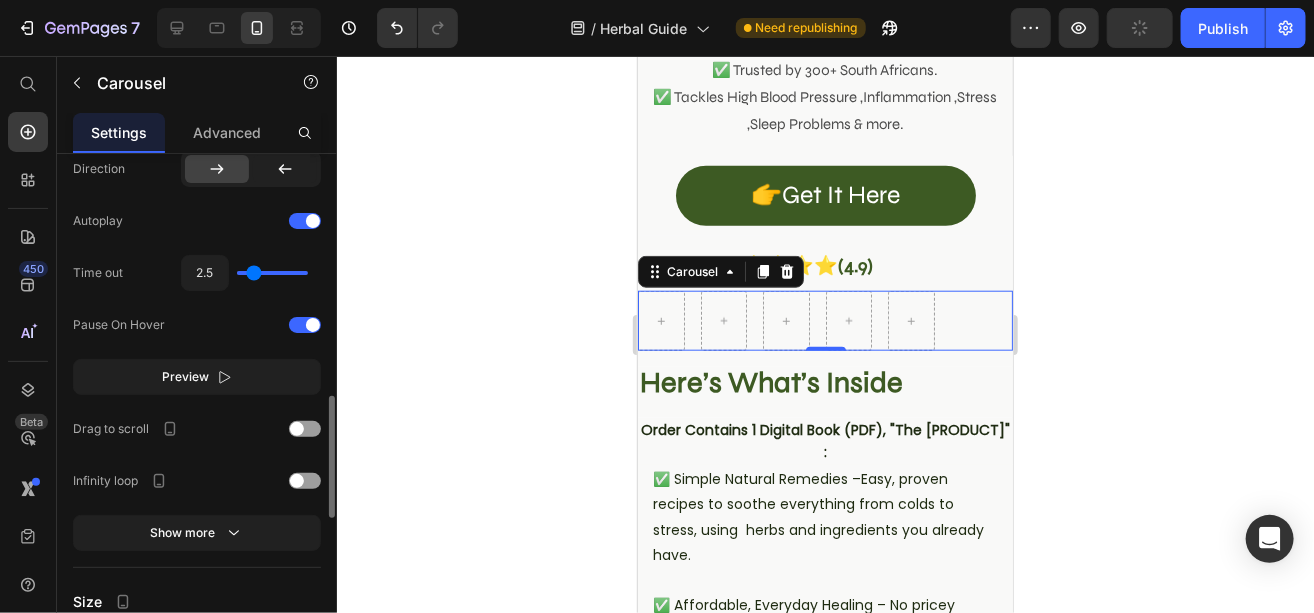 type on "2.6" 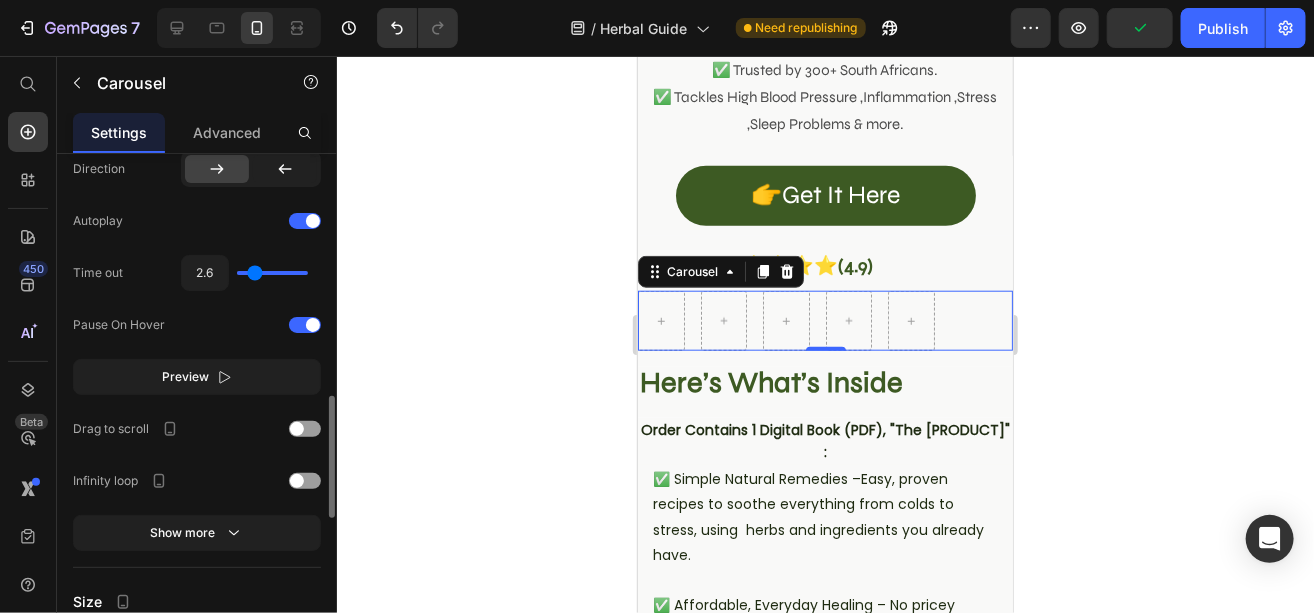 type on "3.6" 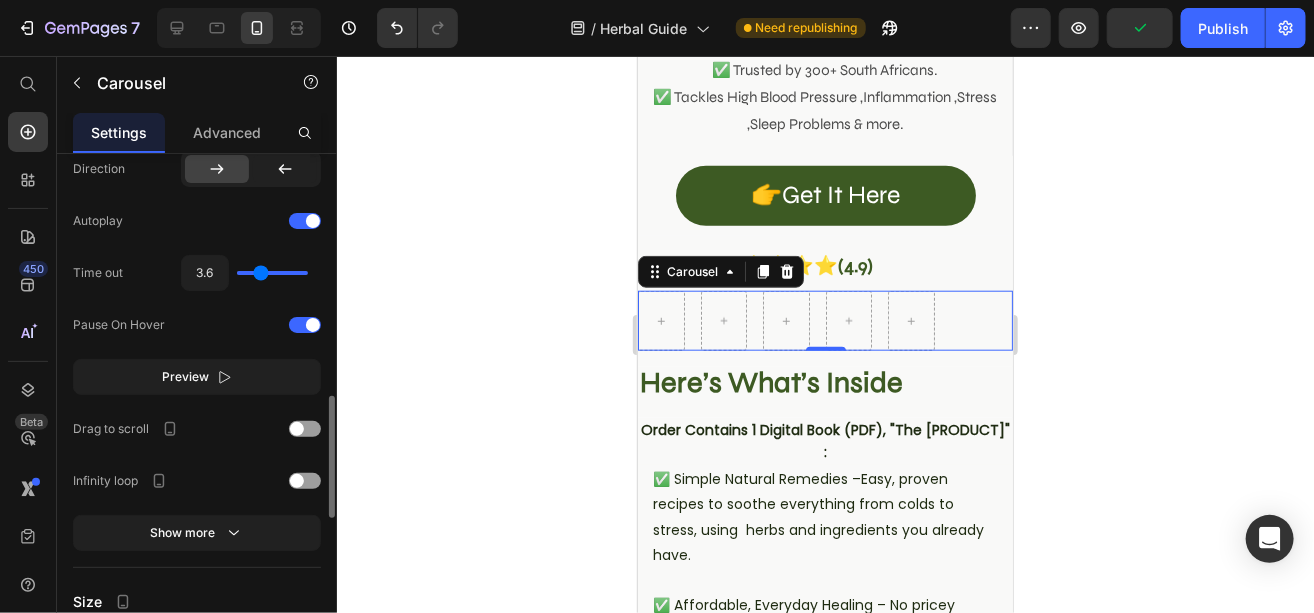 type on "3.7" 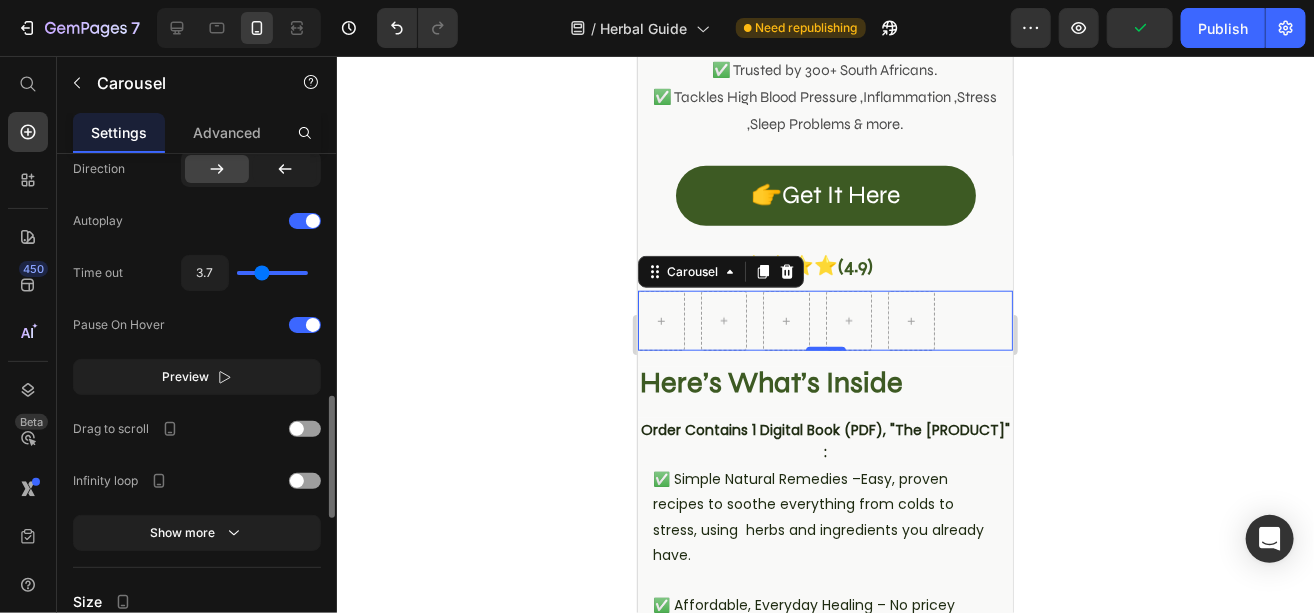 type on "3.9" 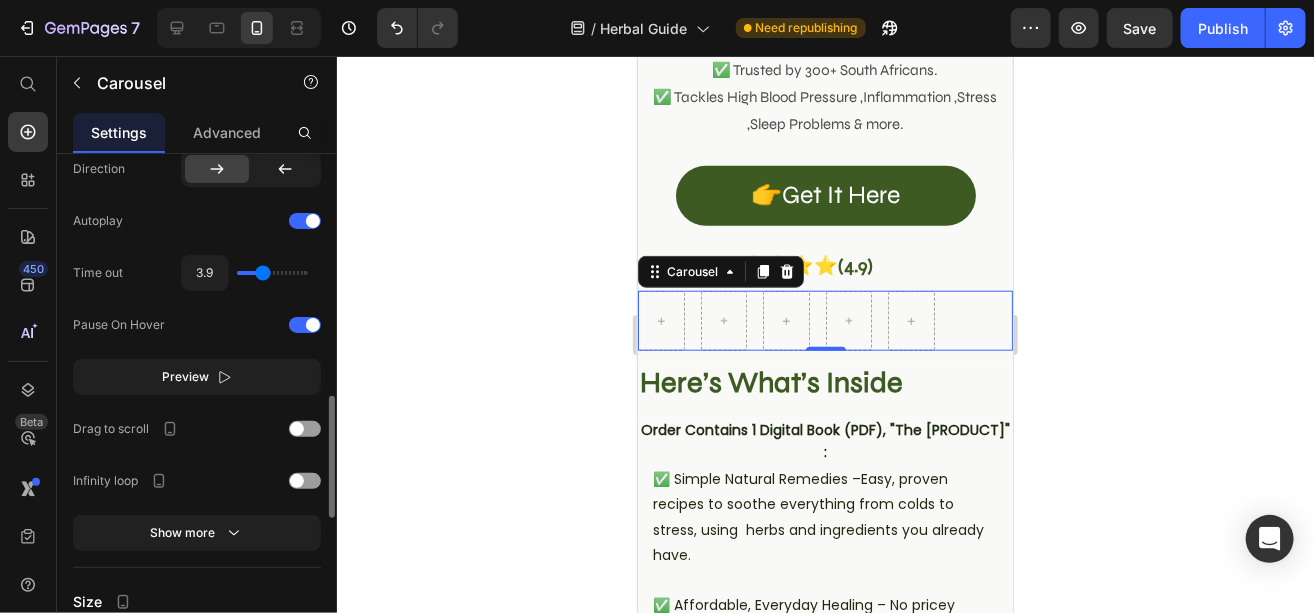 type on "3.7" 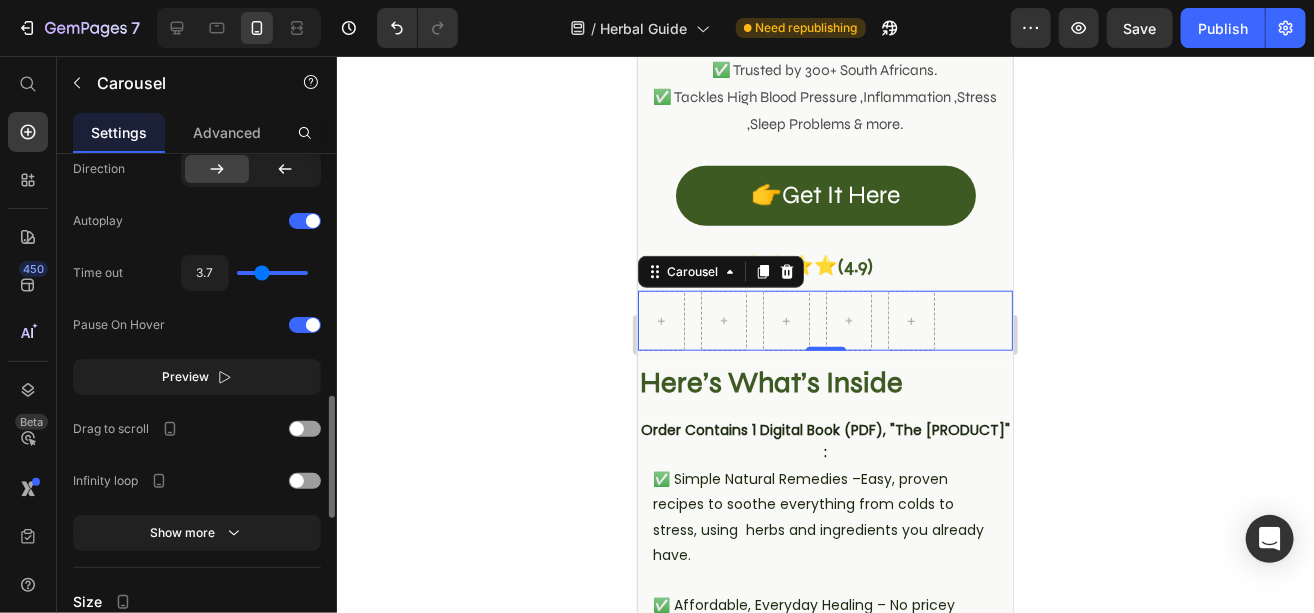 type on "3.6" 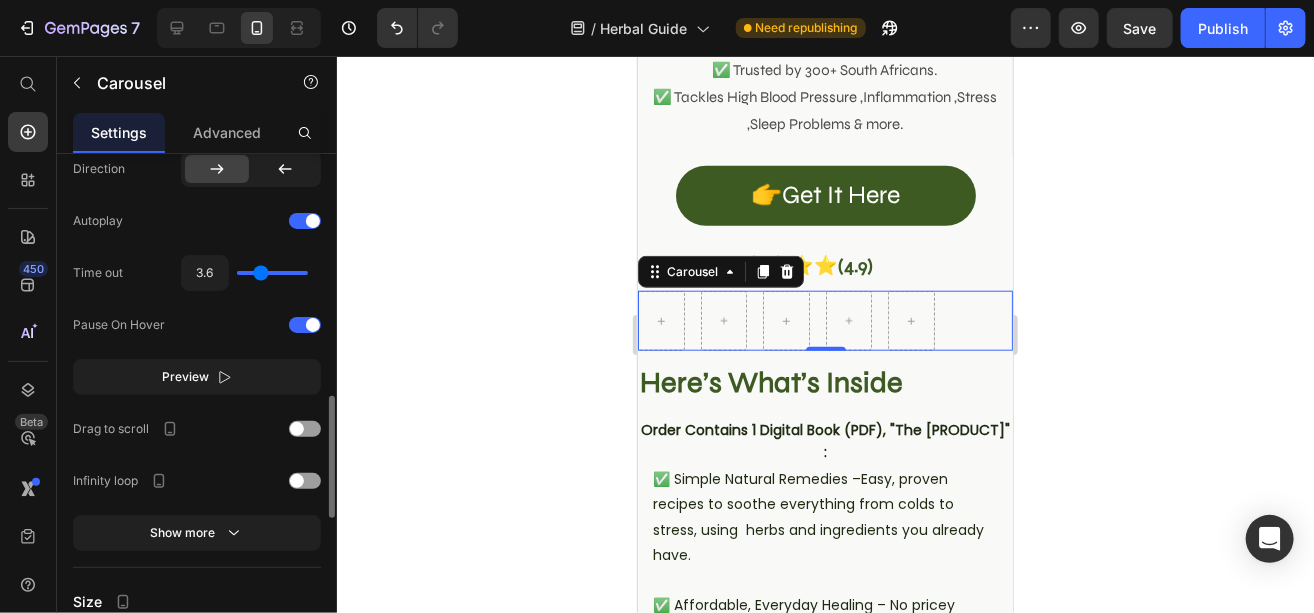 type on "3.4" 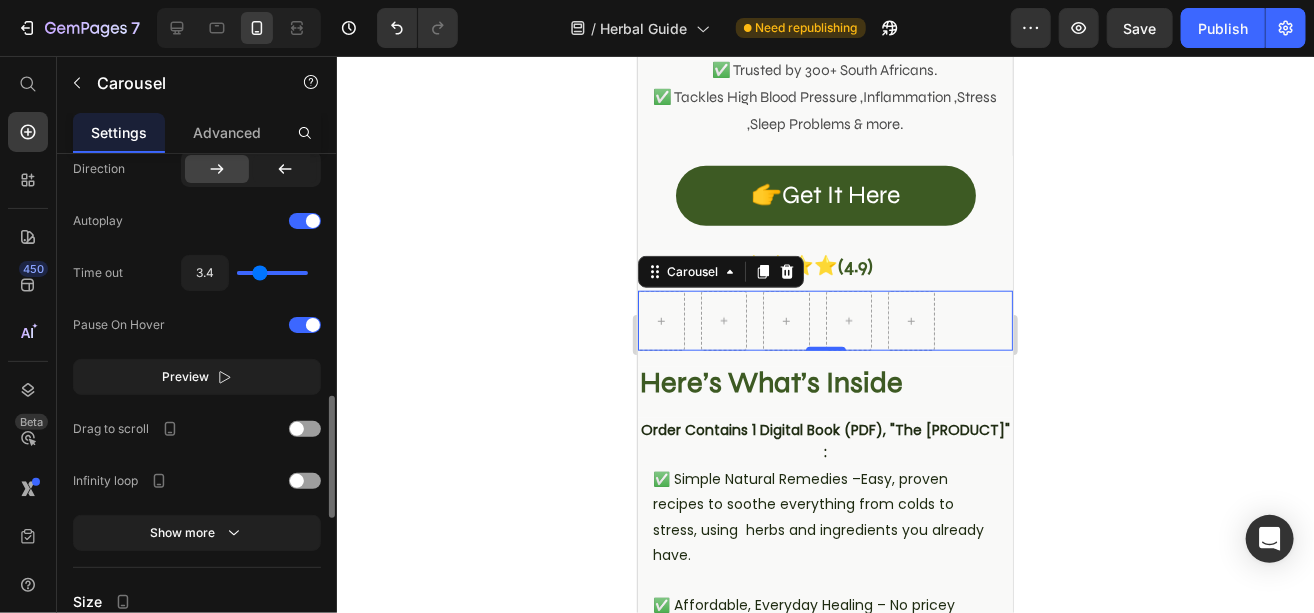 type on "3.2" 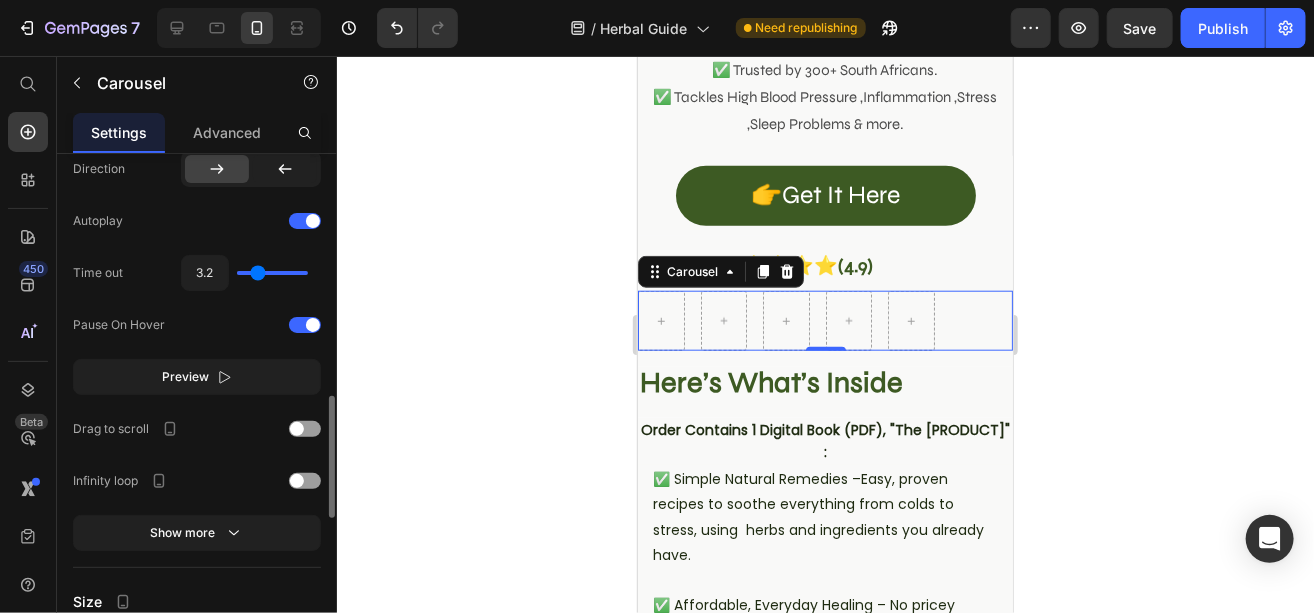 type on "3.1" 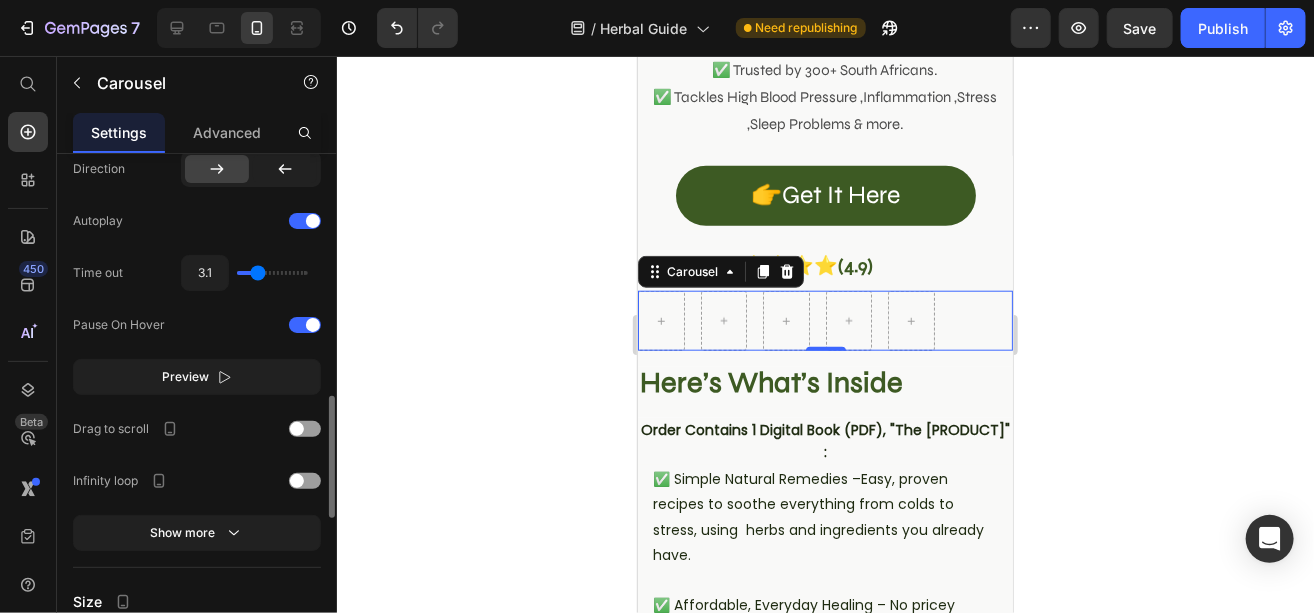 type on "2.8" 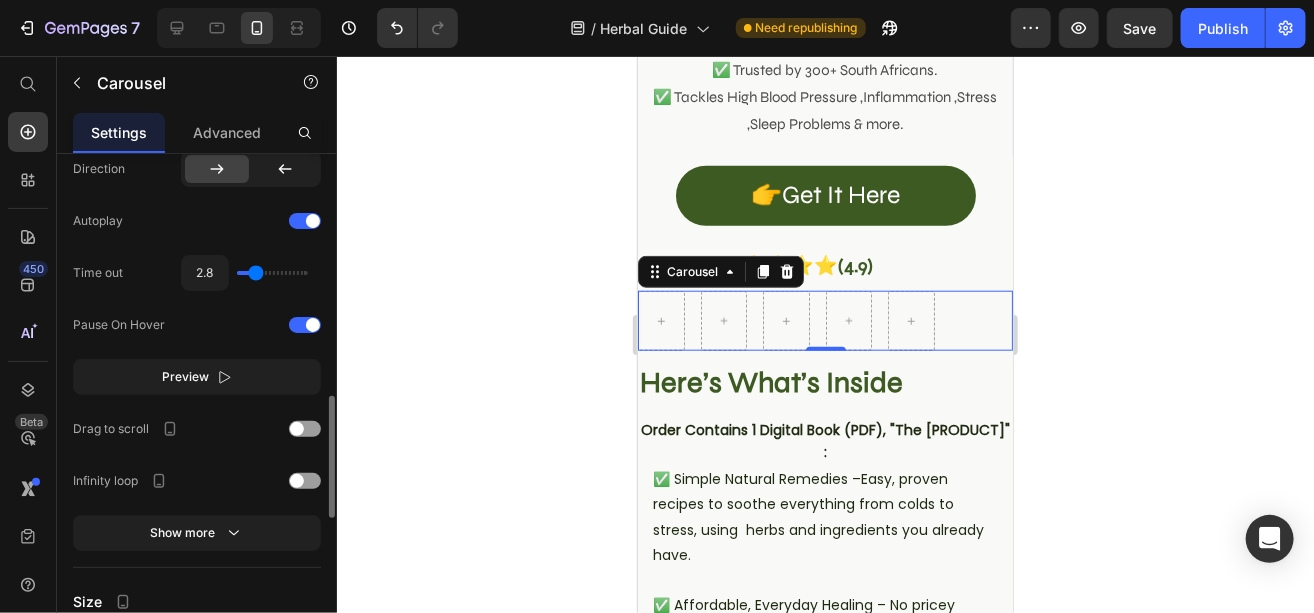 drag, startPoint x: 252, startPoint y: 270, endPoint x: 255, endPoint y: 288, distance: 18.248287 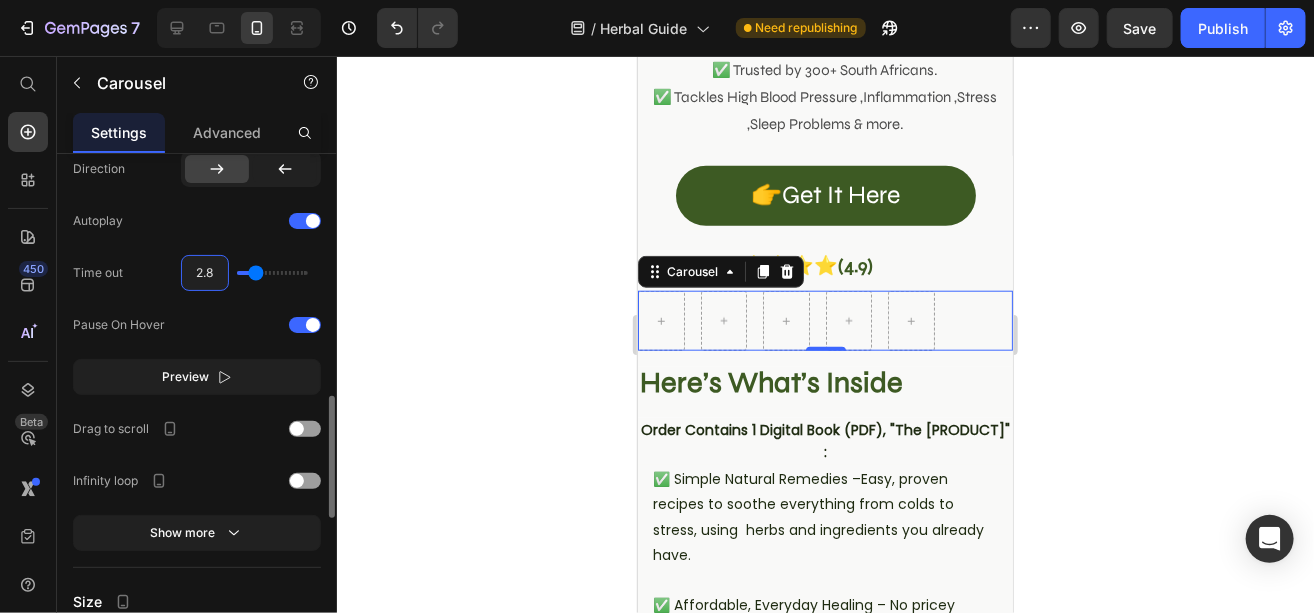 click on "2.8" at bounding box center [205, 273] 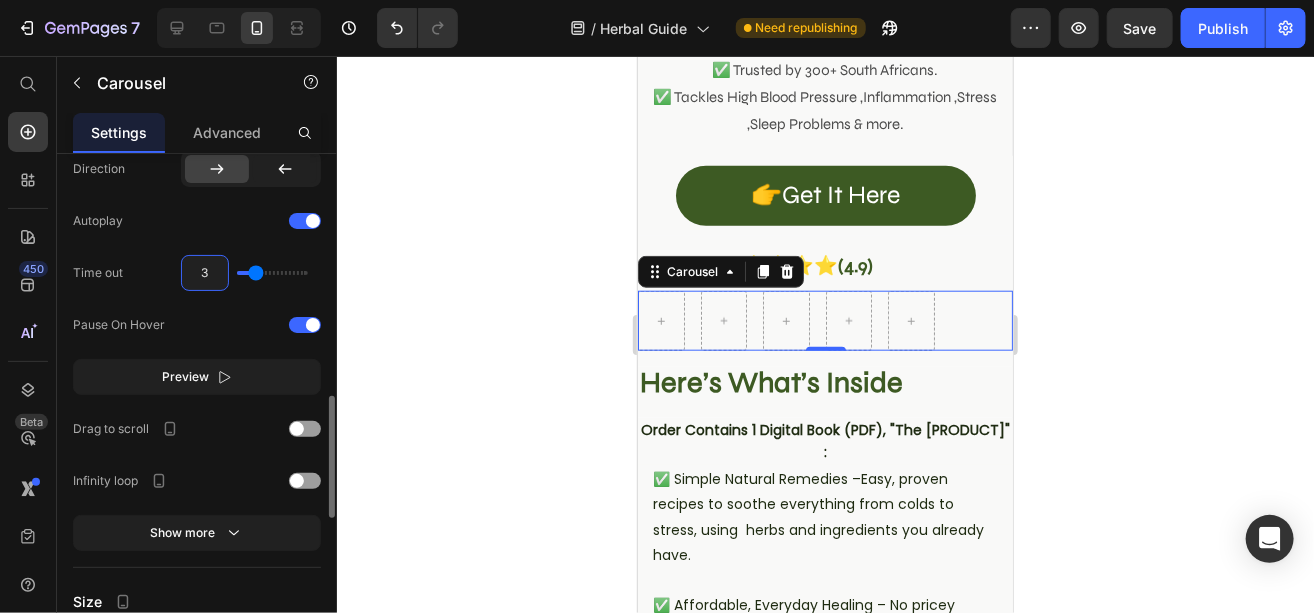 type on "3" 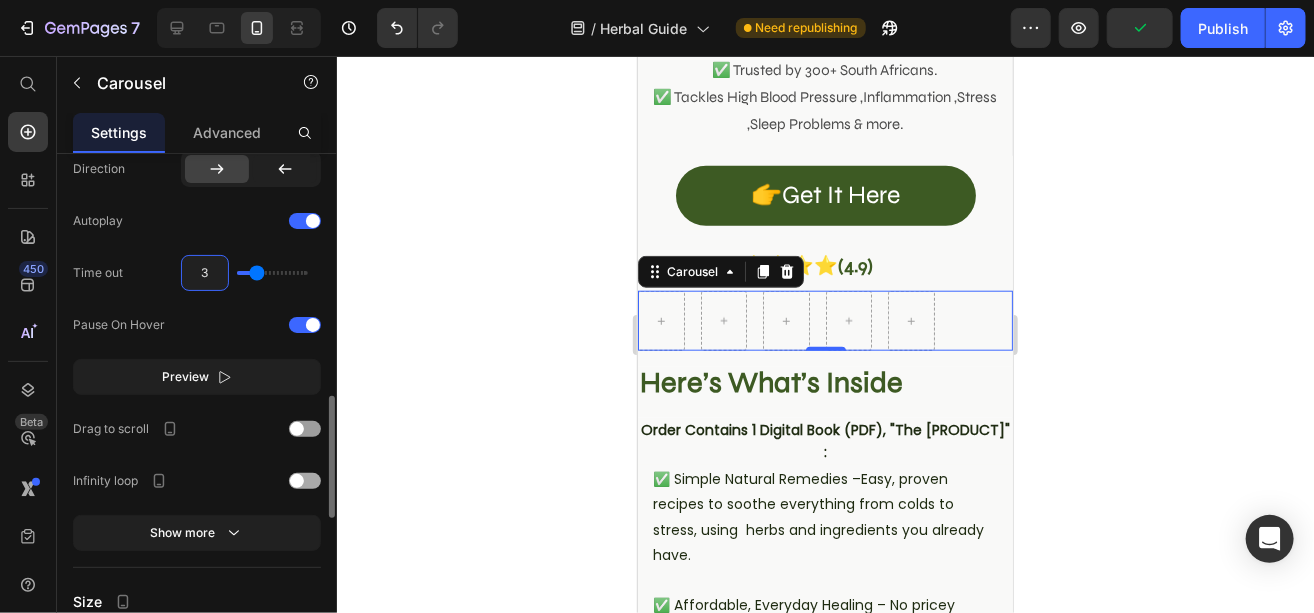 type on "3" 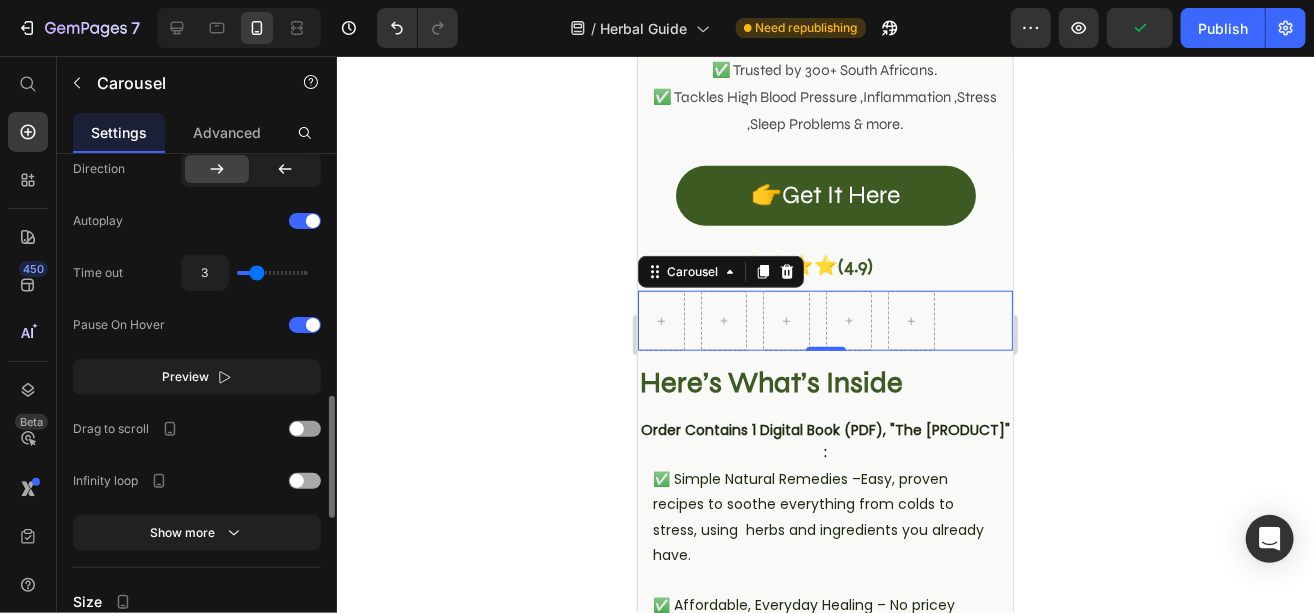 click at bounding box center (305, 481) 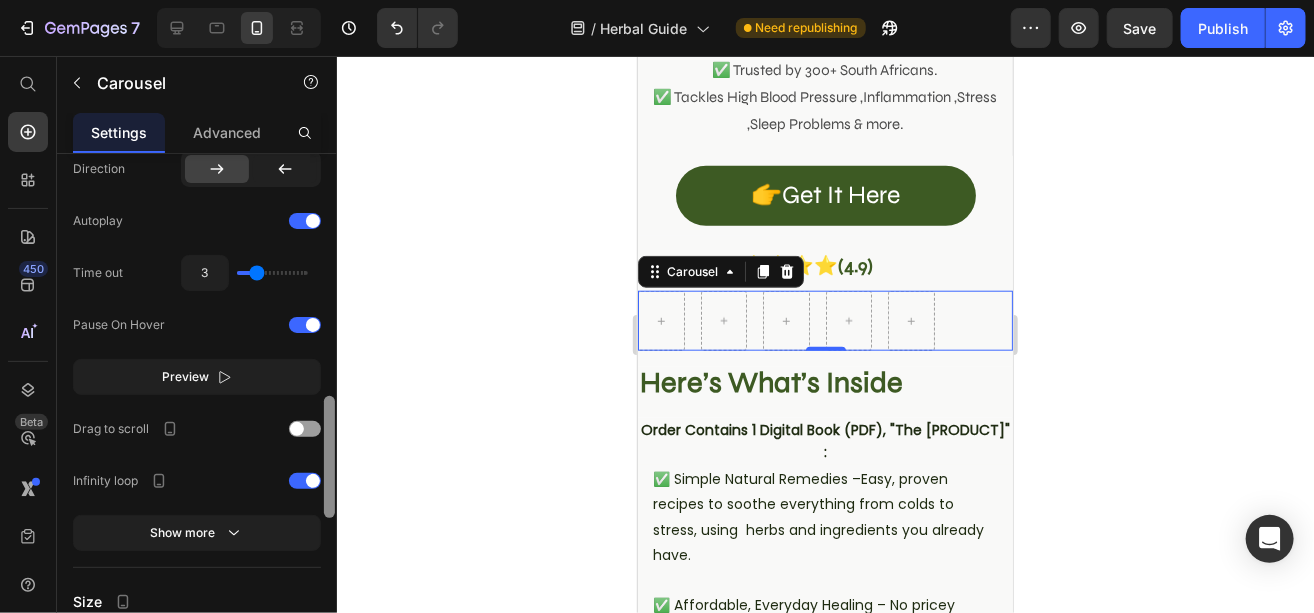 click at bounding box center [329, 457] 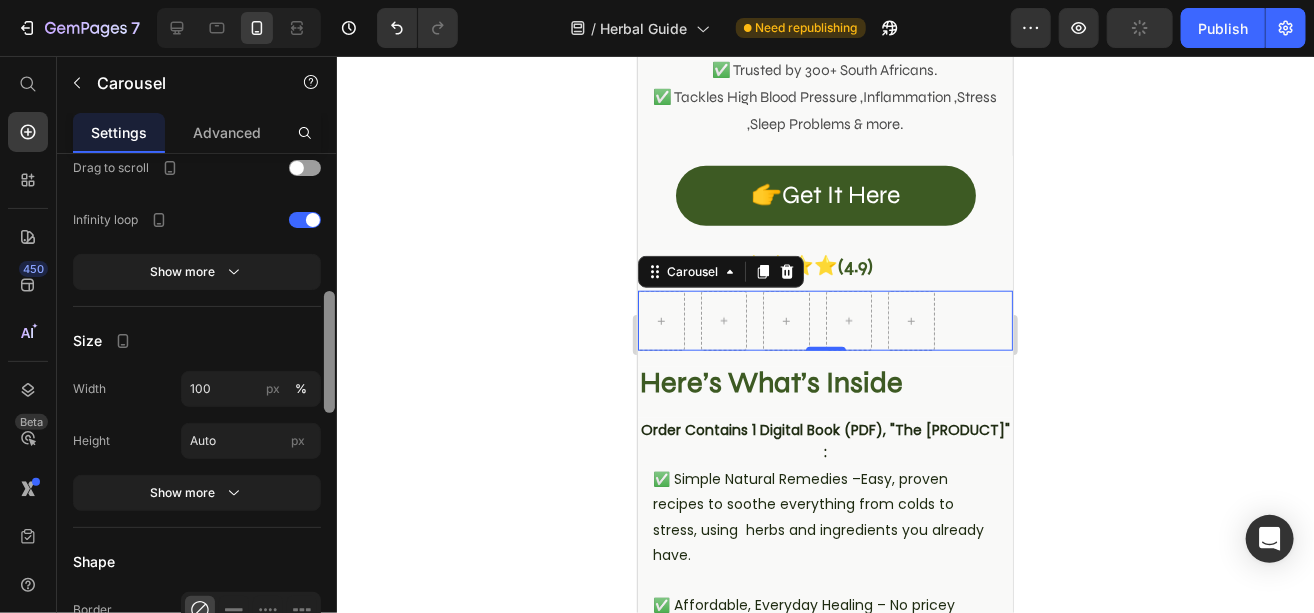 scroll, scrollTop: 1149, scrollLeft: 0, axis: vertical 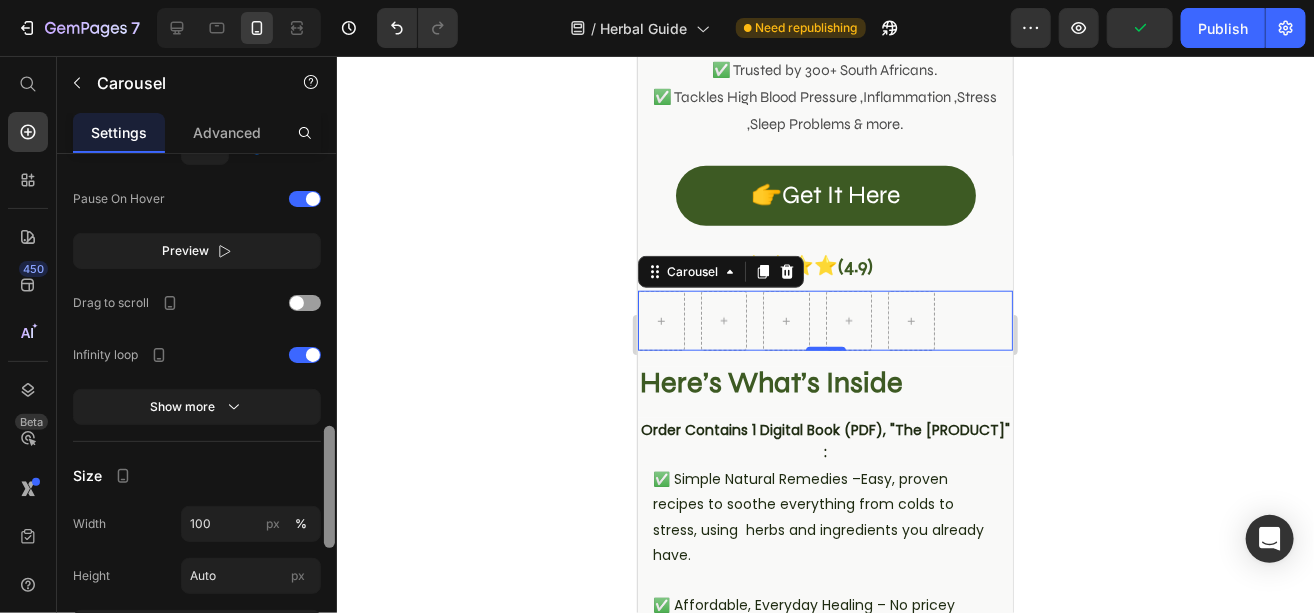drag, startPoint x: 328, startPoint y: 477, endPoint x: 323, endPoint y: 507, distance: 30.413813 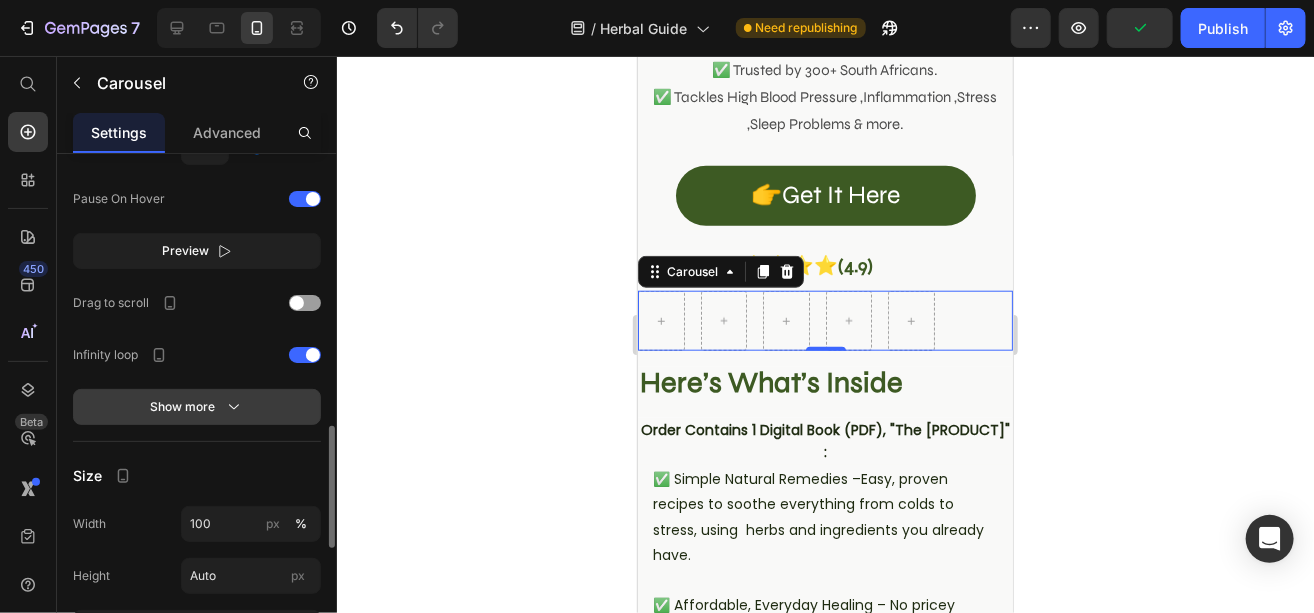 click 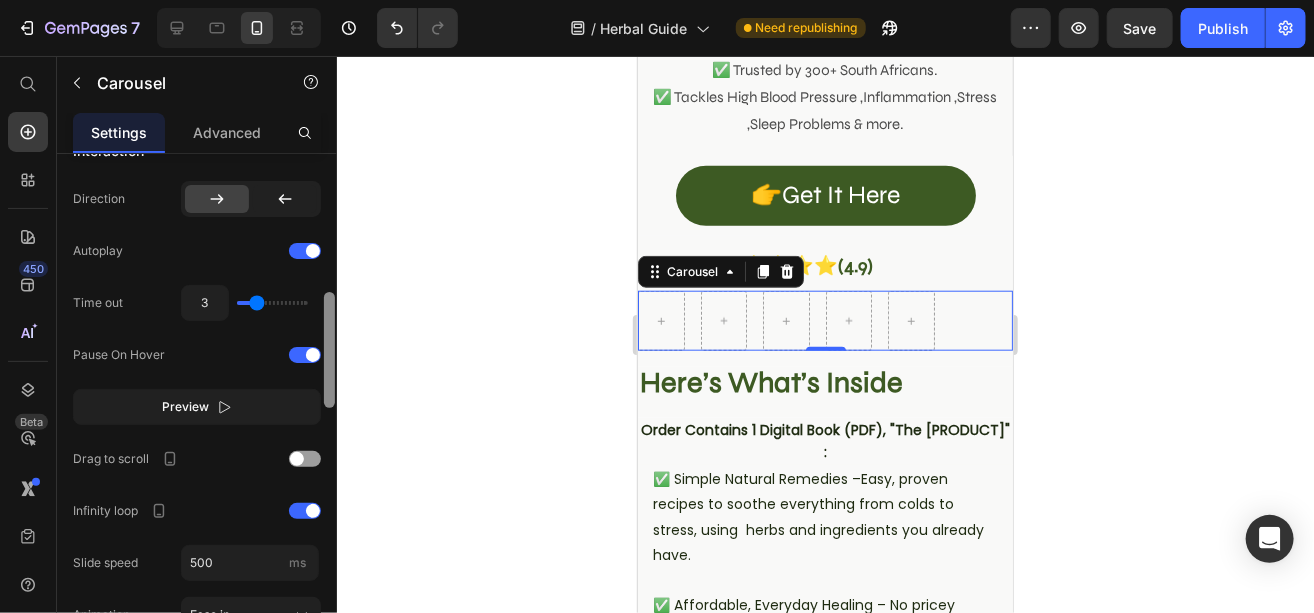 scroll, scrollTop: 922, scrollLeft: 0, axis: vertical 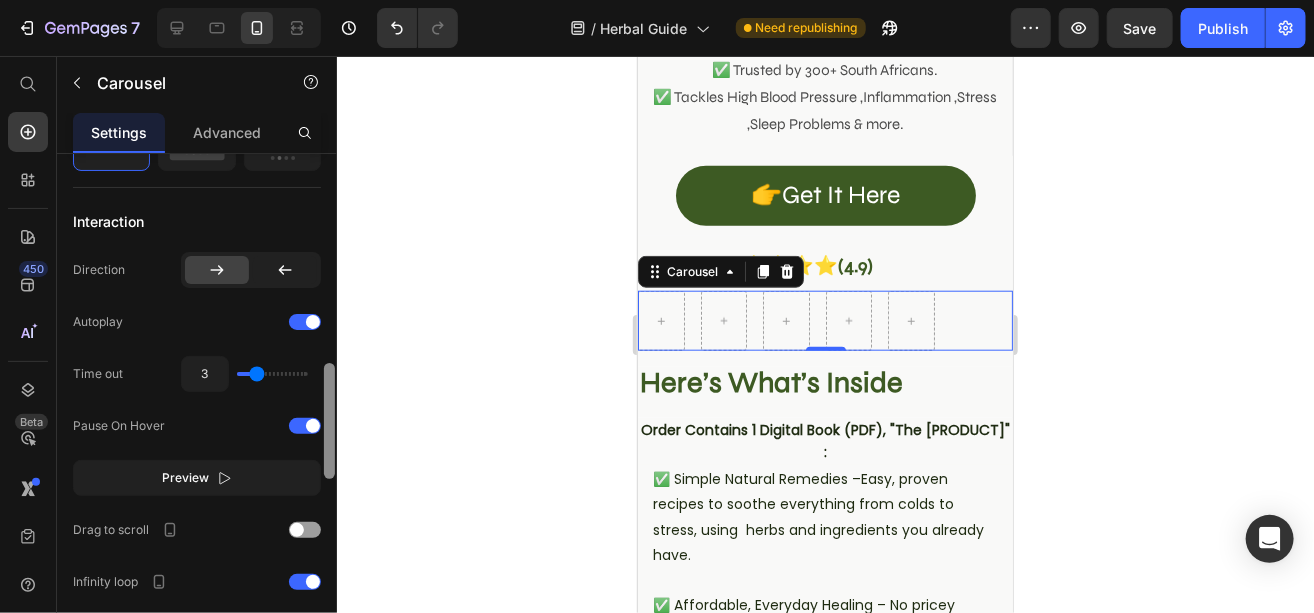 drag, startPoint x: 327, startPoint y: 448, endPoint x: 327, endPoint y: 394, distance: 54 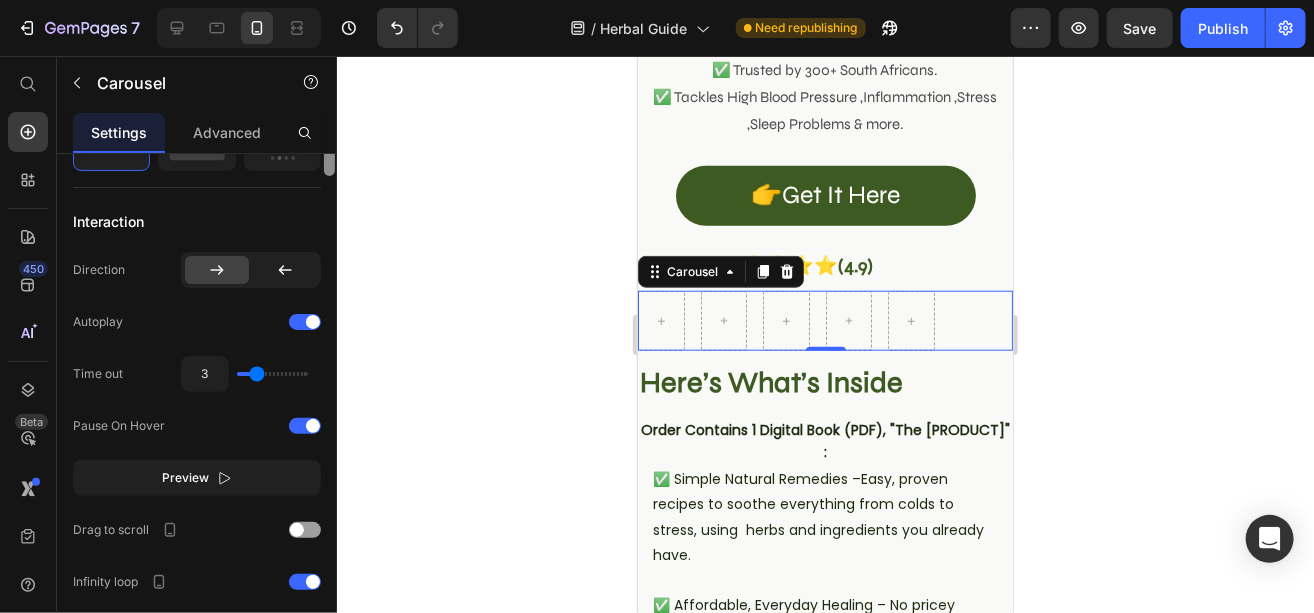 scroll, scrollTop: 675, scrollLeft: 0, axis: vertical 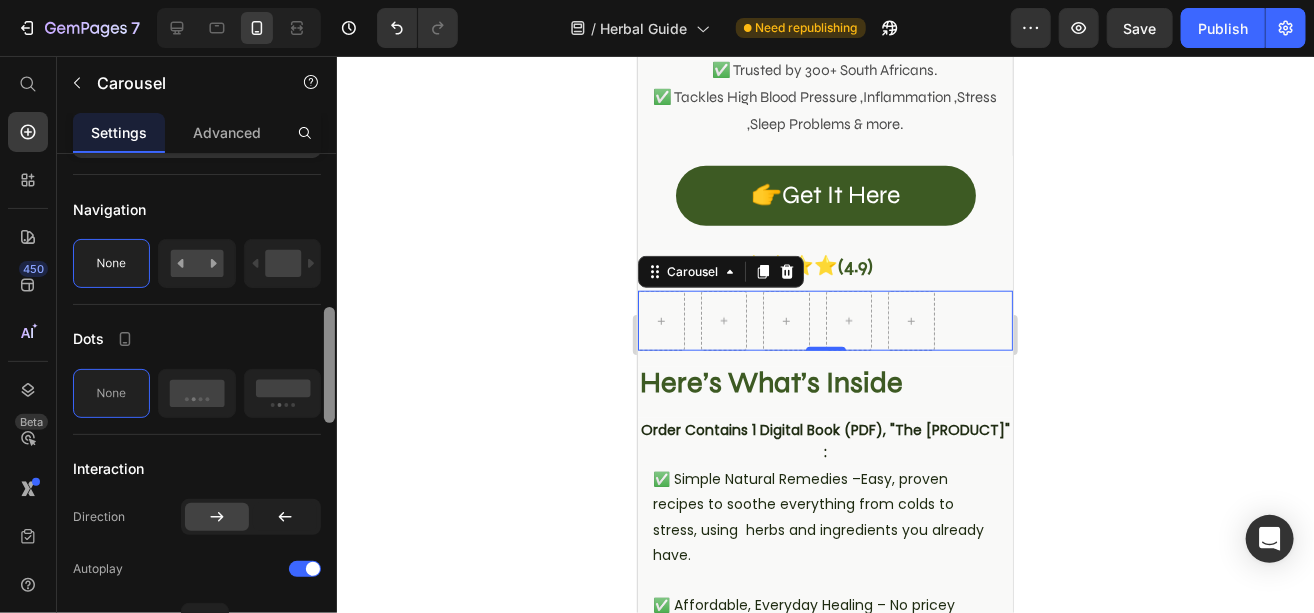 drag, startPoint x: 332, startPoint y: 400, endPoint x: 332, endPoint y: 344, distance: 56 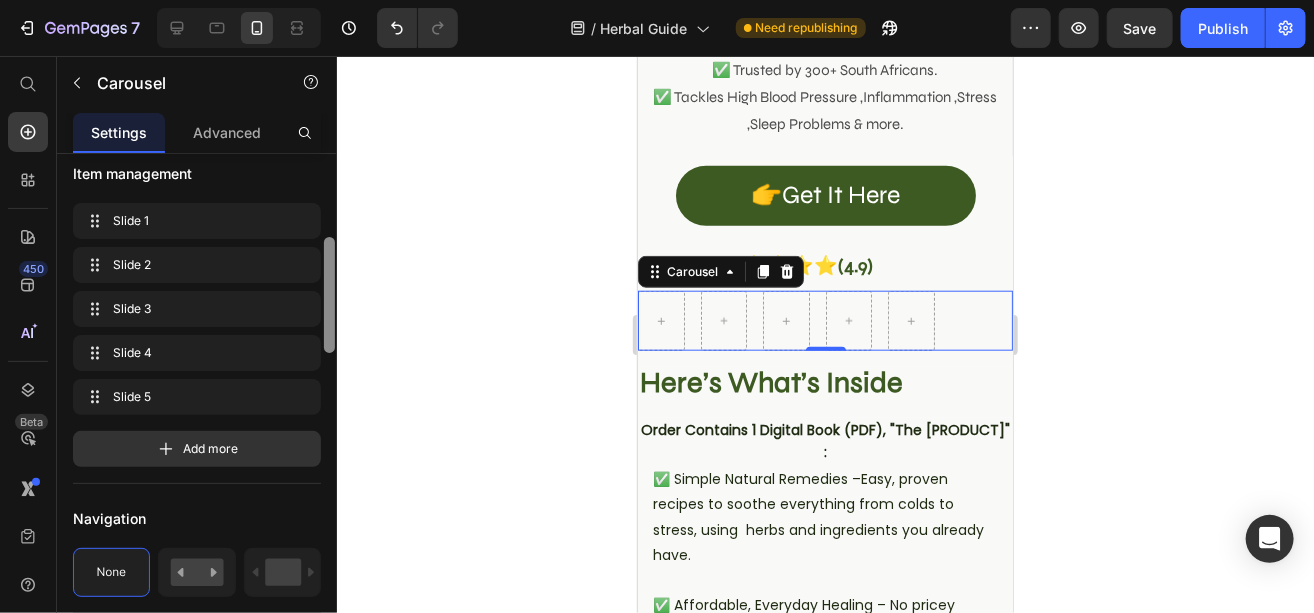 scroll, scrollTop: 335, scrollLeft: 0, axis: vertical 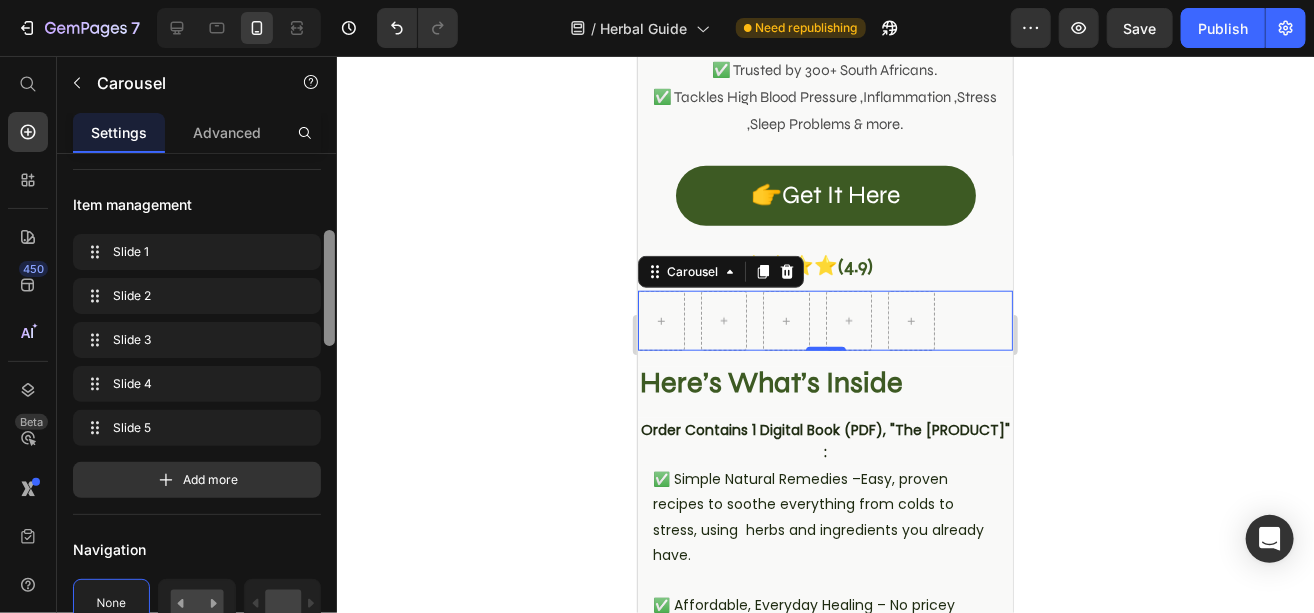 drag, startPoint x: 327, startPoint y: 345, endPoint x: 322, endPoint y: 268, distance: 77.16217 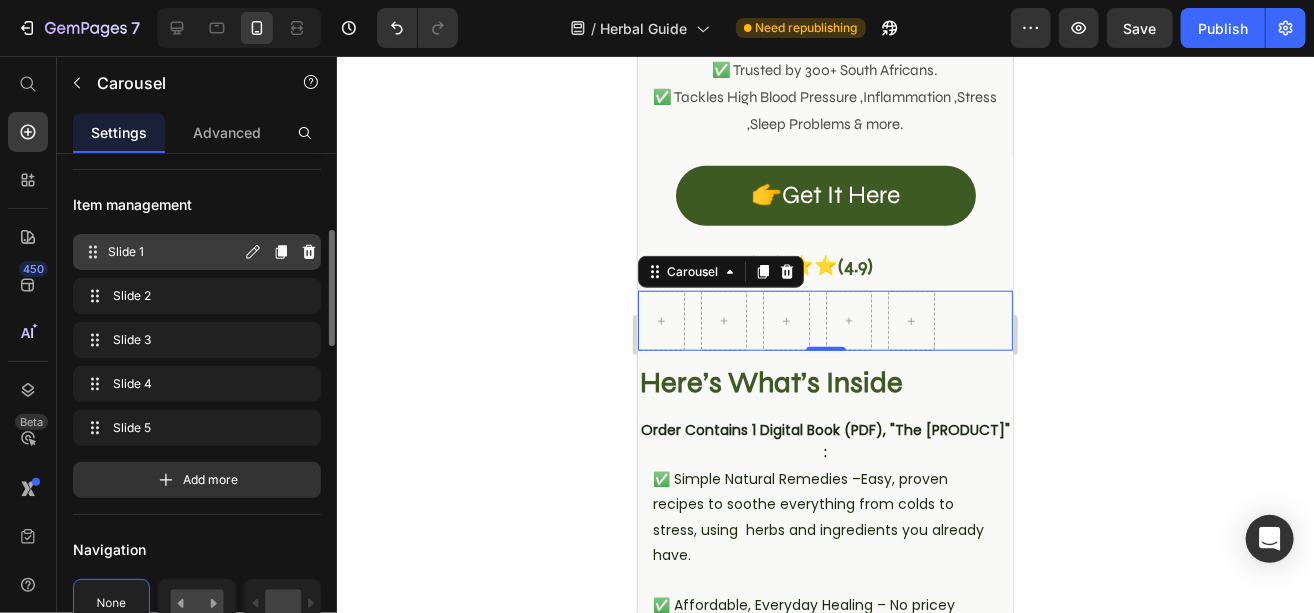 click on "Slide 1" at bounding box center (174, 252) 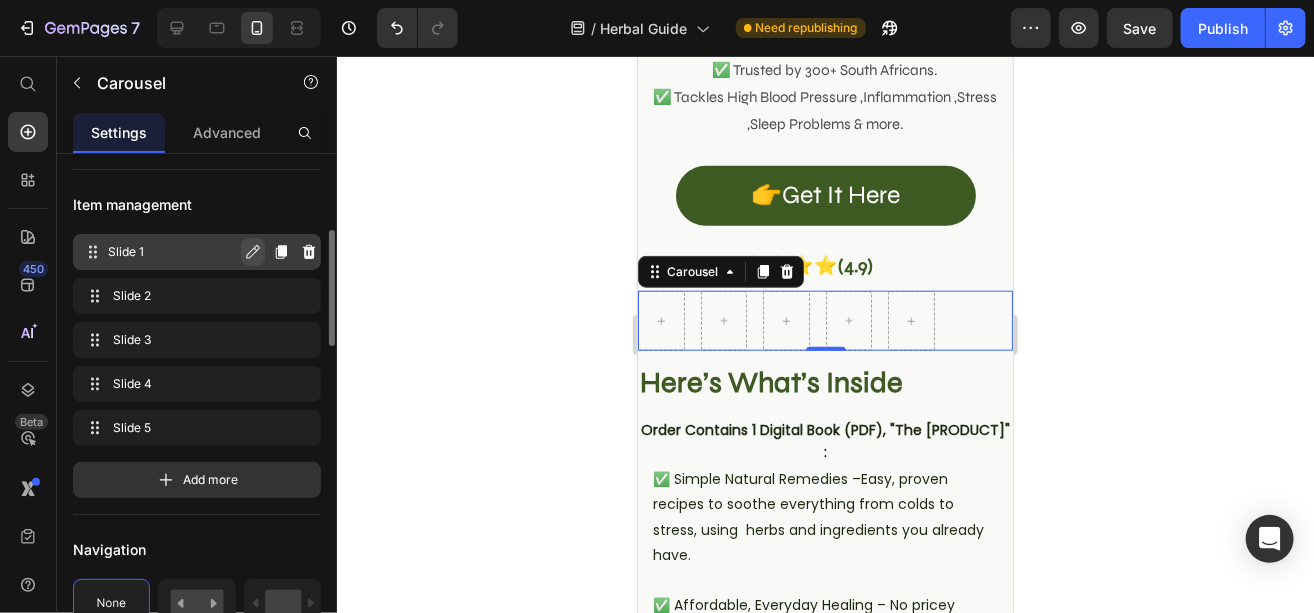 click 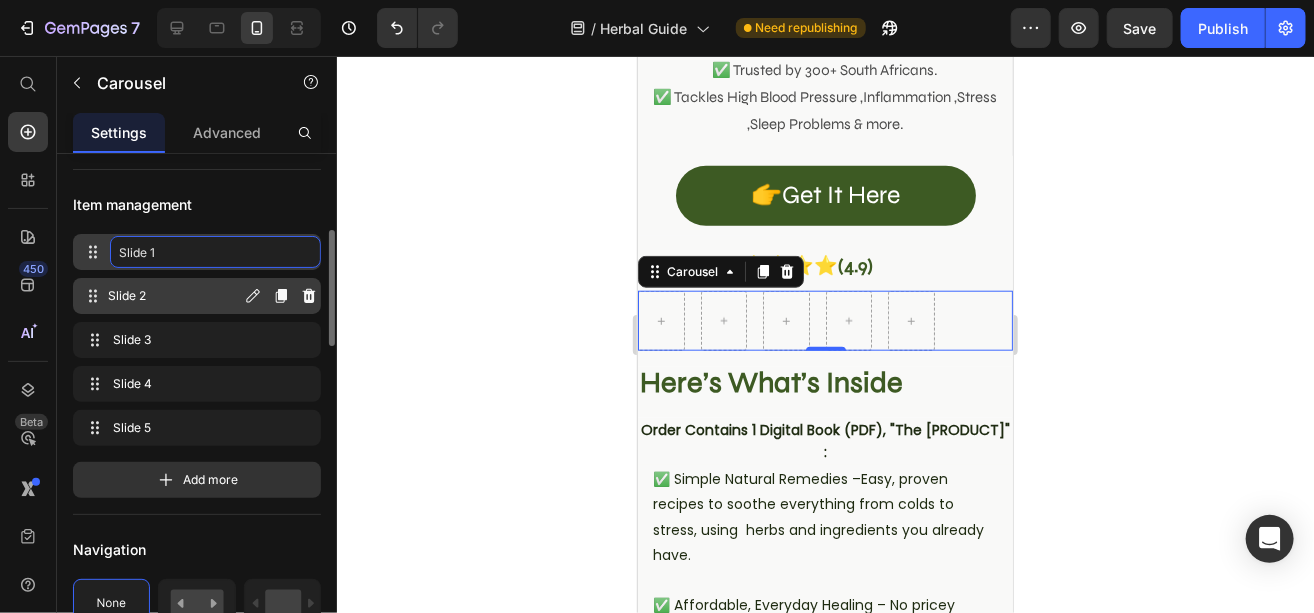 click 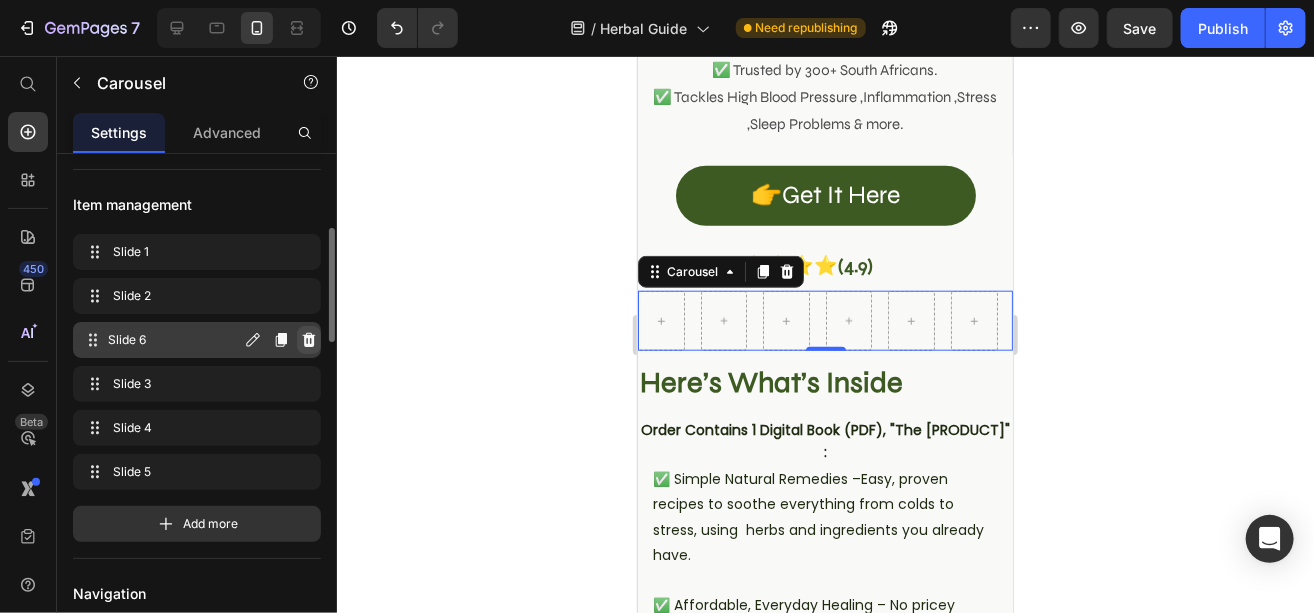 click 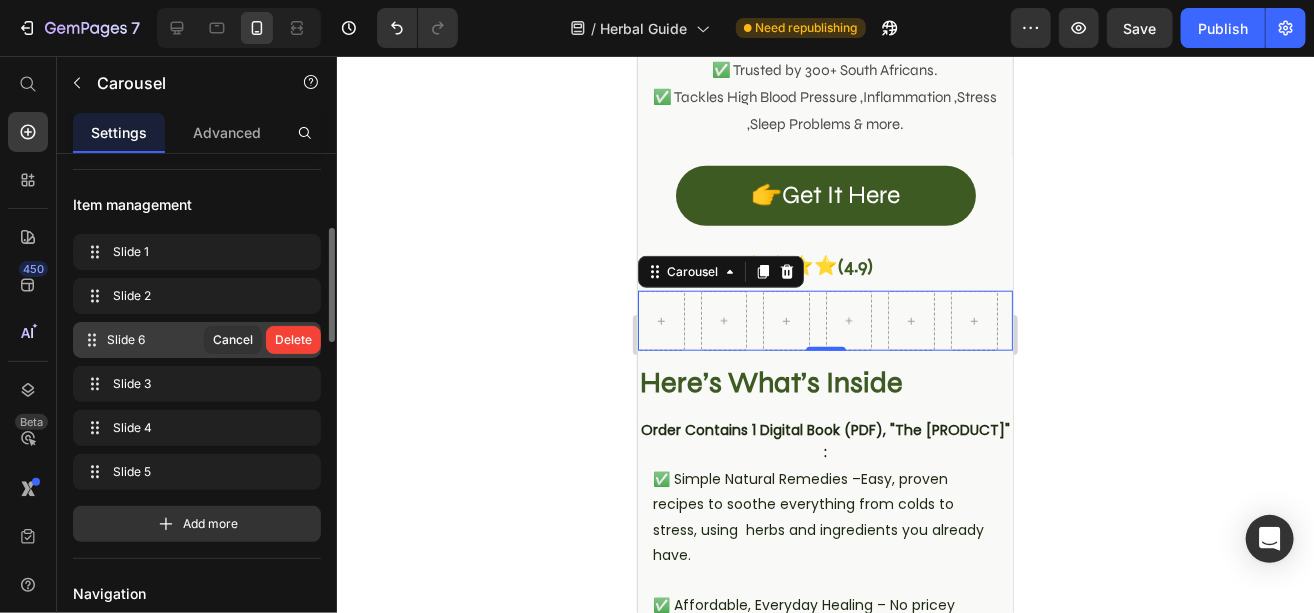 click on "Delete" at bounding box center [293, 340] 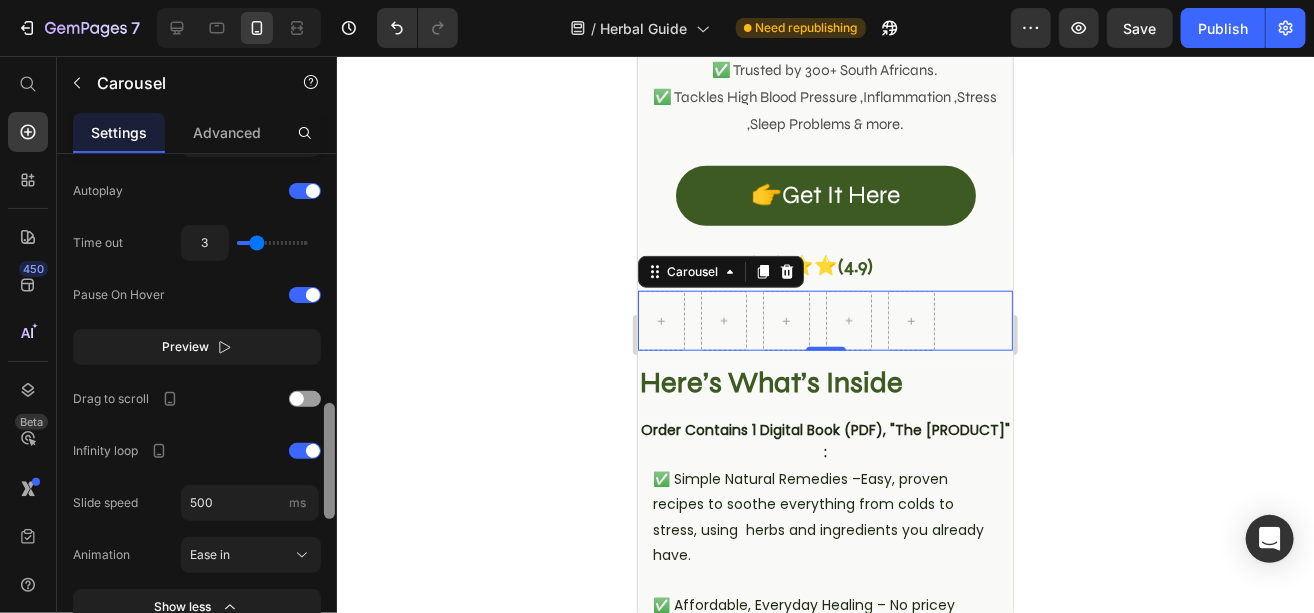 scroll, scrollTop: 1050, scrollLeft: 0, axis: vertical 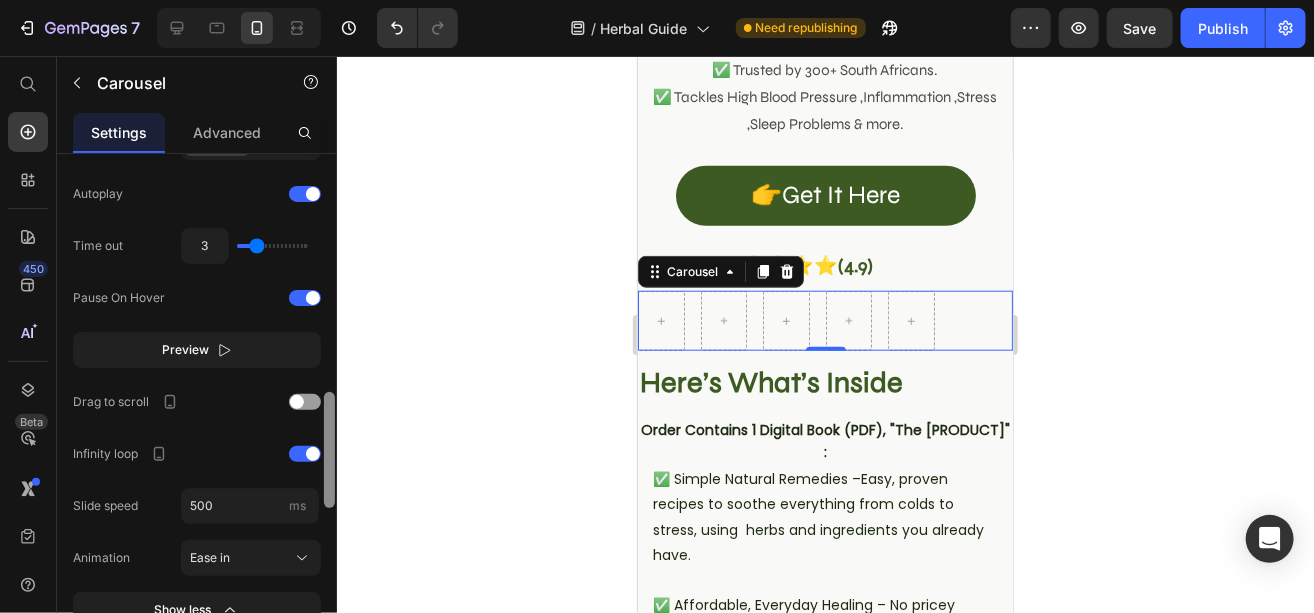 drag, startPoint x: 329, startPoint y: 269, endPoint x: 324, endPoint y: 431, distance: 162.07715 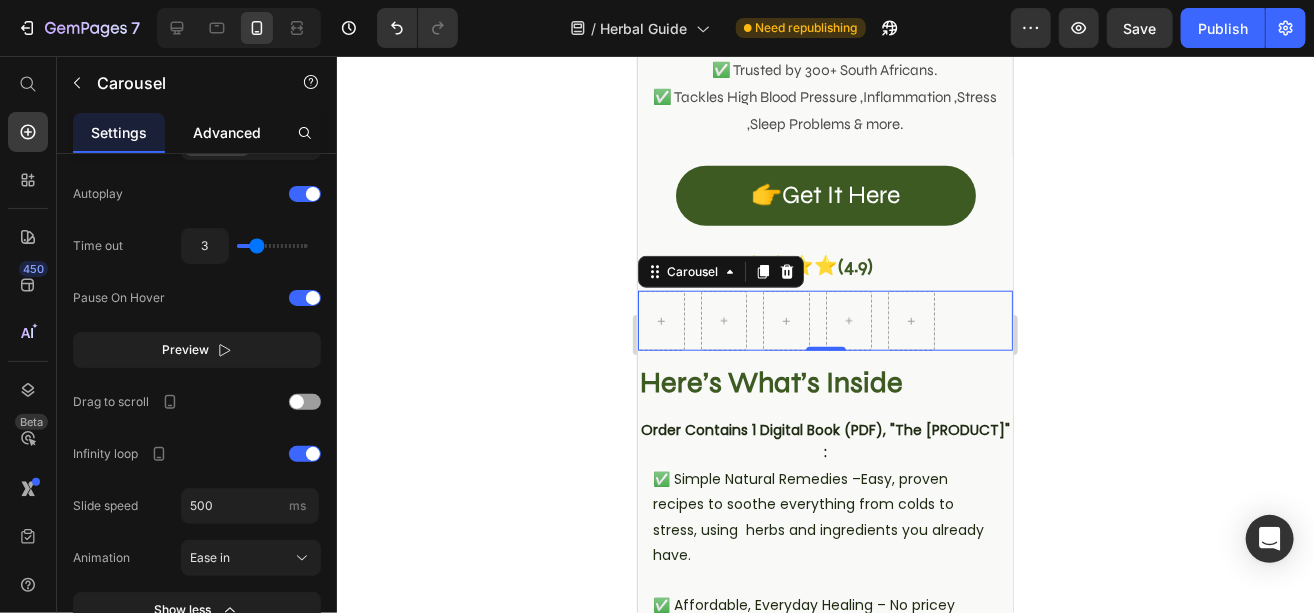 click on "Advanced" at bounding box center [227, 132] 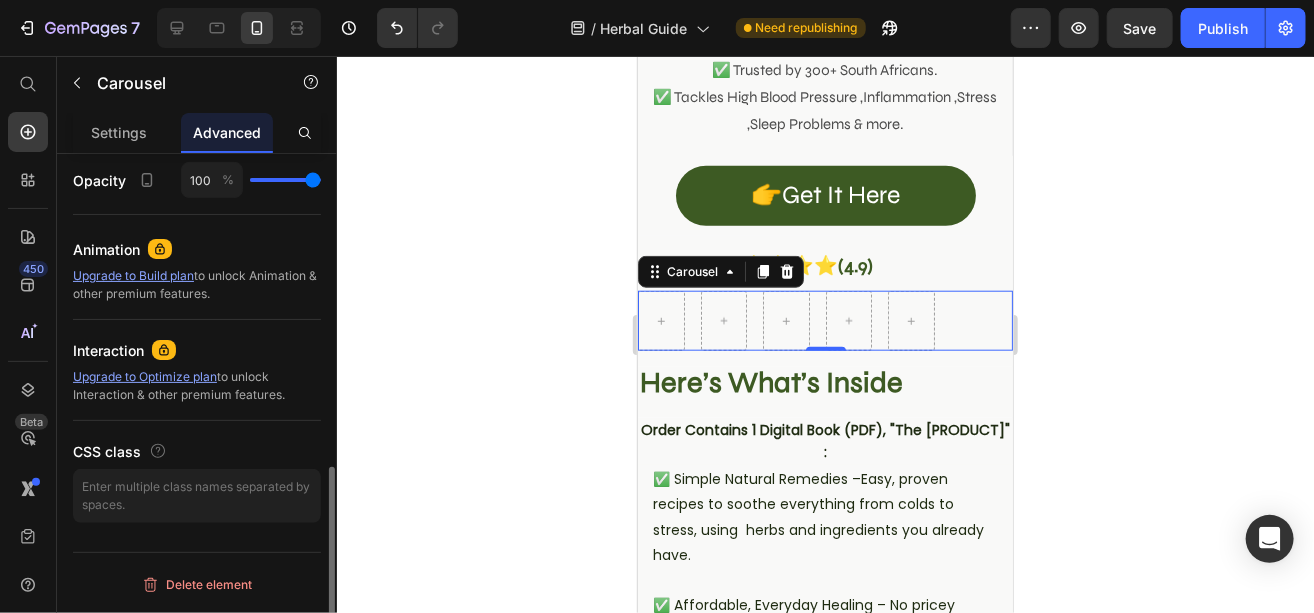 scroll, scrollTop: 0, scrollLeft: 0, axis: both 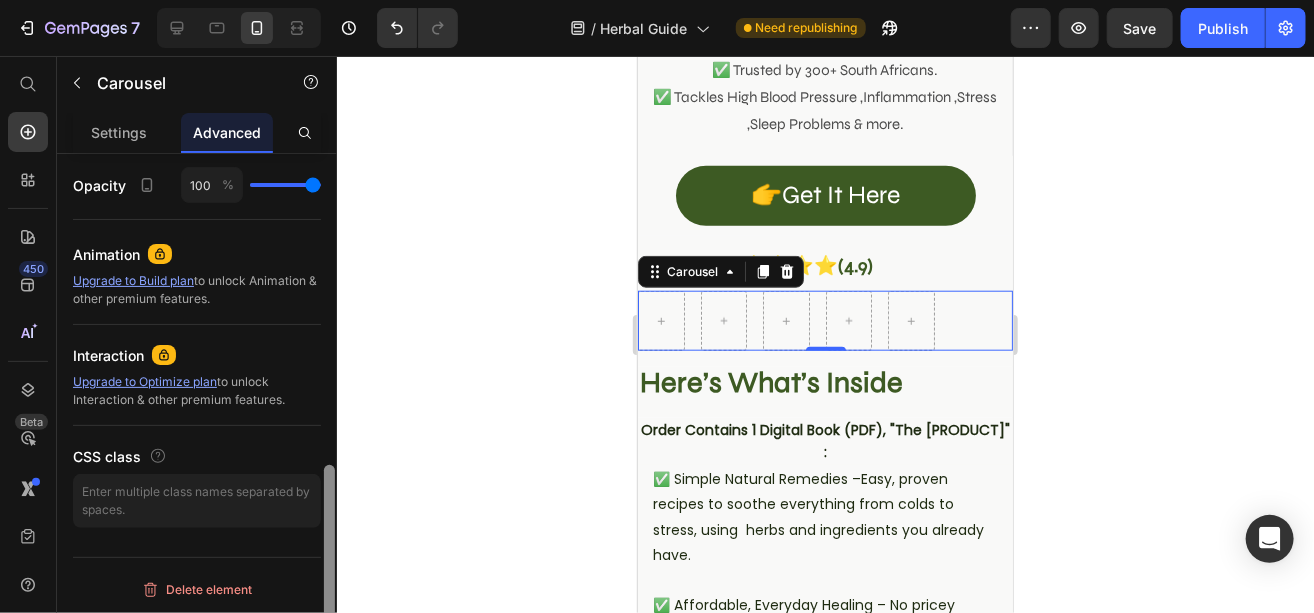 drag, startPoint x: 330, startPoint y: 221, endPoint x: 286, endPoint y: 174, distance: 64.381676 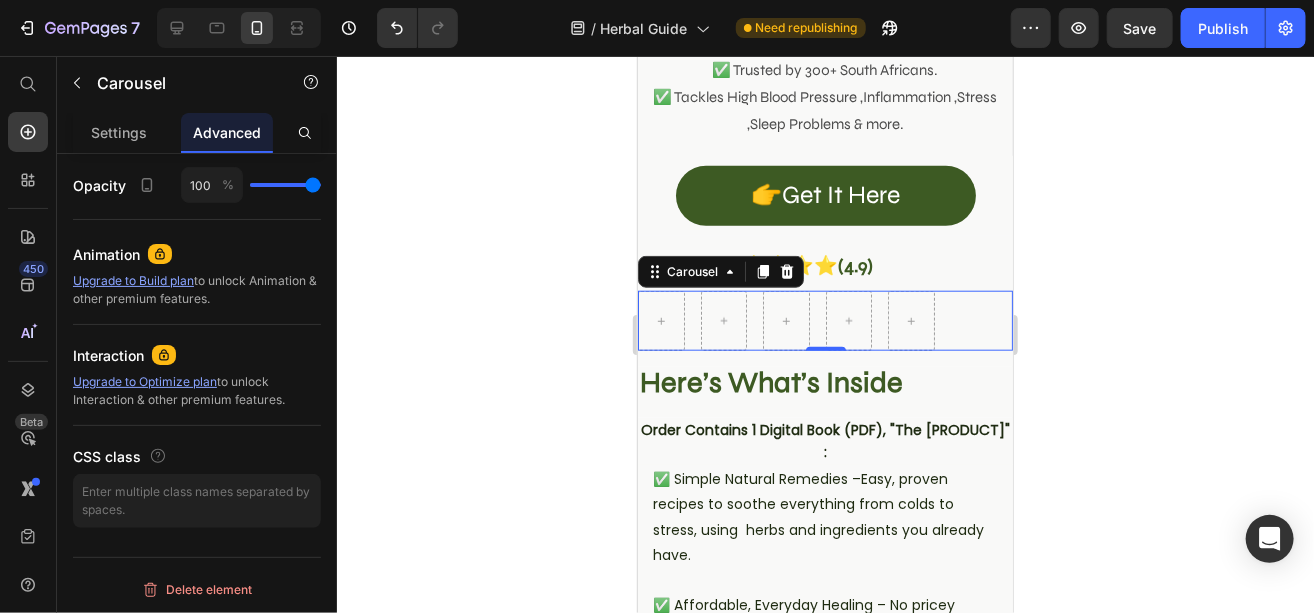 scroll, scrollTop: 0, scrollLeft: 0, axis: both 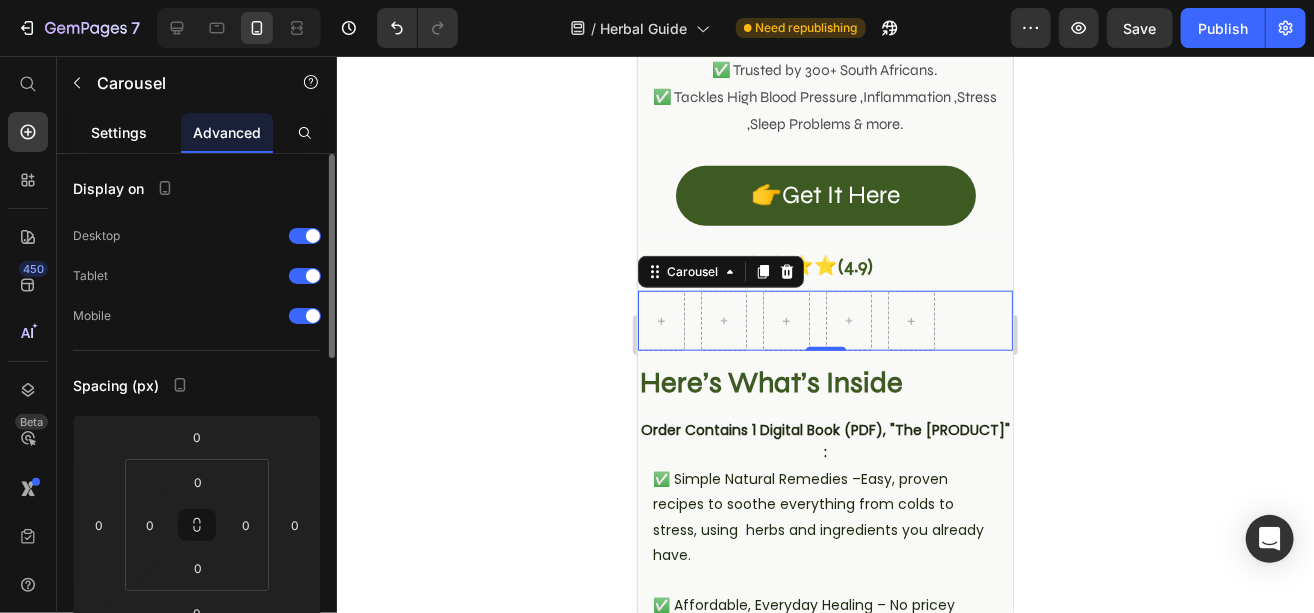 click on "Settings" at bounding box center [119, 132] 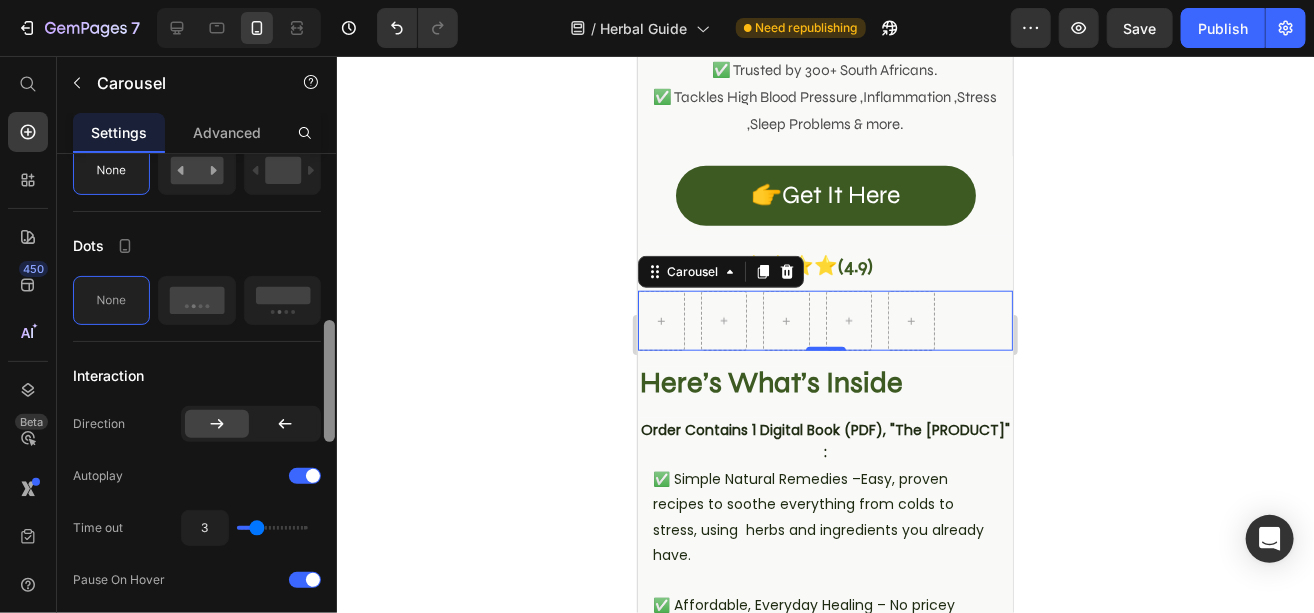 scroll, scrollTop: 751, scrollLeft: 0, axis: vertical 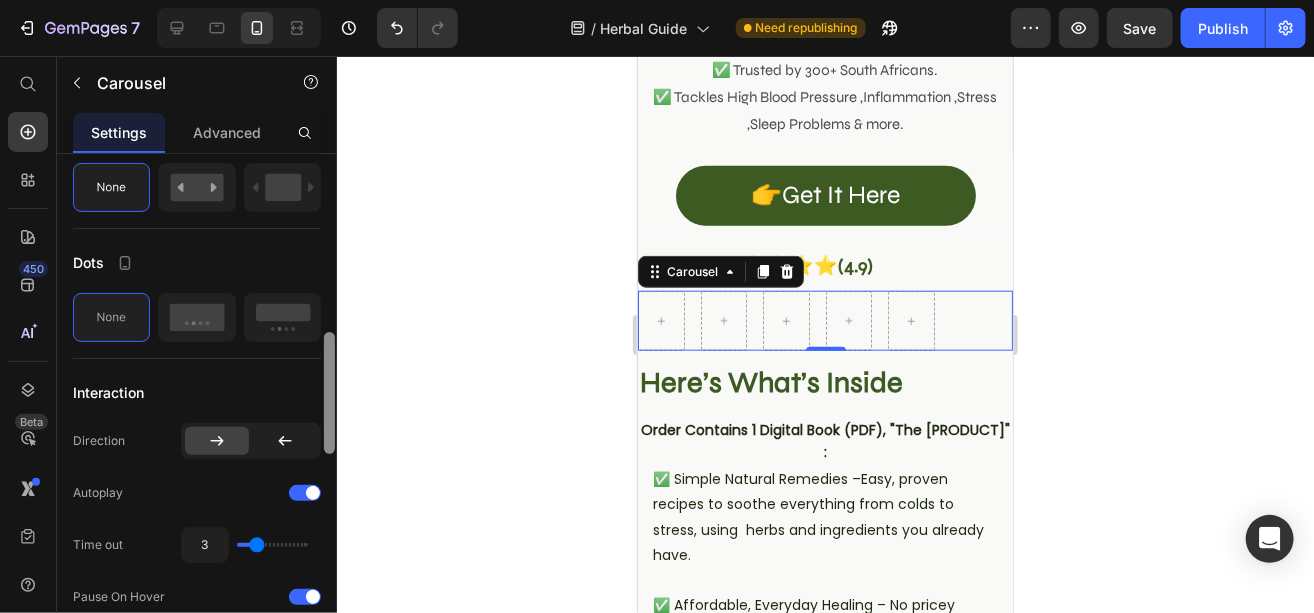 drag, startPoint x: 331, startPoint y: 226, endPoint x: 327, endPoint y: 405, distance: 179.0447 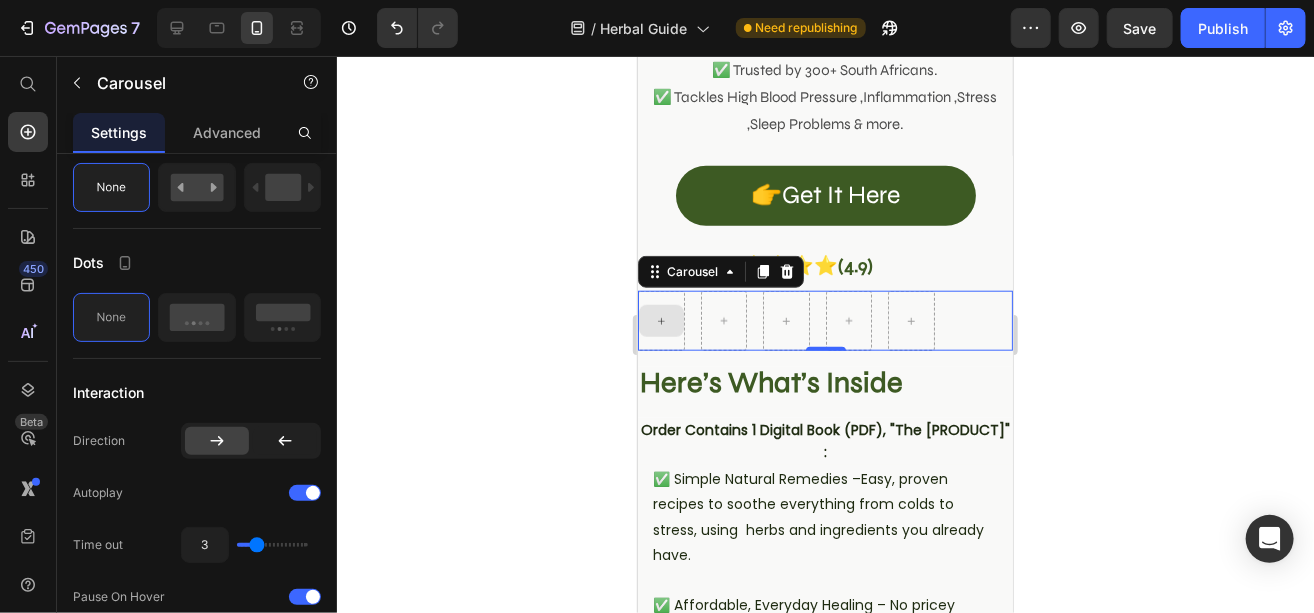 click at bounding box center [660, 320] 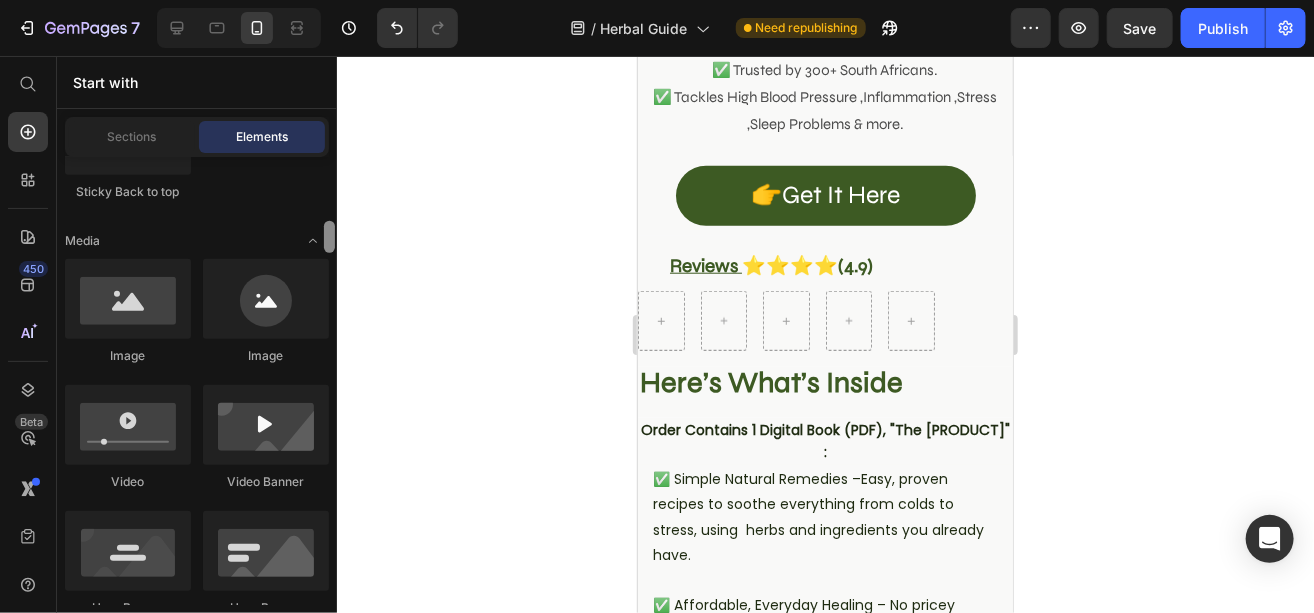 scroll, scrollTop: 700, scrollLeft: 0, axis: vertical 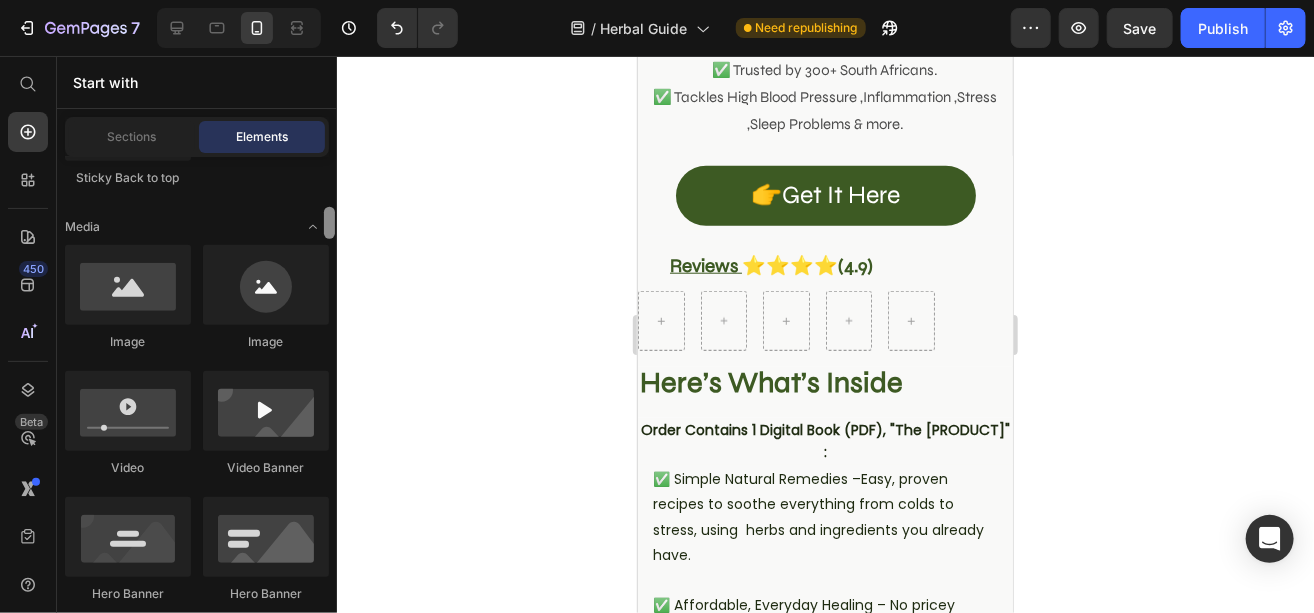 drag, startPoint x: 328, startPoint y: 292, endPoint x: 322, endPoint y: 220, distance: 72.249565 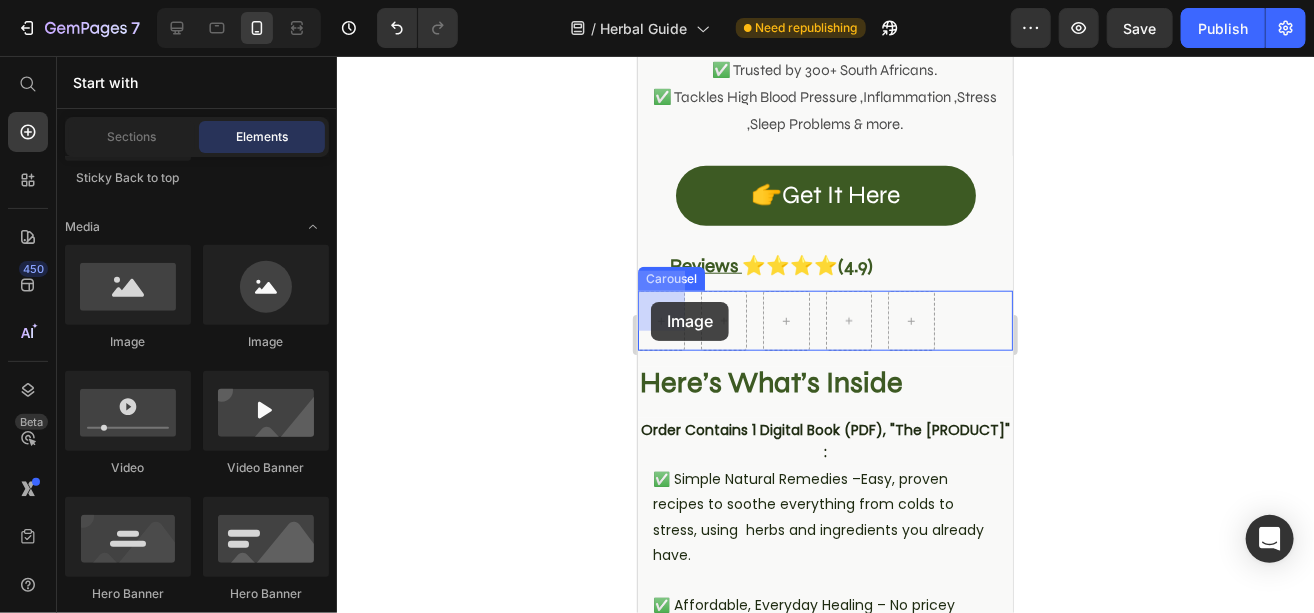 drag, startPoint x: 749, startPoint y: 359, endPoint x: 650, endPoint y: 301, distance: 114.73883 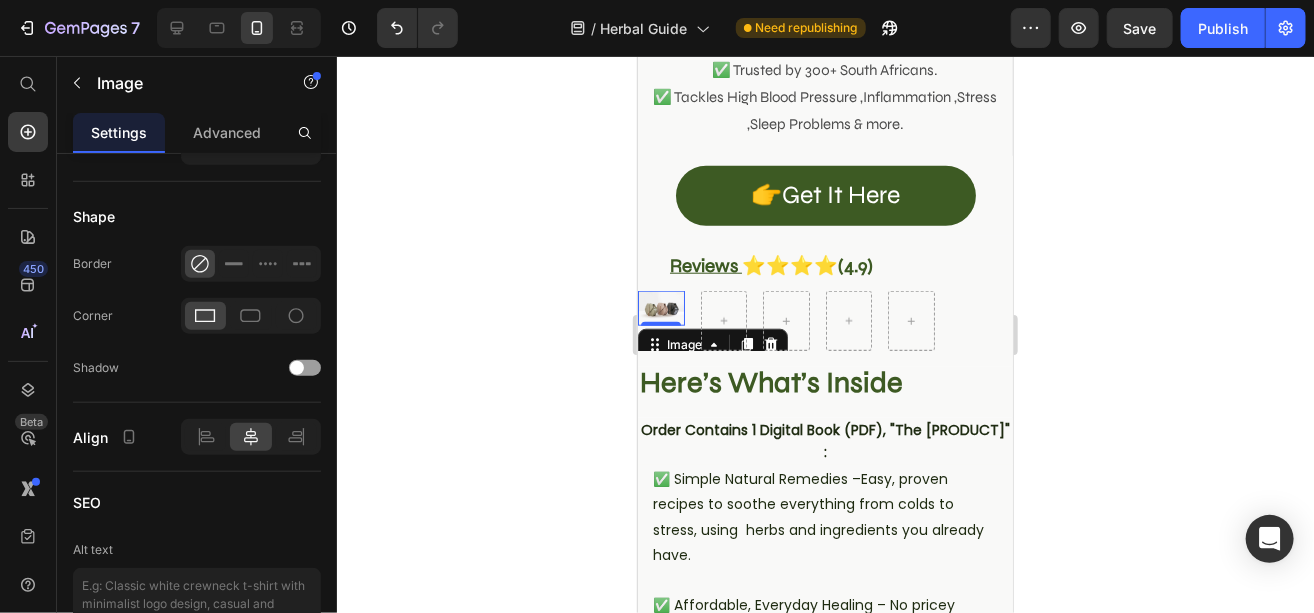 scroll, scrollTop: 0, scrollLeft: 0, axis: both 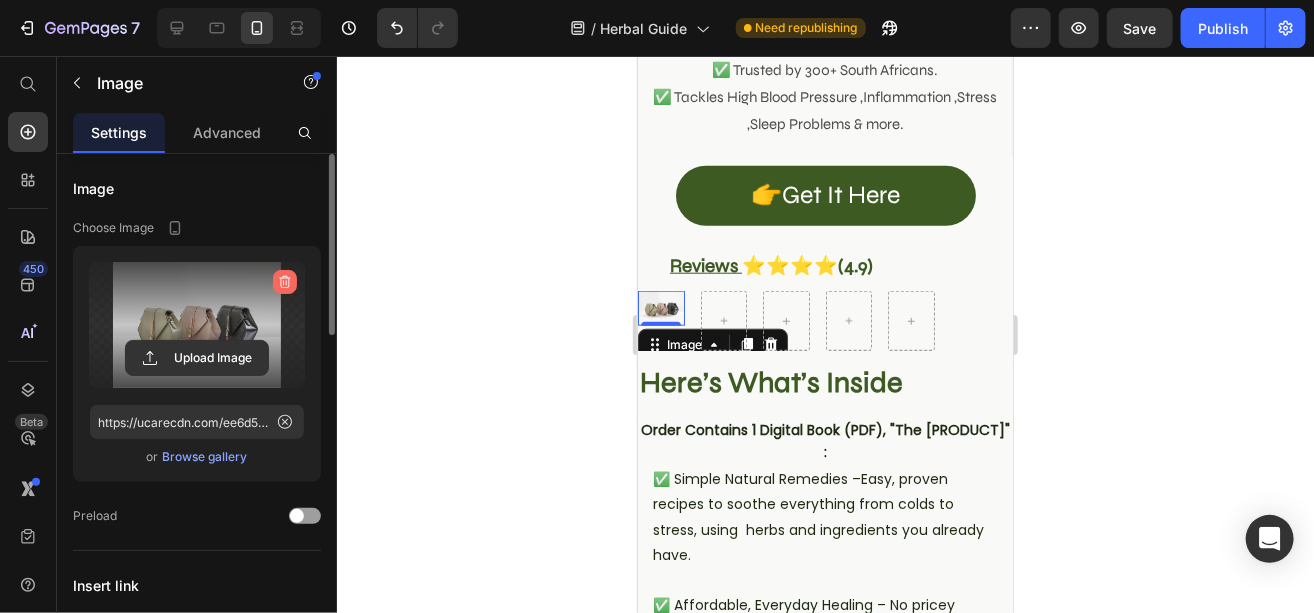 click 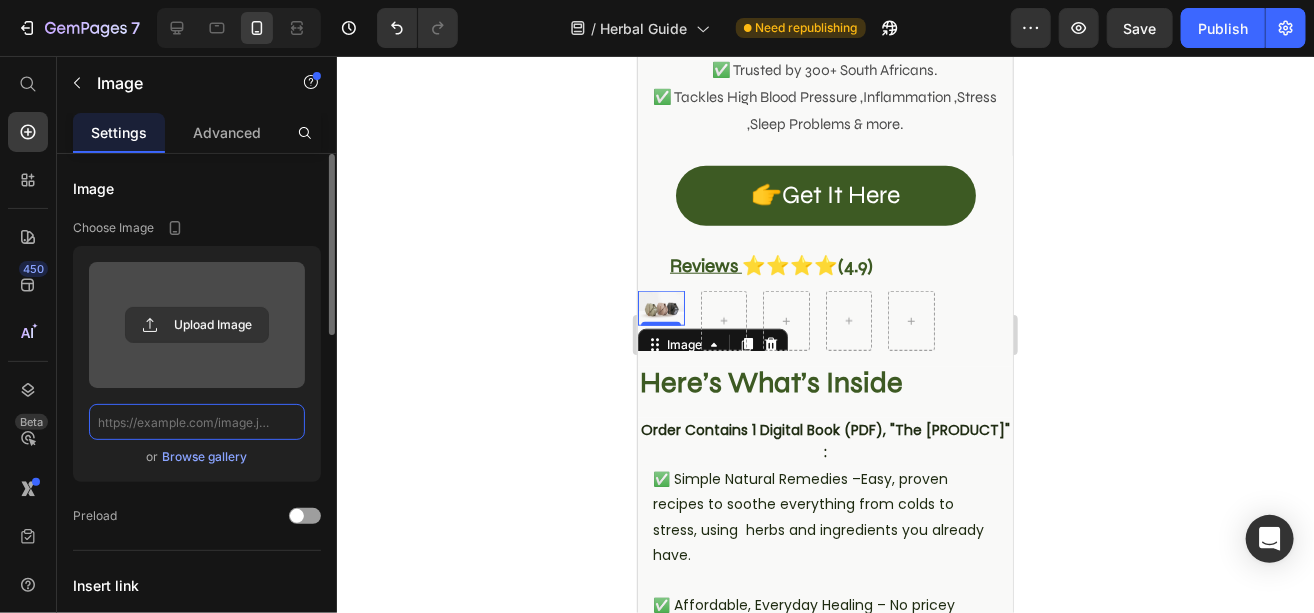 scroll, scrollTop: 0, scrollLeft: 0, axis: both 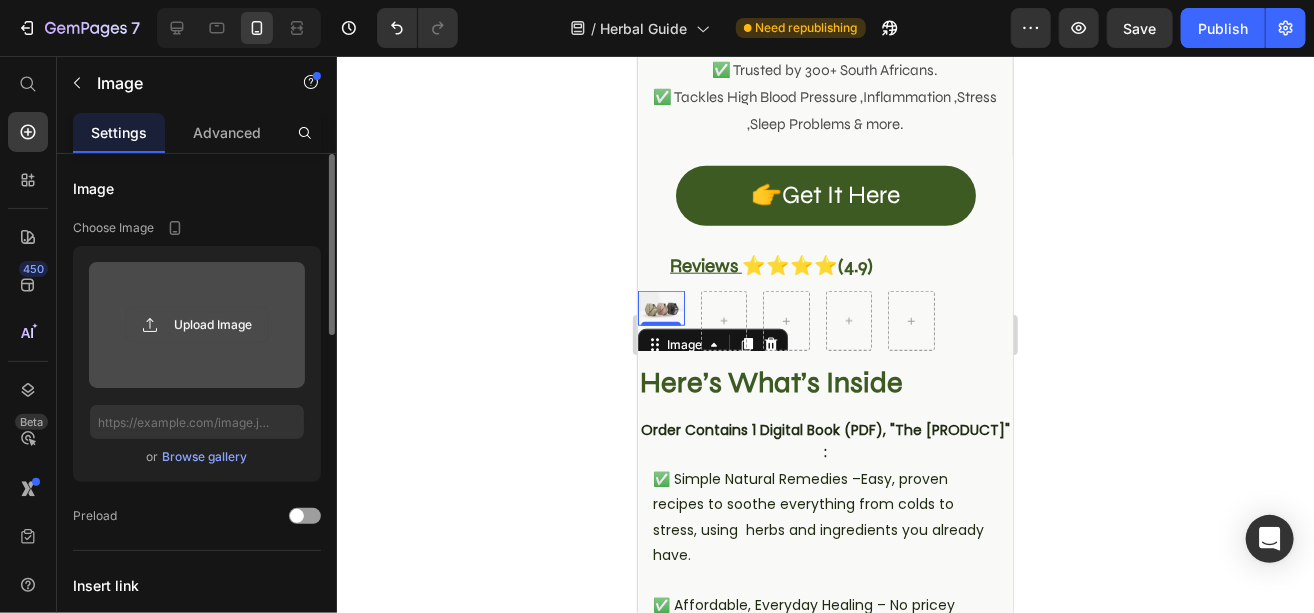 click 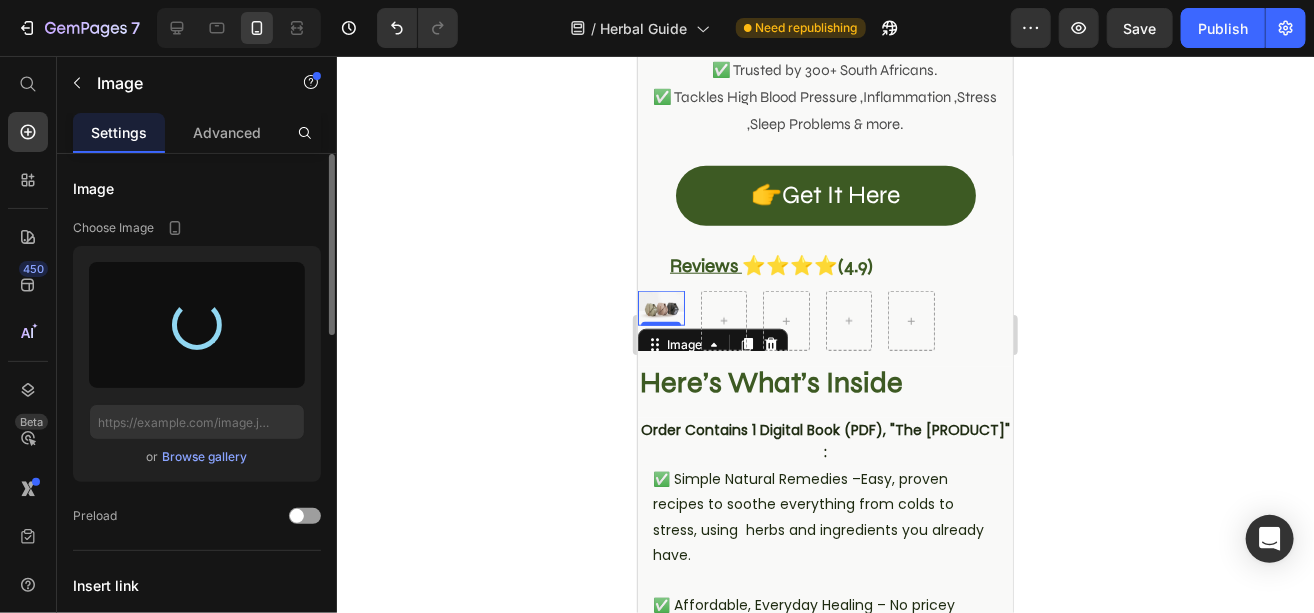 type on "https://cdn.shopify.com/s/files/1/0664/6788/9221/files/gempages_575061850920584421-38b6afae-ec64-4890-8add-2e62ec208e10.jpg" 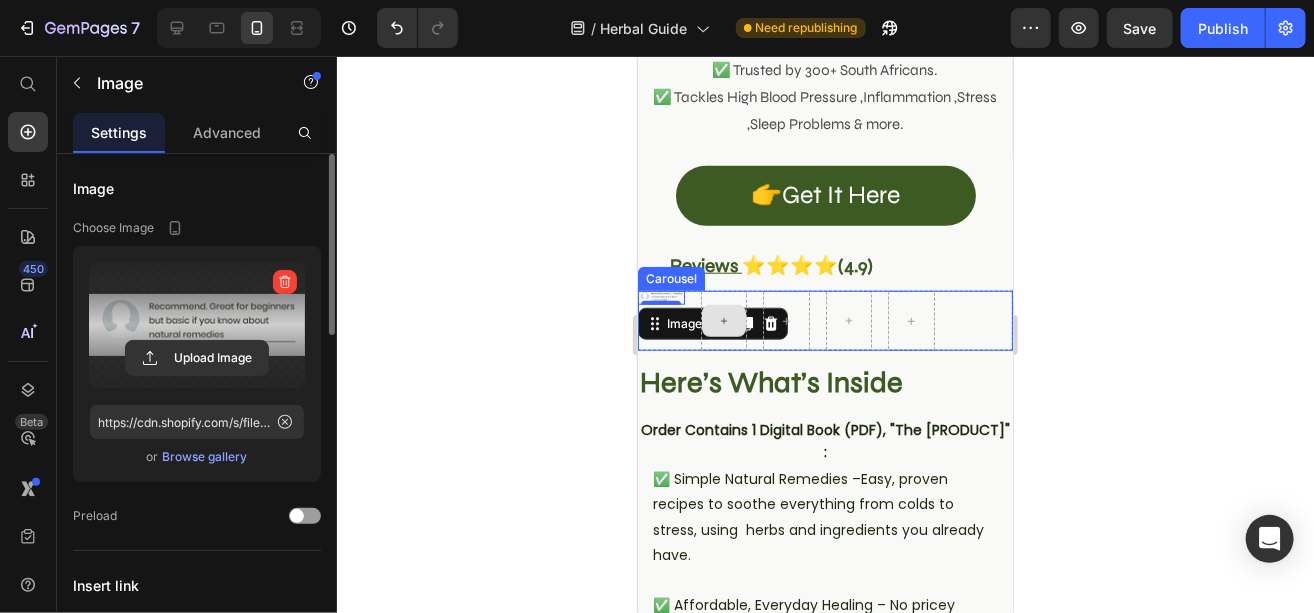 click at bounding box center (723, 320) 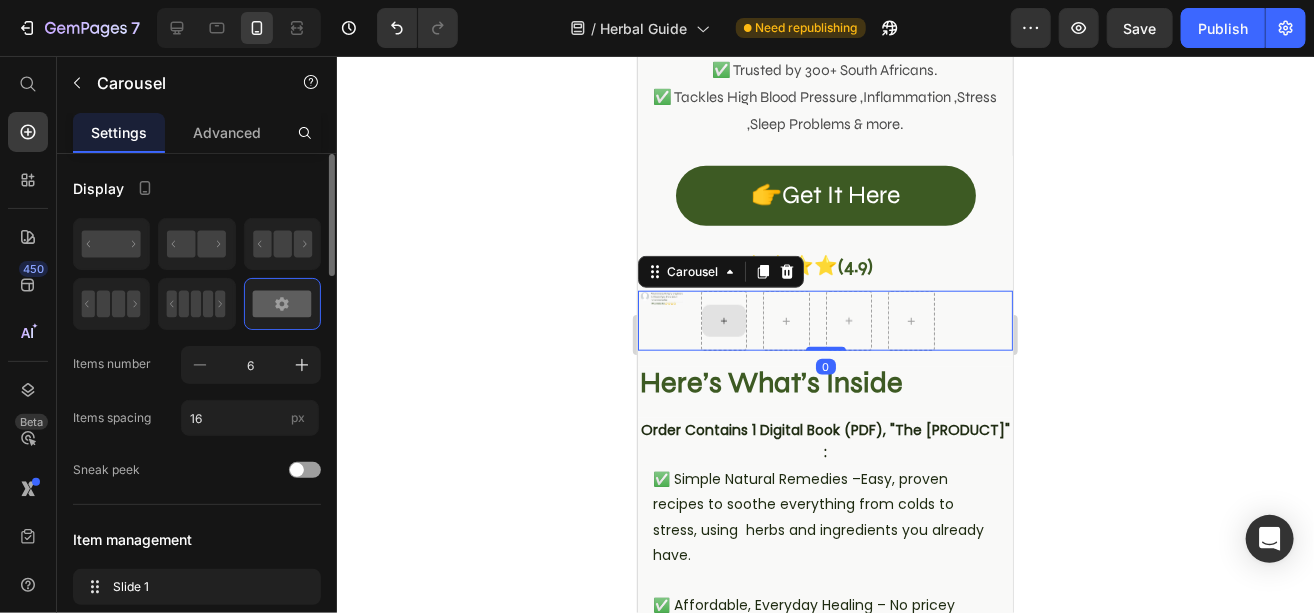 click 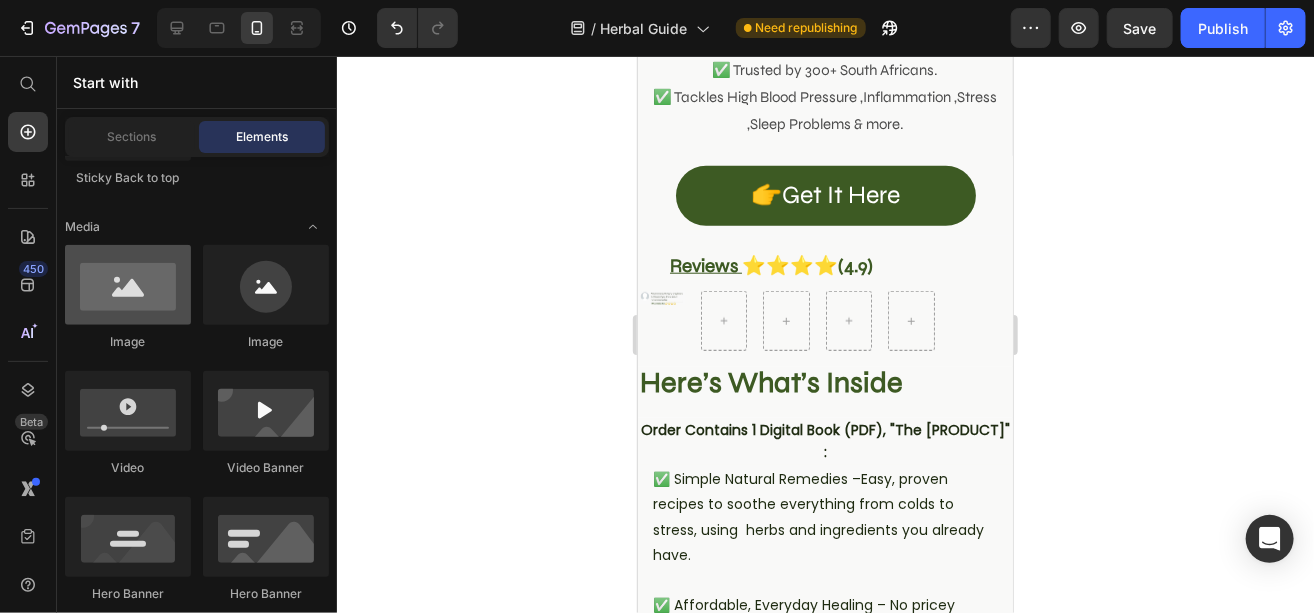 click at bounding box center [128, 285] 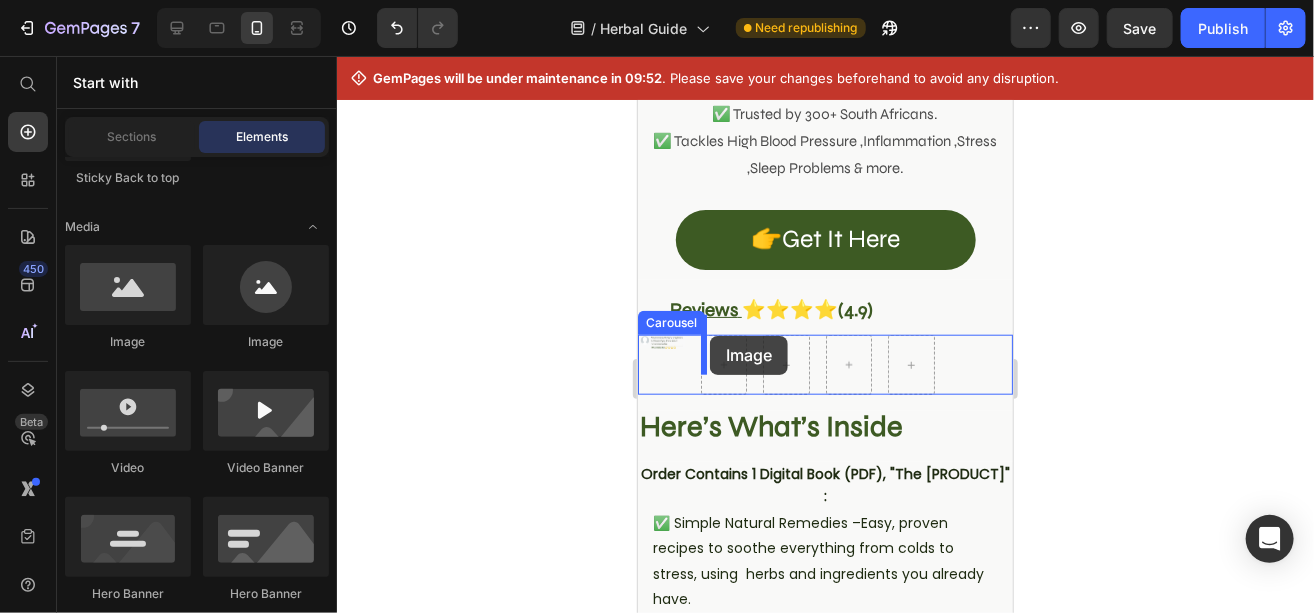 drag, startPoint x: 772, startPoint y: 393, endPoint x: 709, endPoint y: 335, distance: 85.632935 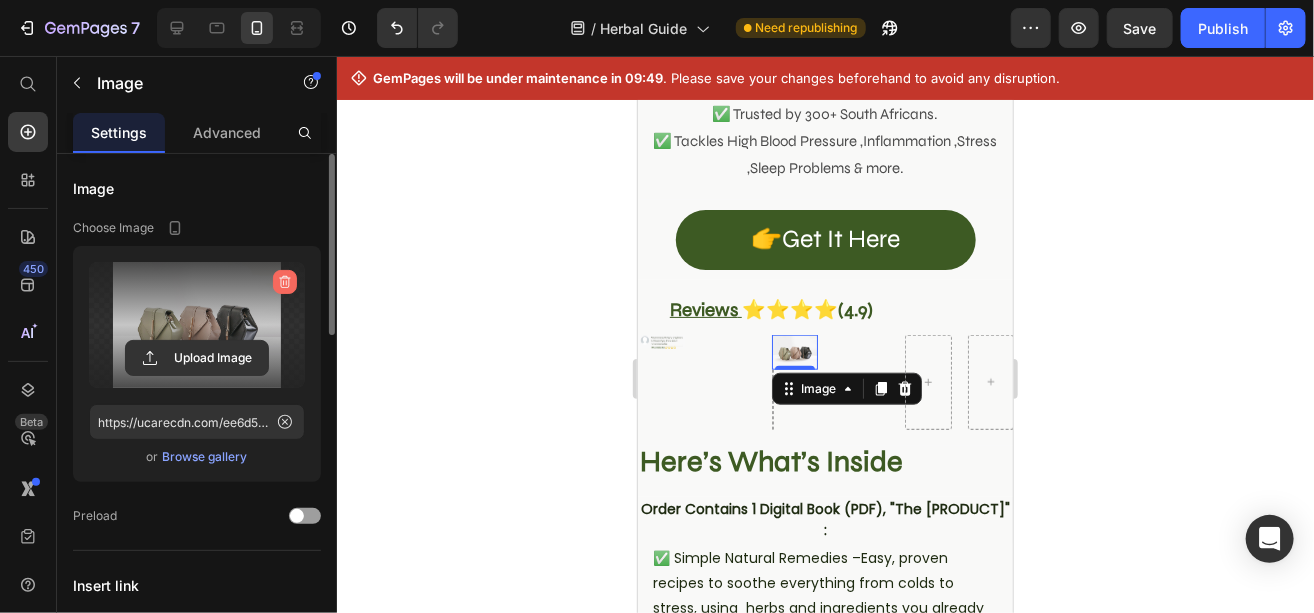 click 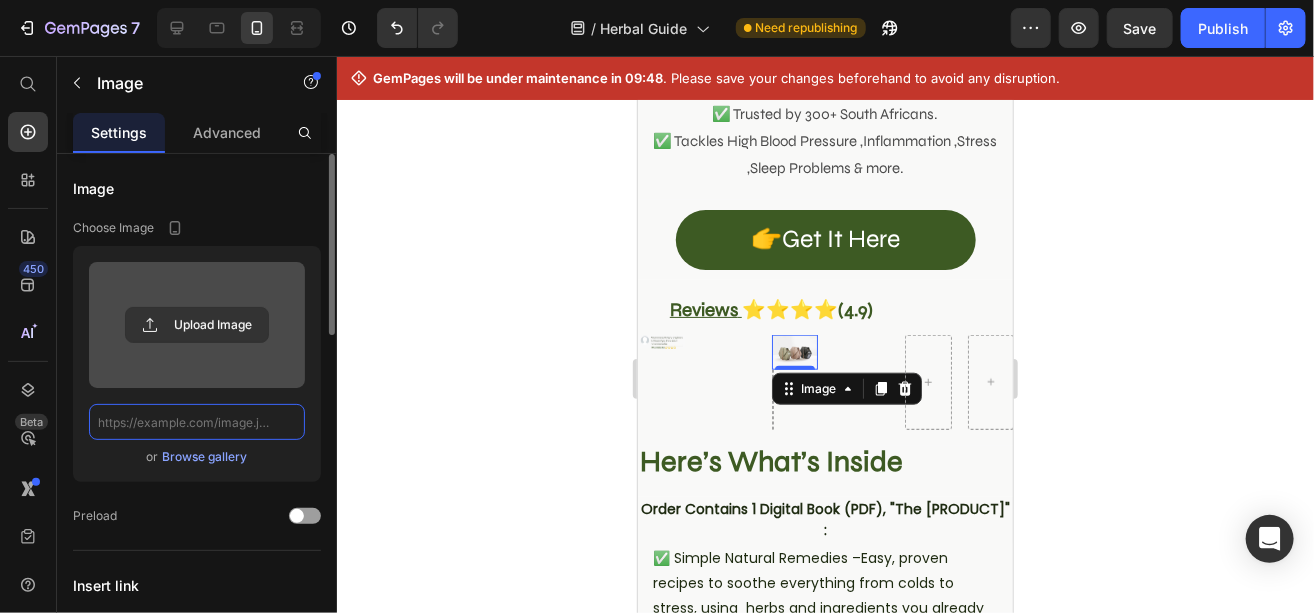 scroll, scrollTop: 0, scrollLeft: 0, axis: both 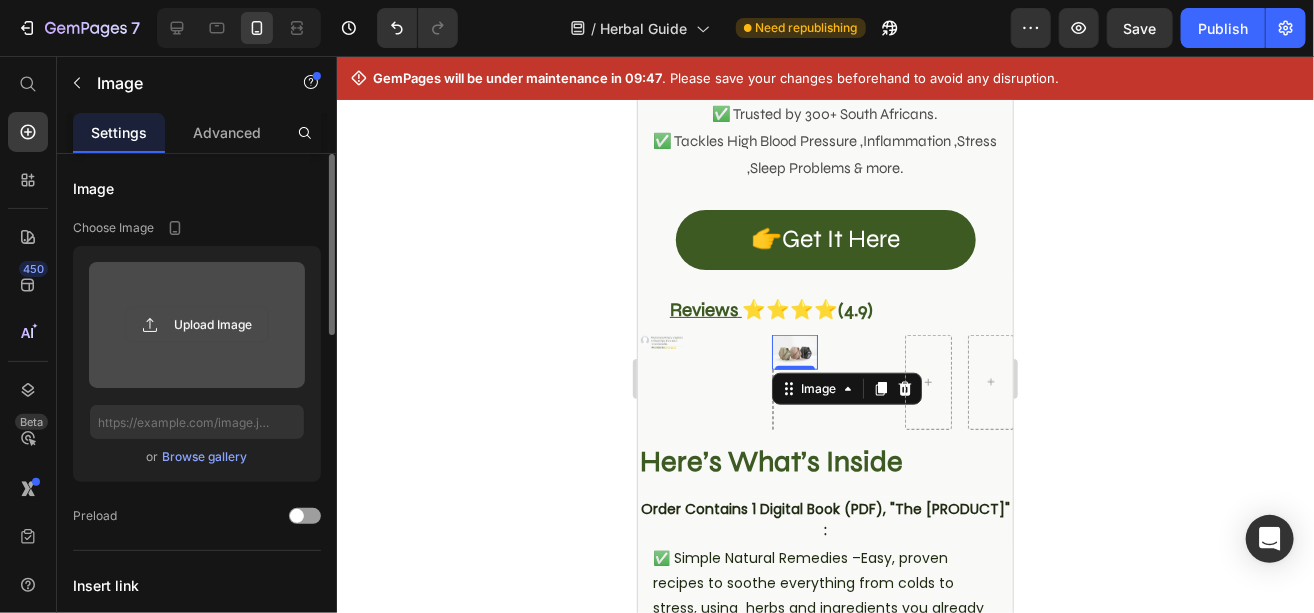 click 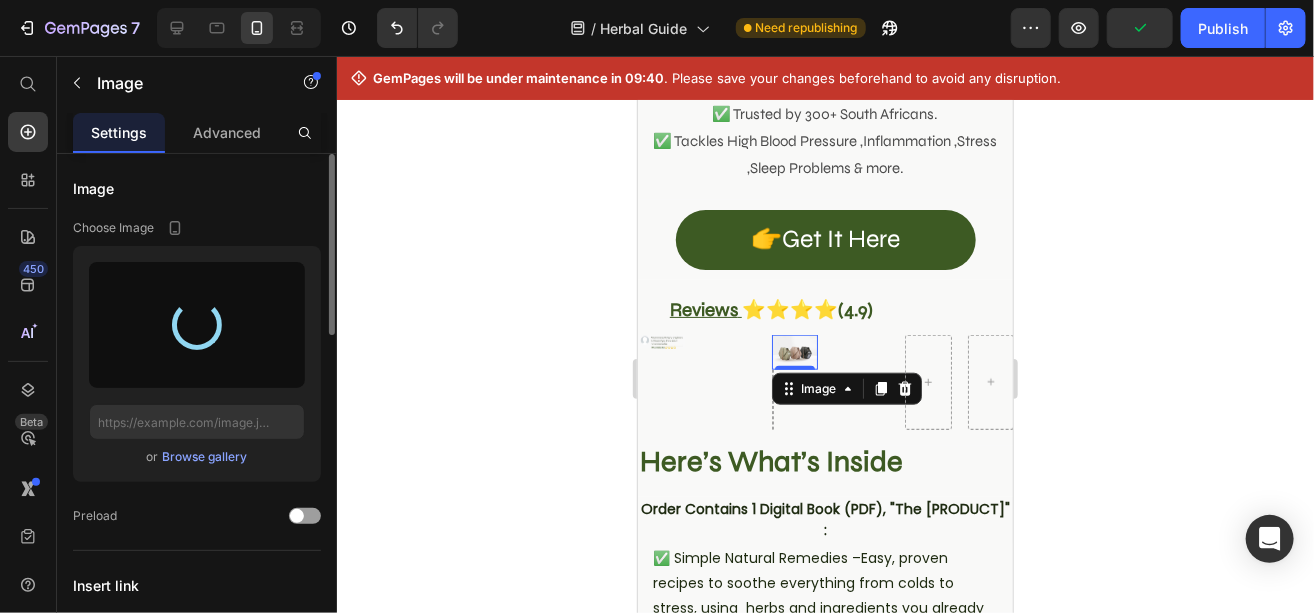 type on "https://cdn.shopify.com/s/files/1/0664/6788/9221/files/gempages_575061850920584421-e923460d-2575-4a56-a412-93319265cfb4.jpg" 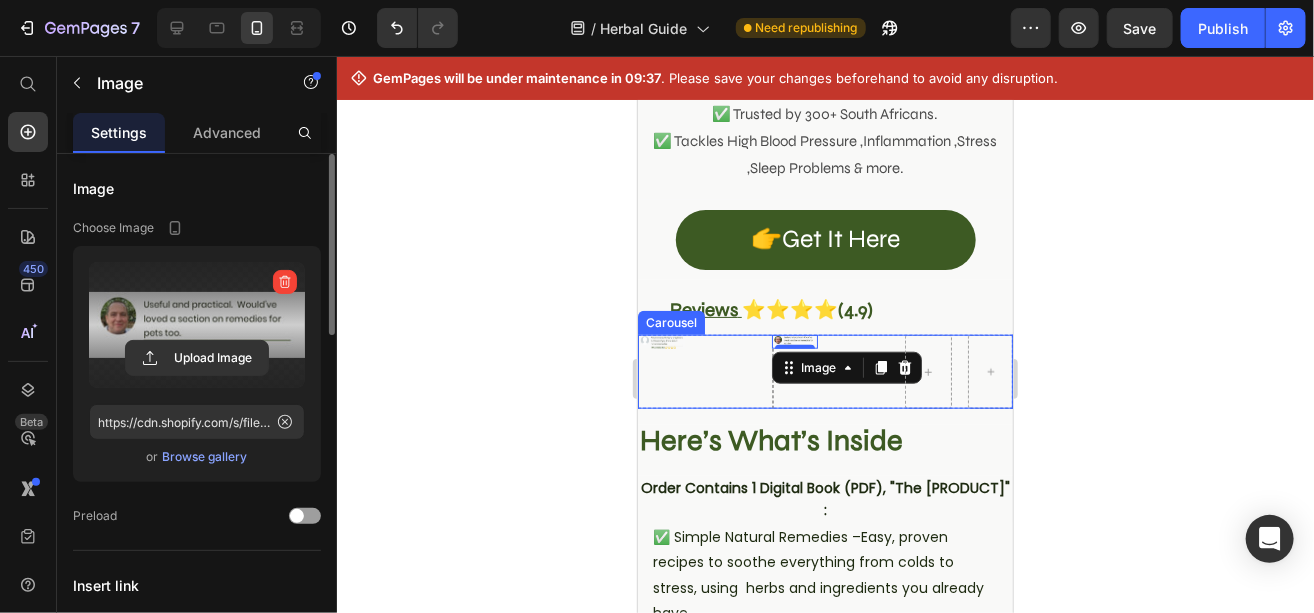 click on "Image Image   0
Row" at bounding box center (824, 371) 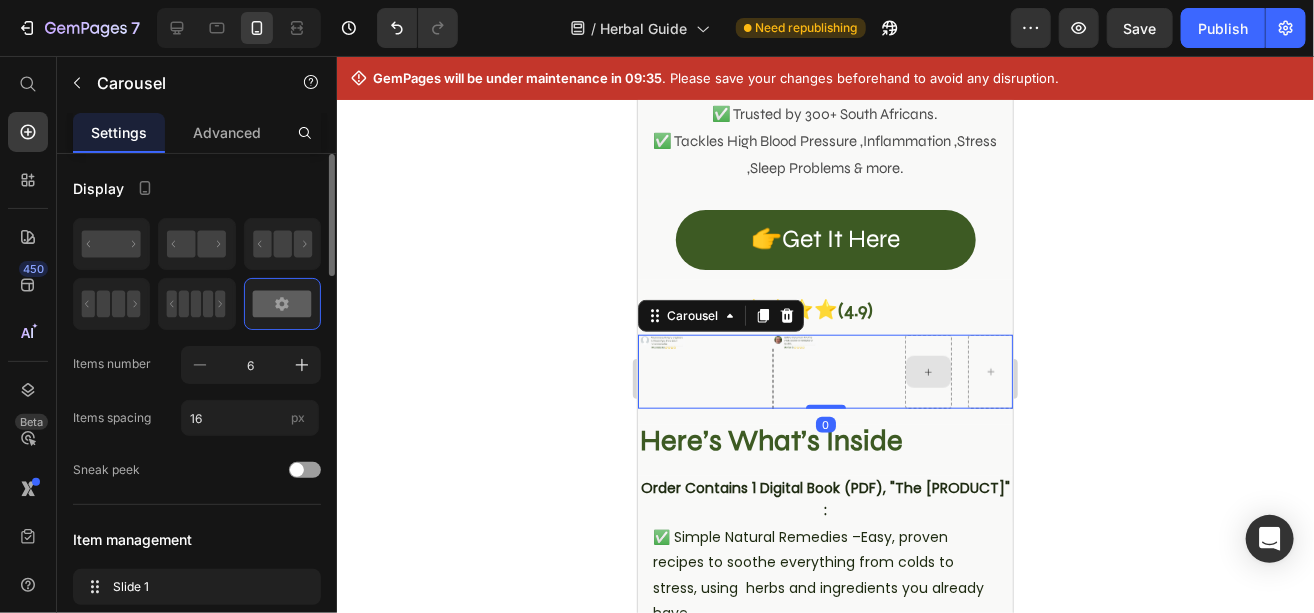click at bounding box center [927, 371] 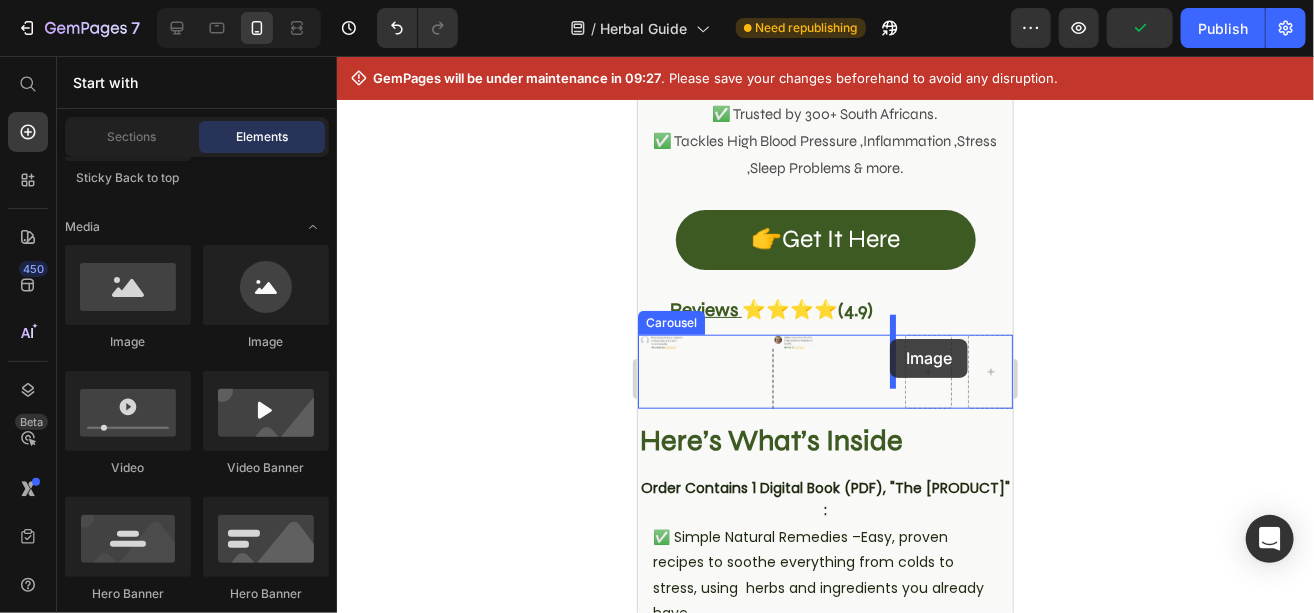 drag, startPoint x: 794, startPoint y: 387, endPoint x: 889, endPoint y: 338, distance: 106.89247 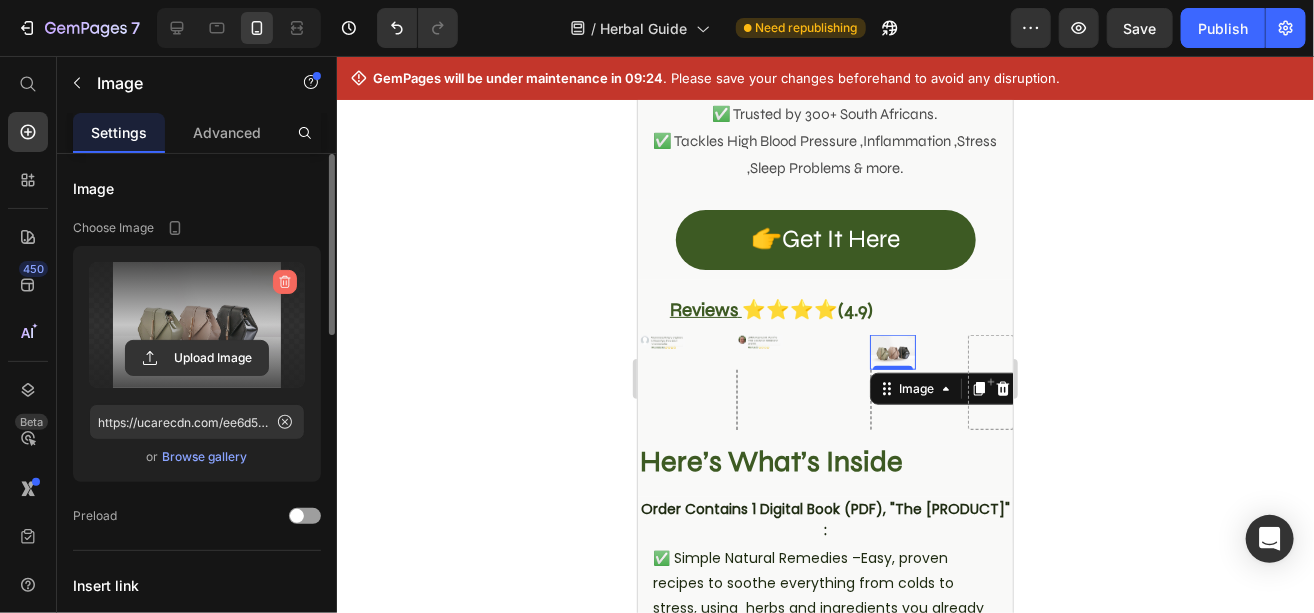 click 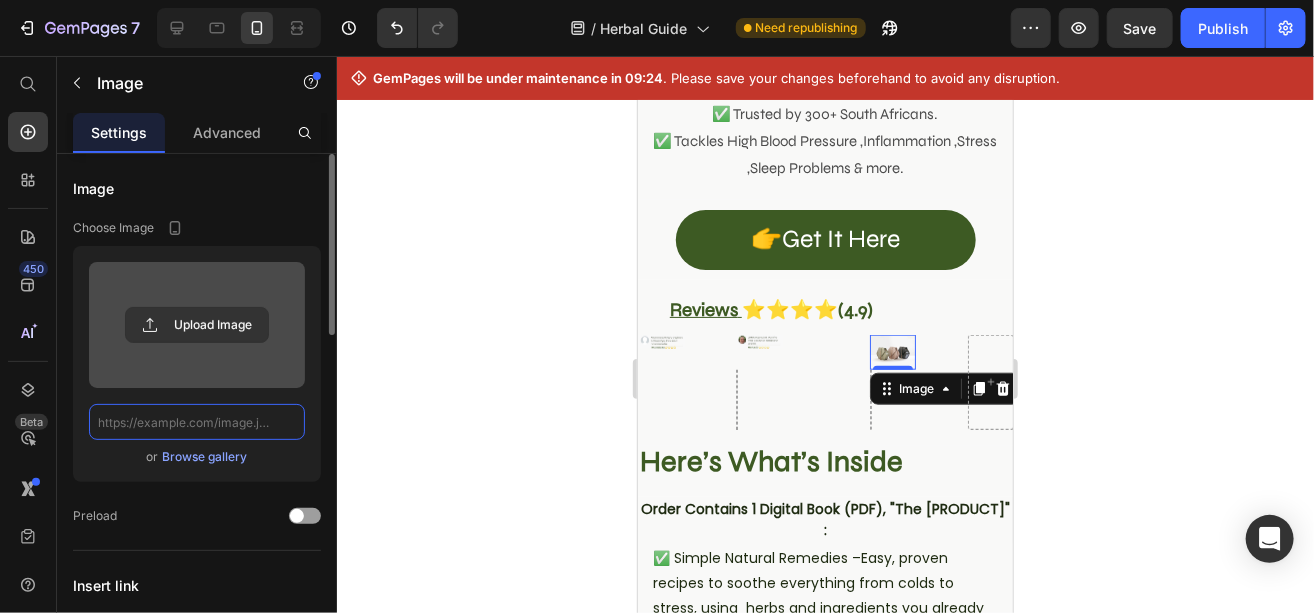 scroll, scrollTop: 0, scrollLeft: 0, axis: both 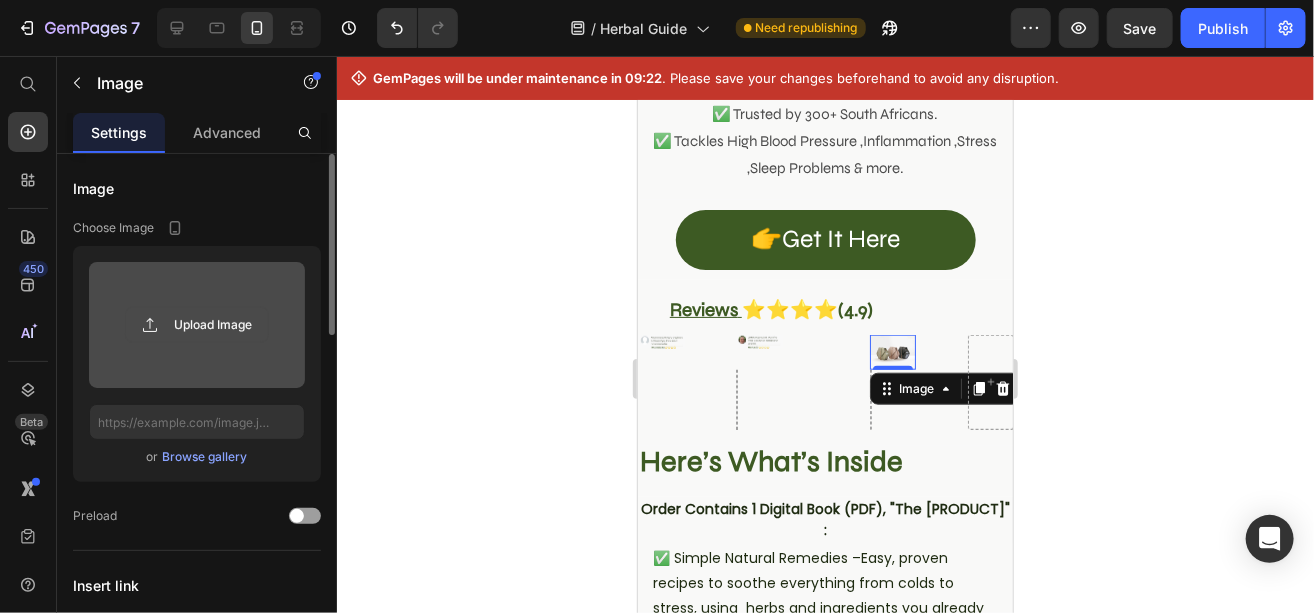 click 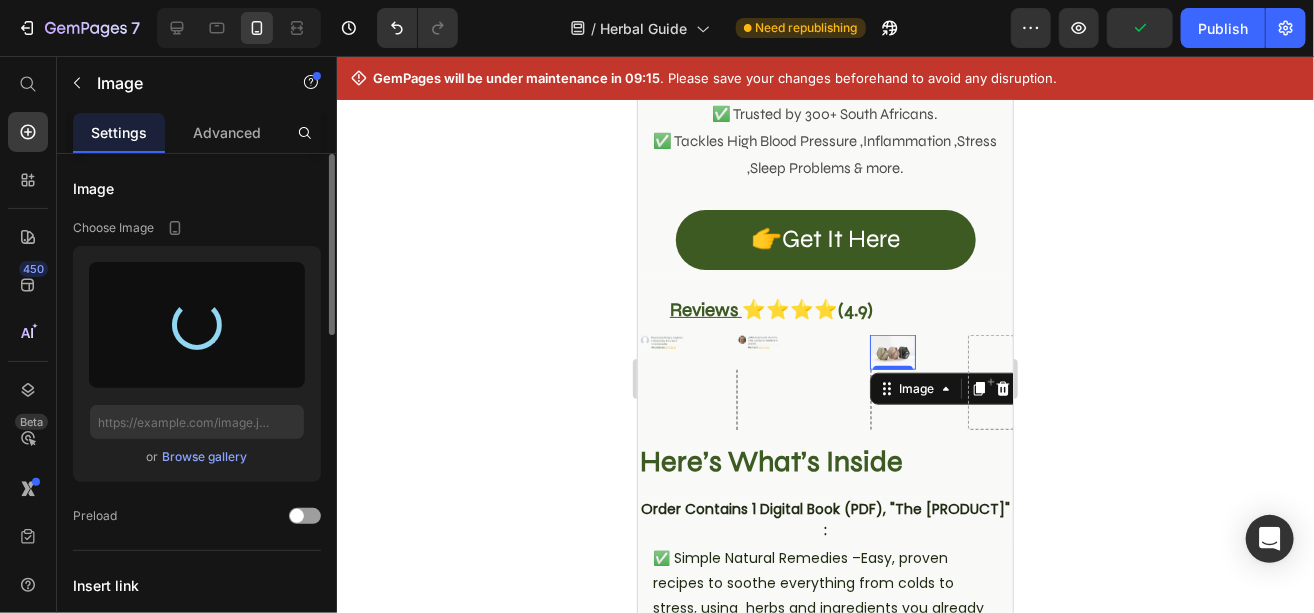 type on "https://cdn.shopify.com/s/files/1/0664/6788/9221/files/gempages_575061850920584421-1291255f-4b1d-4a04-962d-0bcc3bfe4b1a.jpg" 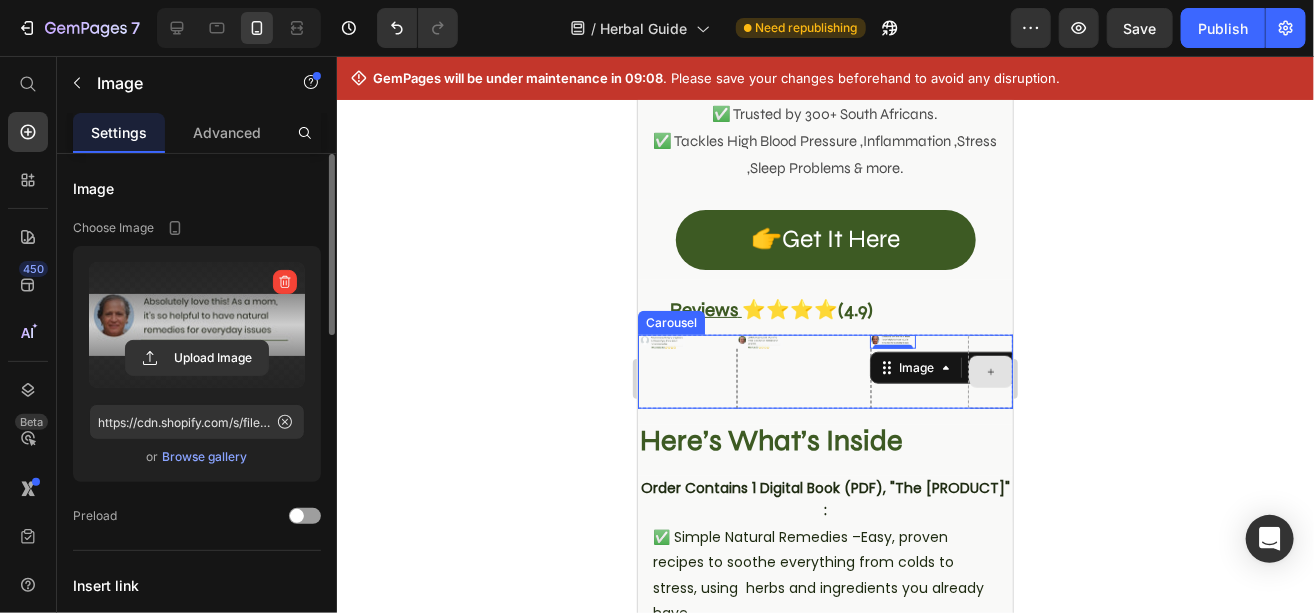 click 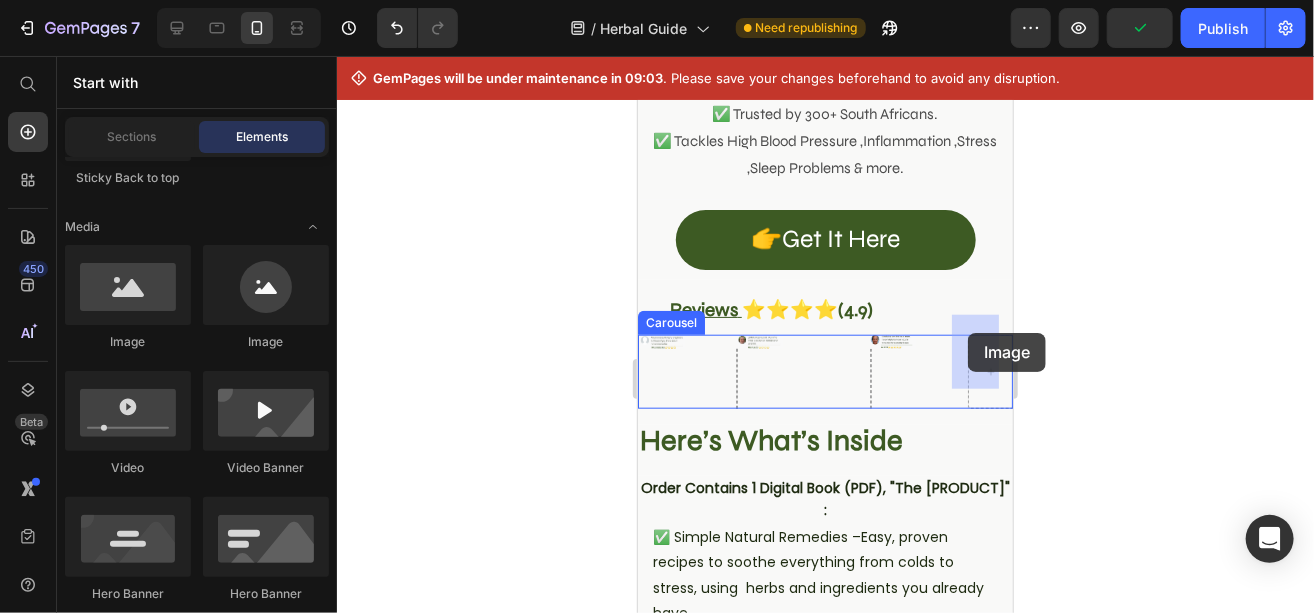 drag, startPoint x: 768, startPoint y: 392, endPoint x: 967, endPoint y: 332, distance: 207.8485 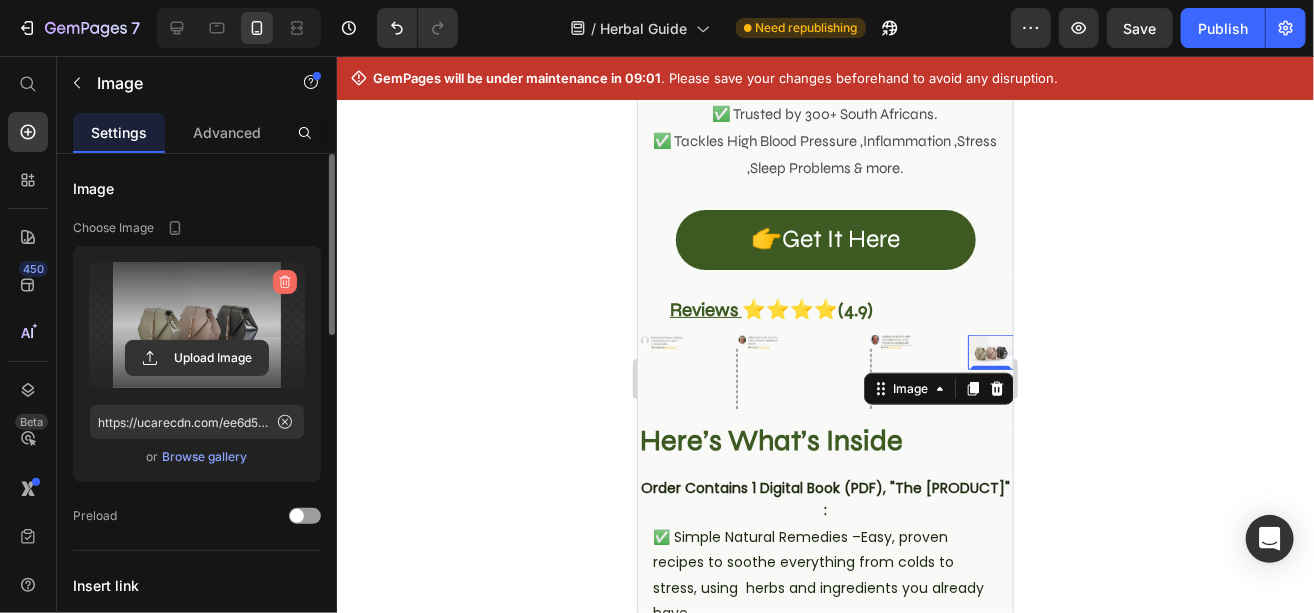 click 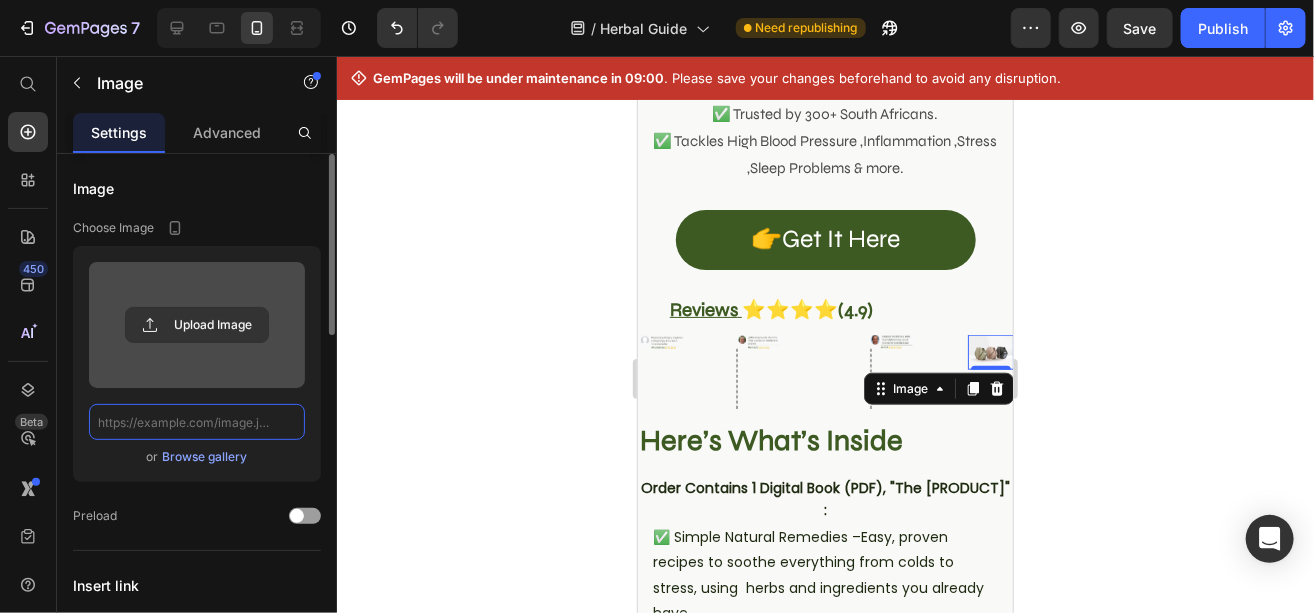 scroll, scrollTop: 0, scrollLeft: 0, axis: both 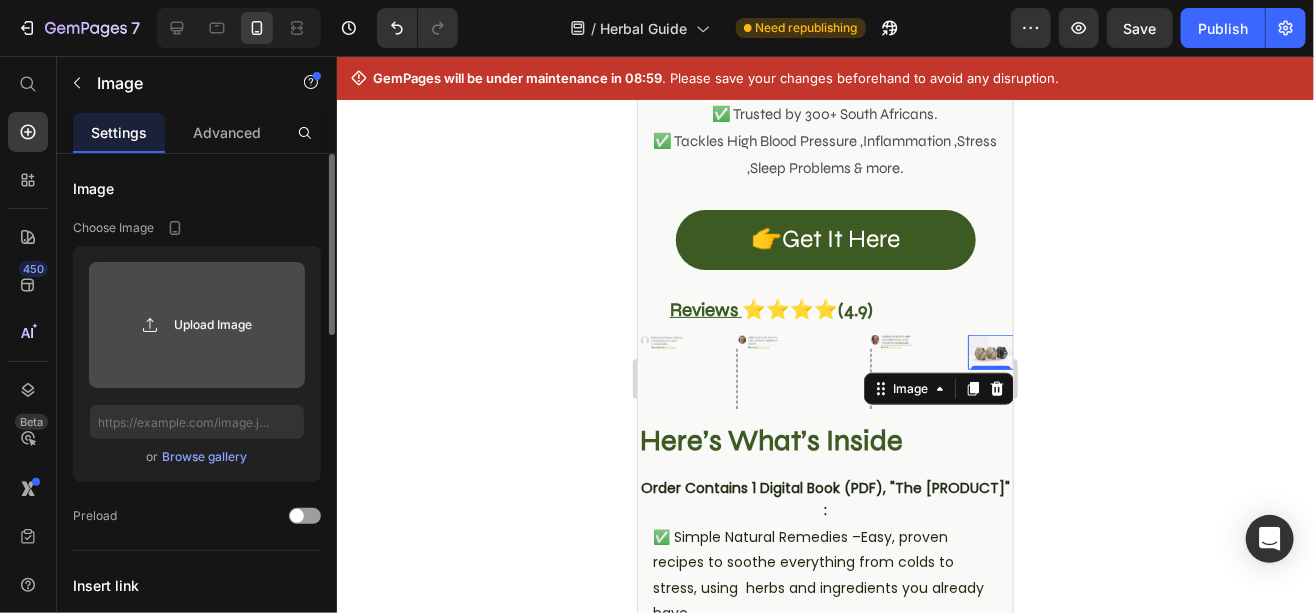click 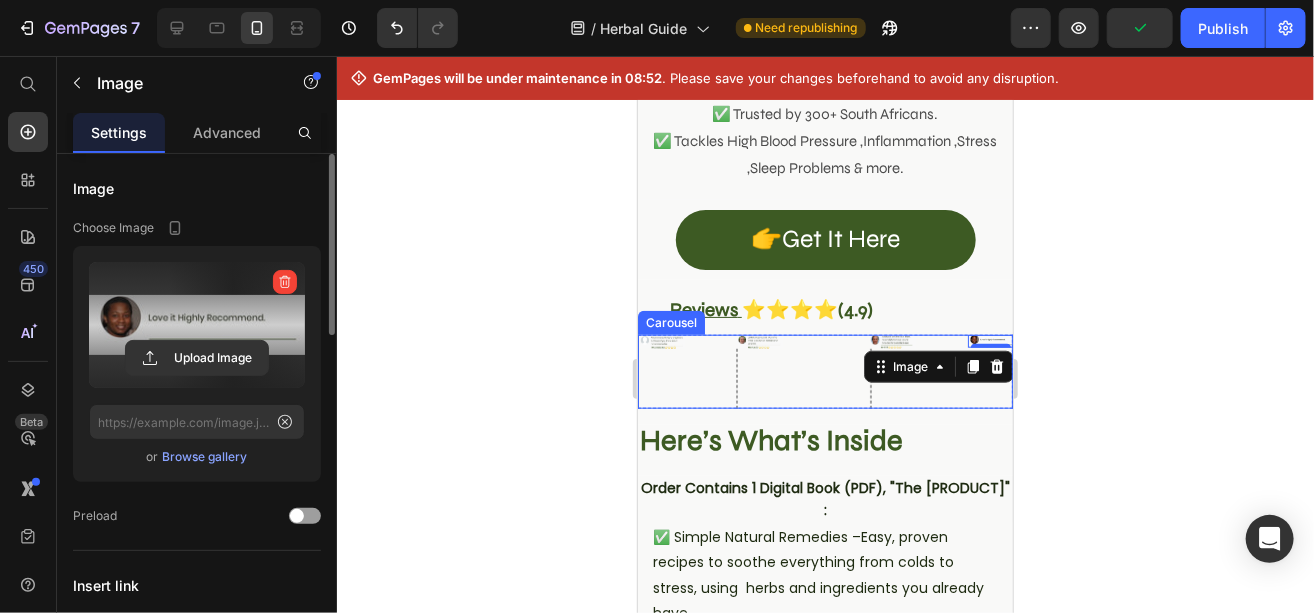 type on "https://cdn.shopify.com/s/files/1/0664/6788/9221/files/gempages_575061850920584421-2173ad58-ae18-40d8-bd40-c16a62d46466.jpg" 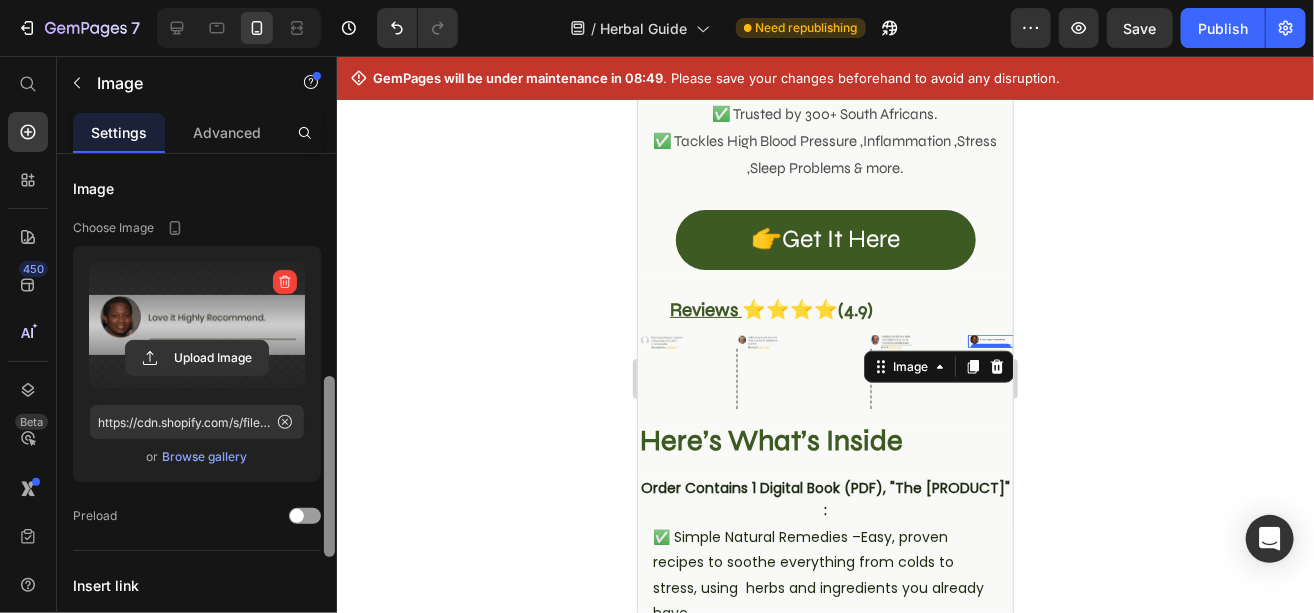 scroll, scrollTop: 165, scrollLeft: 0, axis: vertical 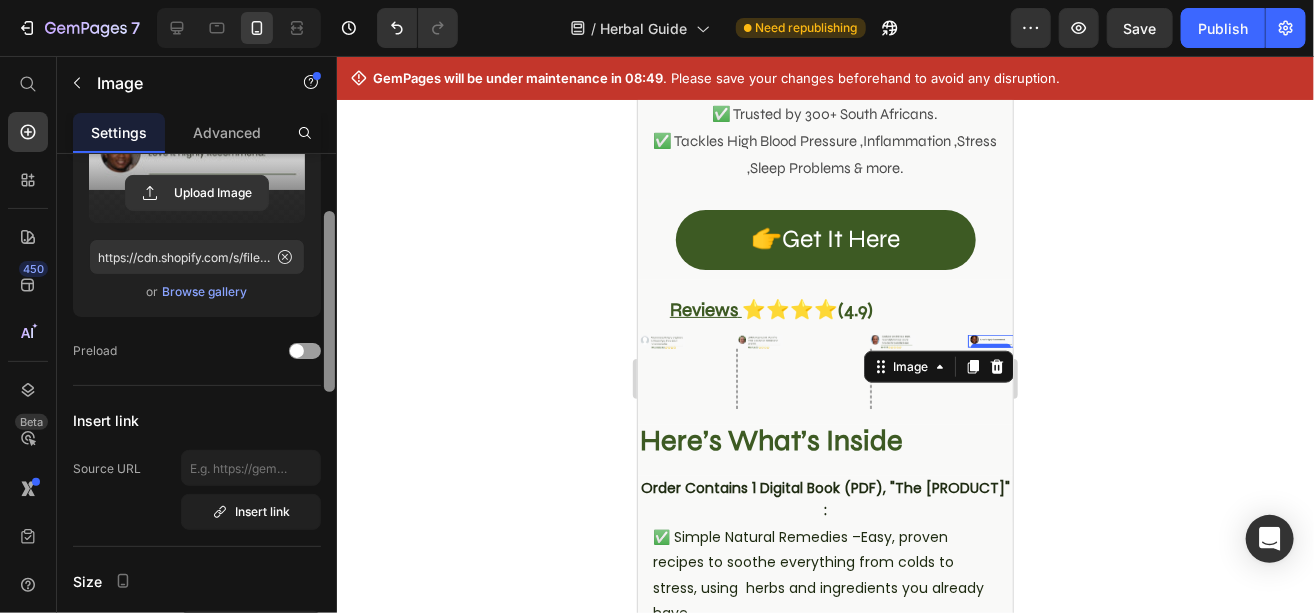 drag, startPoint x: 330, startPoint y: 249, endPoint x: 331, endPoint y: 307, distance: 58.00862 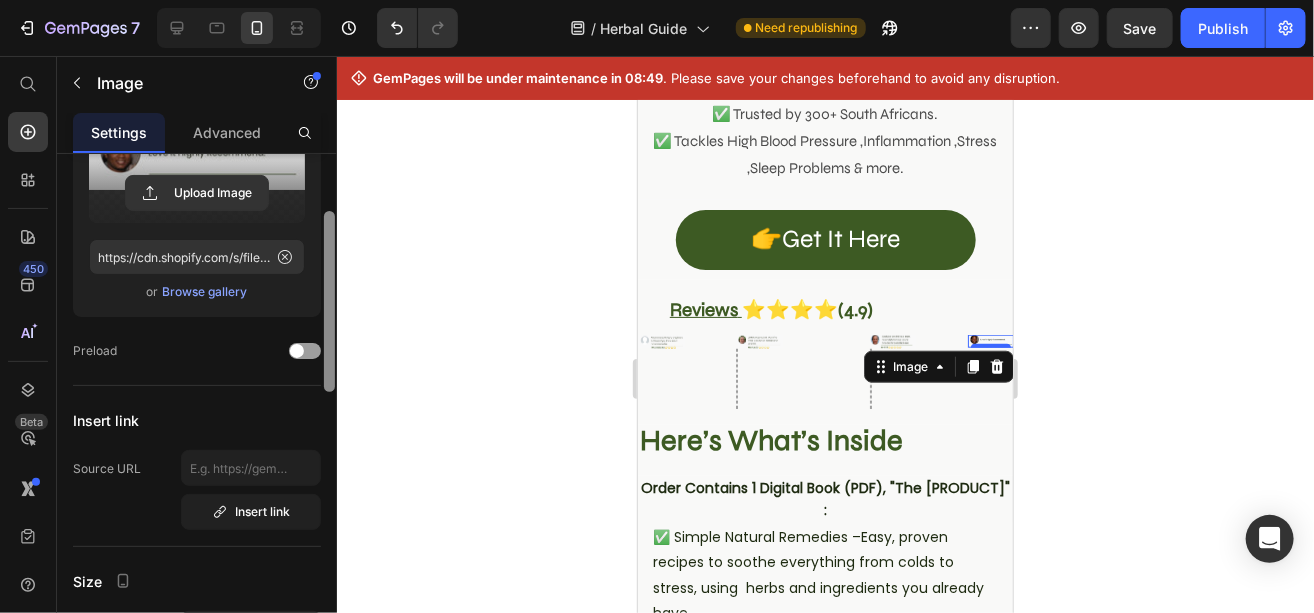 click at bounding box center [329, 301] 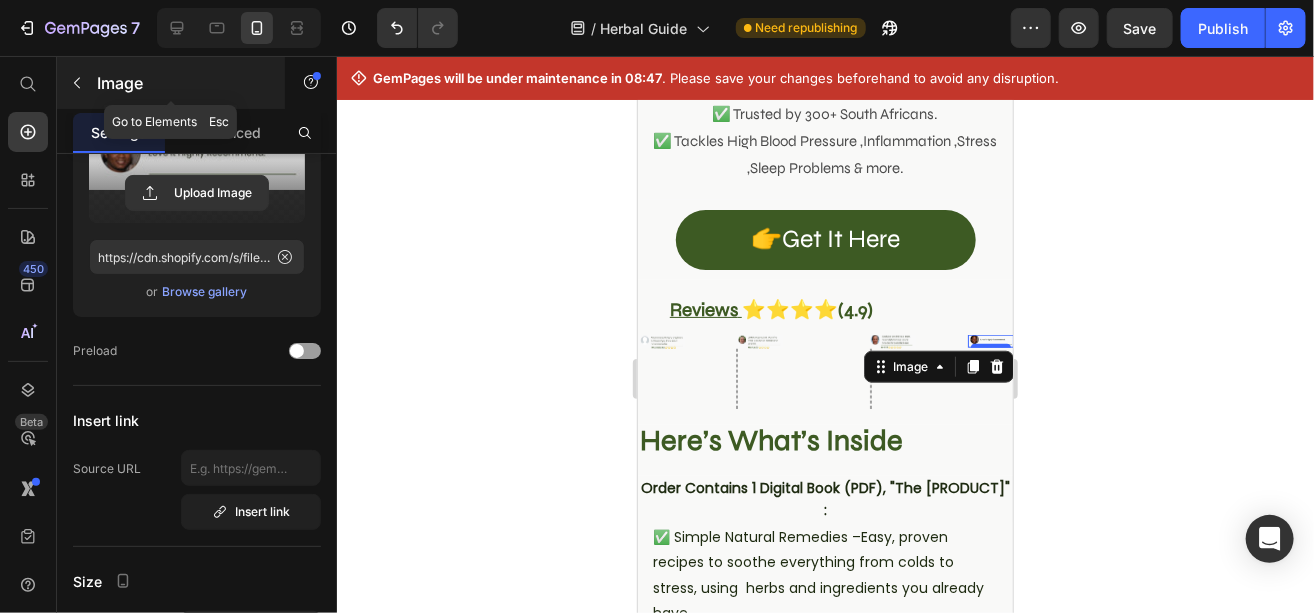 click 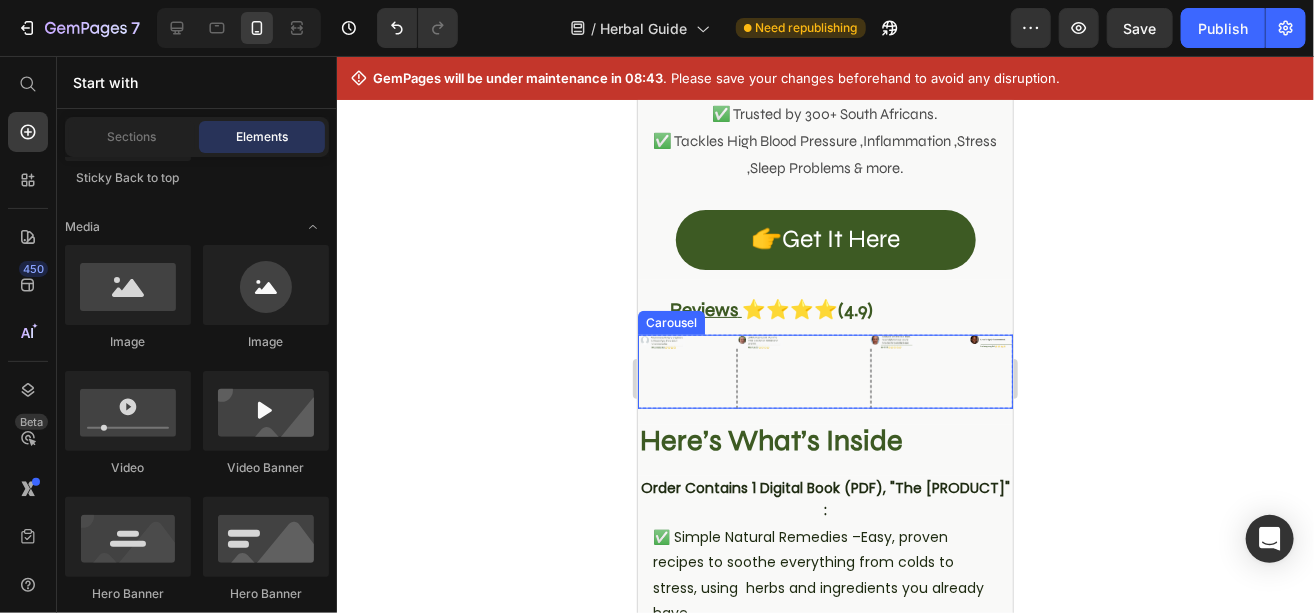 click on "Image" at bounding box center [990, 371] 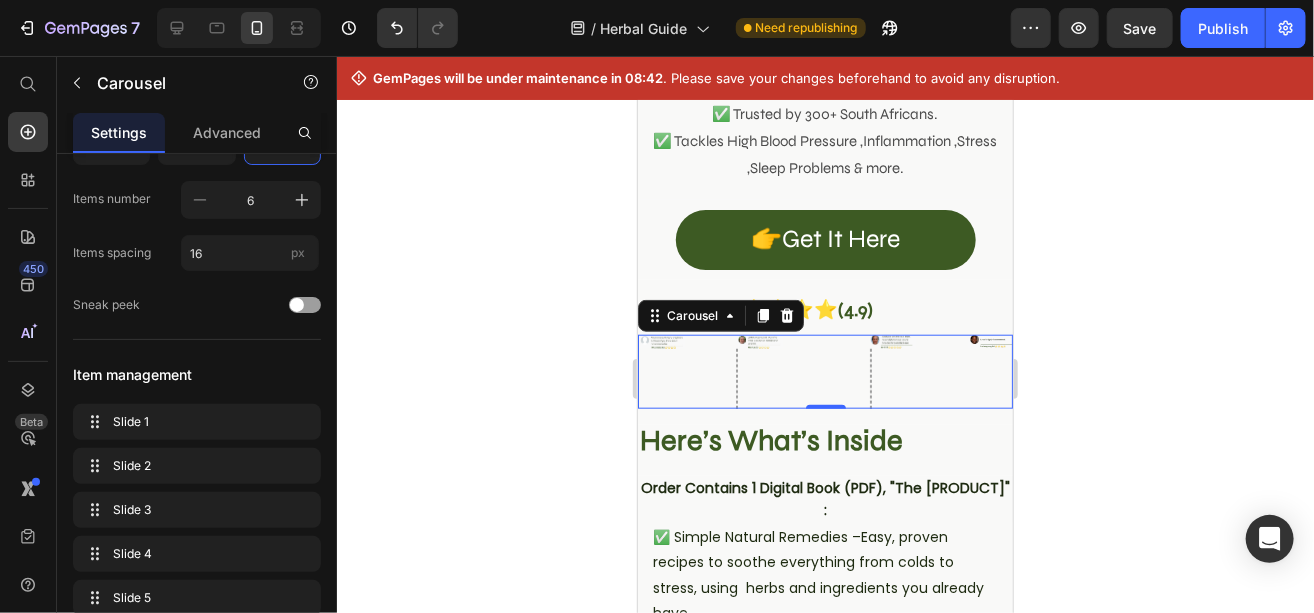 scroll, scrollTop: 0, scrollLeft: 0, axis: both 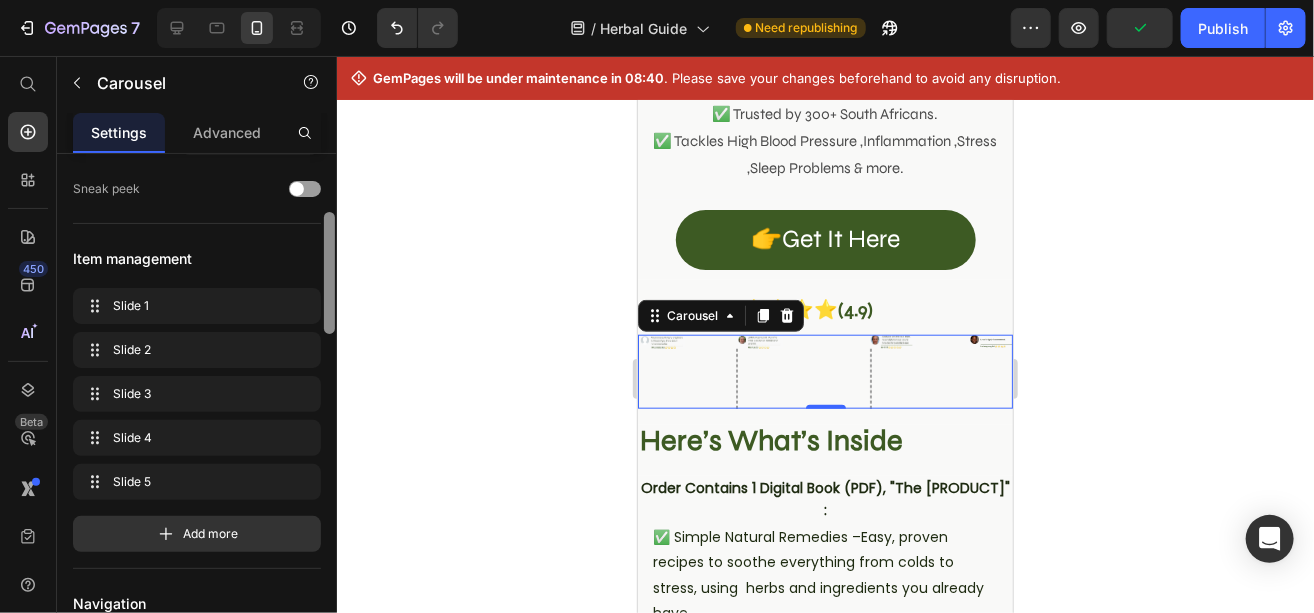 drag, startPoint x: 330, startPoint y: 239, endPoint x: 331, endPoint y: 312, distance: 73.00685 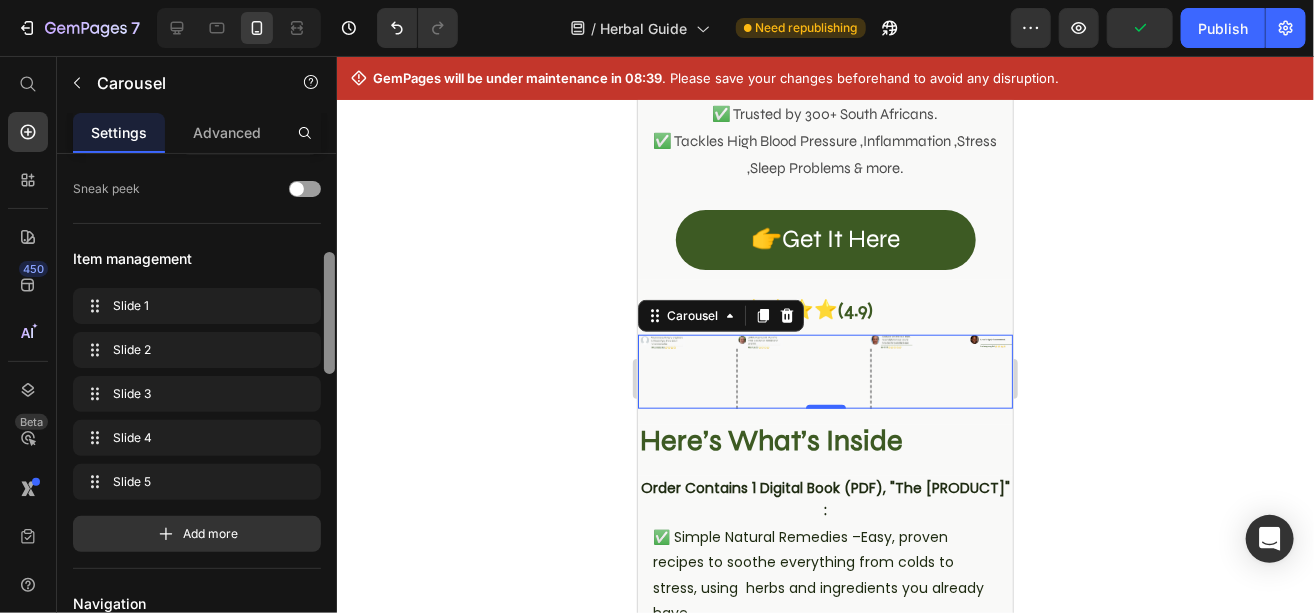 scroll, scrollTop: 307, scrollLeft: 0, axis: vertical 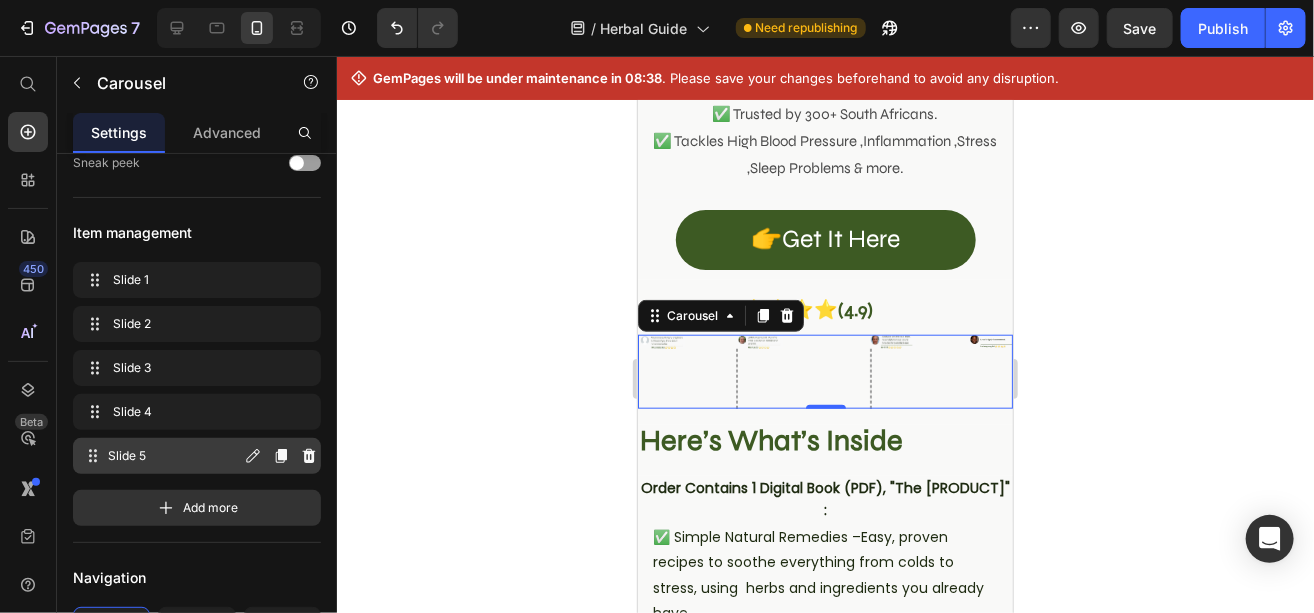 click on "Slide 5 Slide 5" at bounding box center [161, 456] 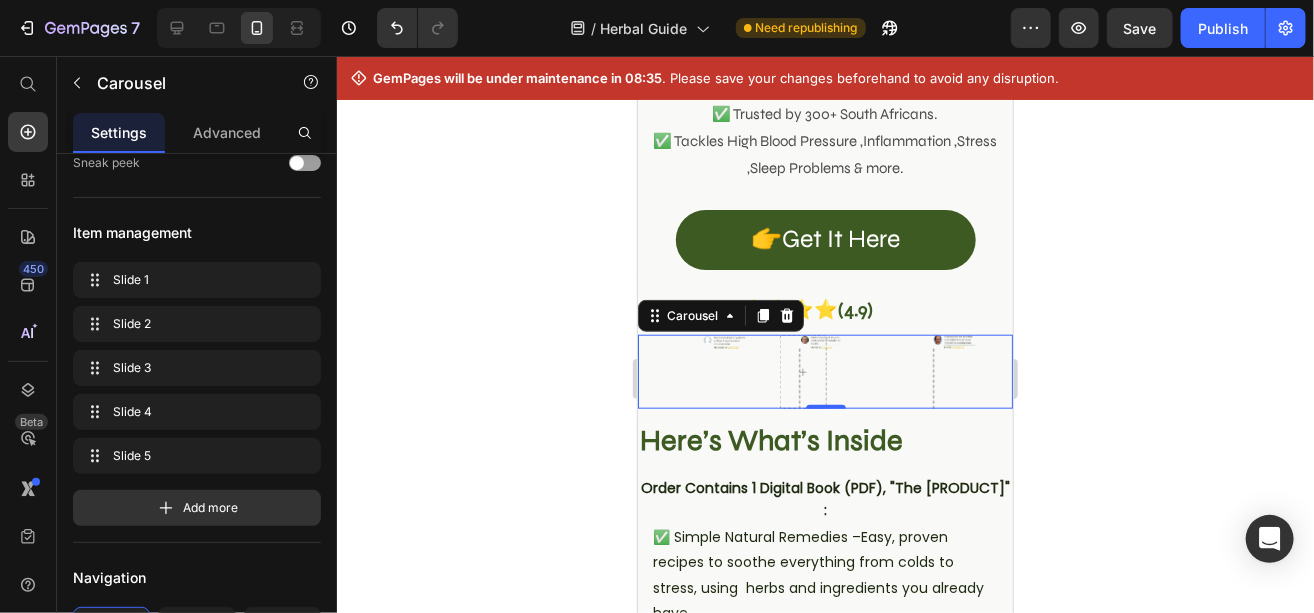 click on "Image Image
Row Image
Row Image" at bounding box center [824, 371] 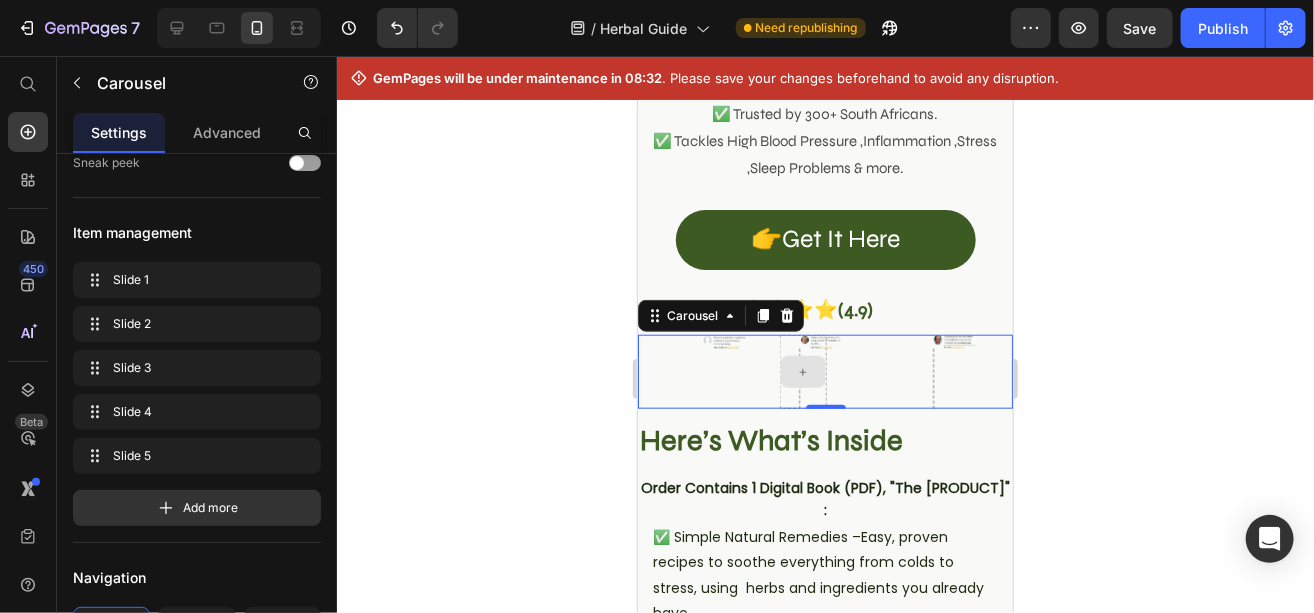 click at bounding box center [802, 371] 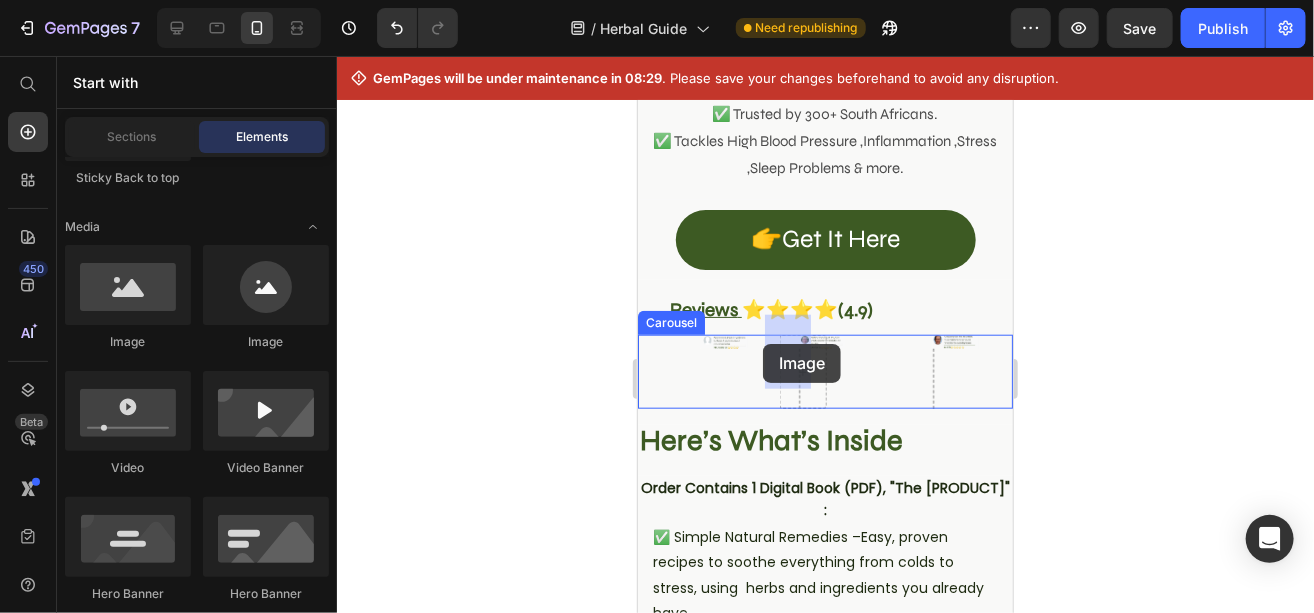 drag, startPoint x: 797, startPoint y: 391, endPoint x: 762, endPoint y: 343, distance: 59.405388 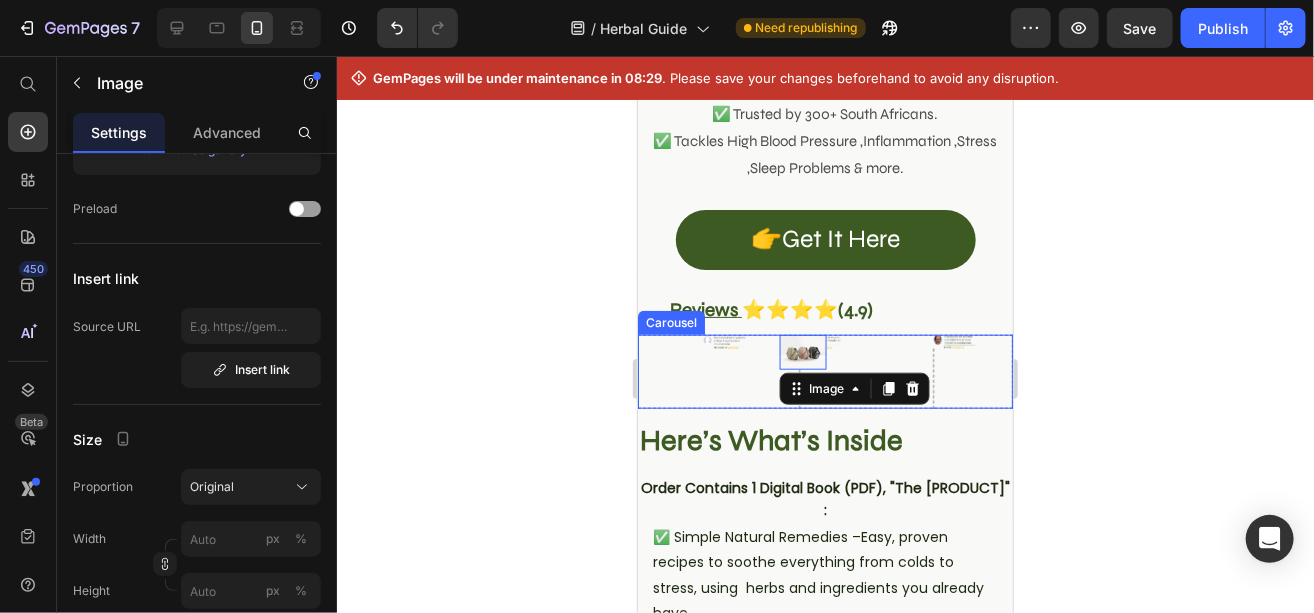scroll, scrollTop: 0, scrollLeft: 0, axis: both 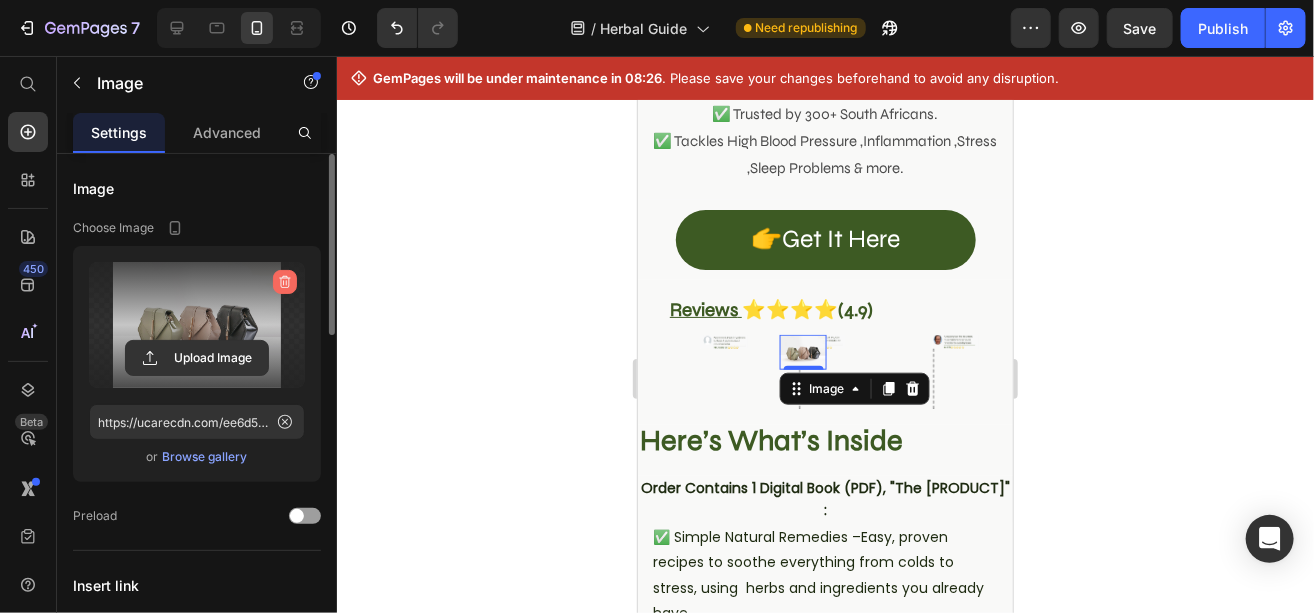 click 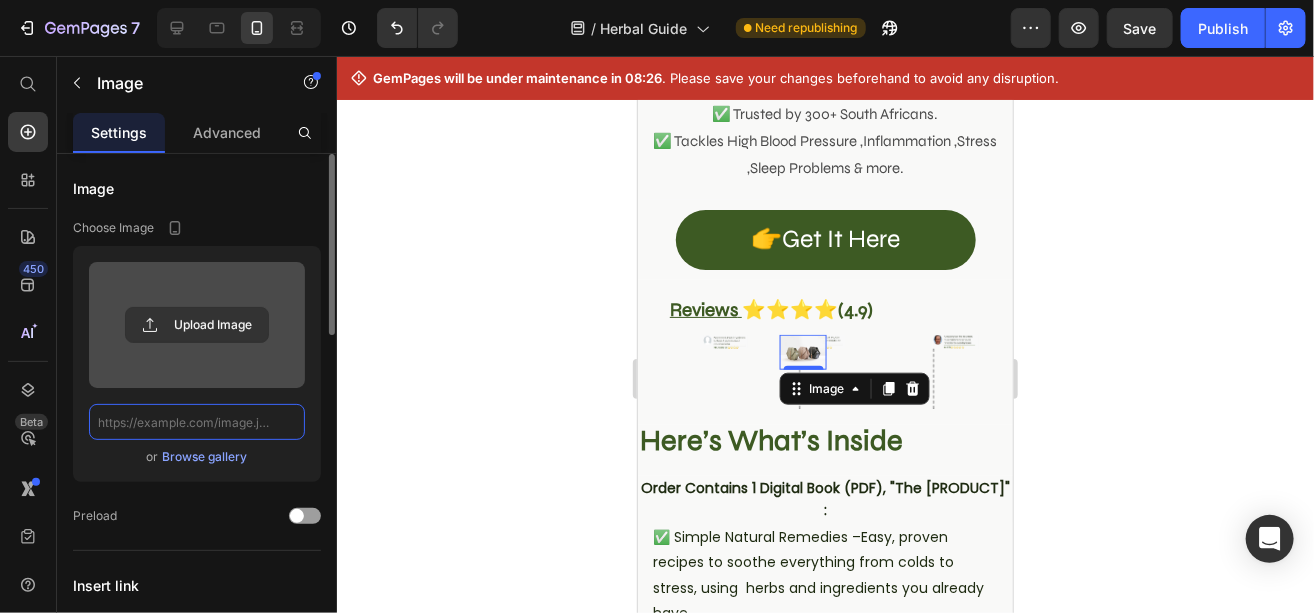 scroll, scrollTop: 0, scrollLeft: 0, axis: both 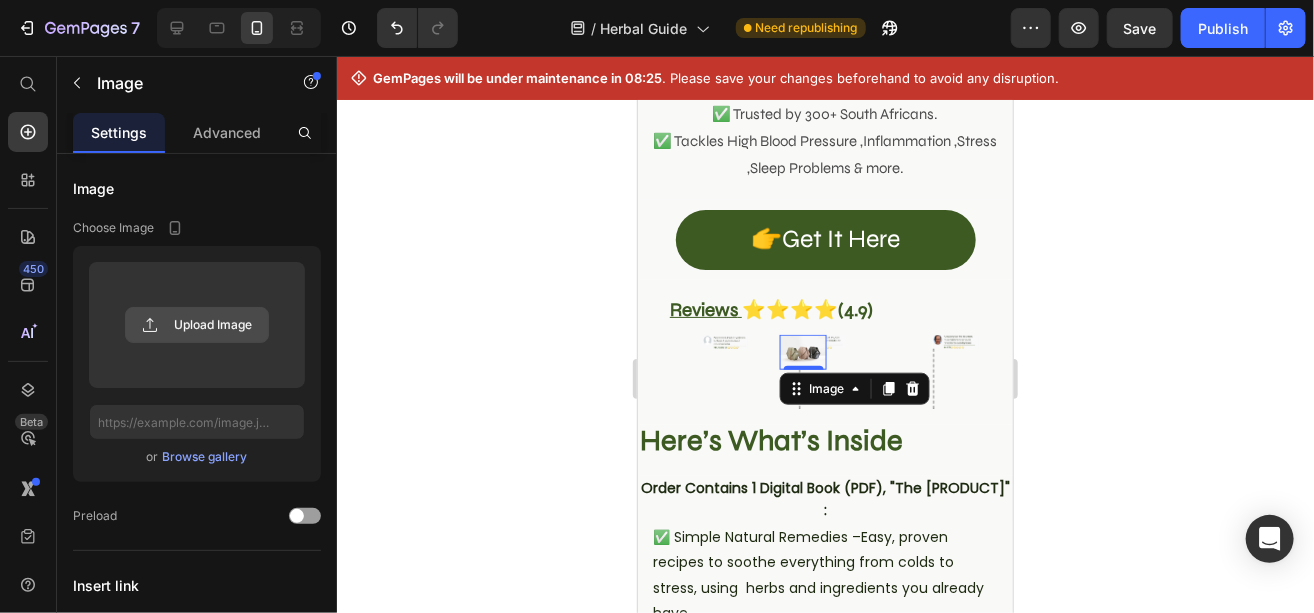 click 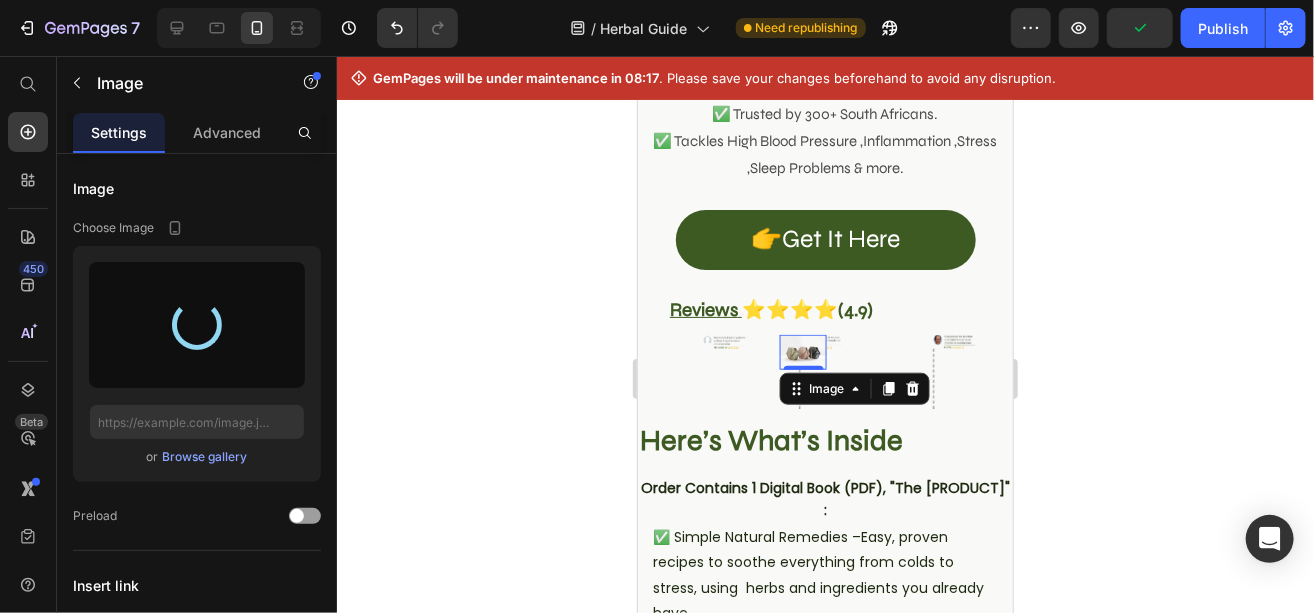 type on "https://cdn.shopify.com/s/files/1/0664/6788/9221/files/gempages_575061850920584421-6441f5de-4733-4804-a4a1-a58c53162c68.jpg" 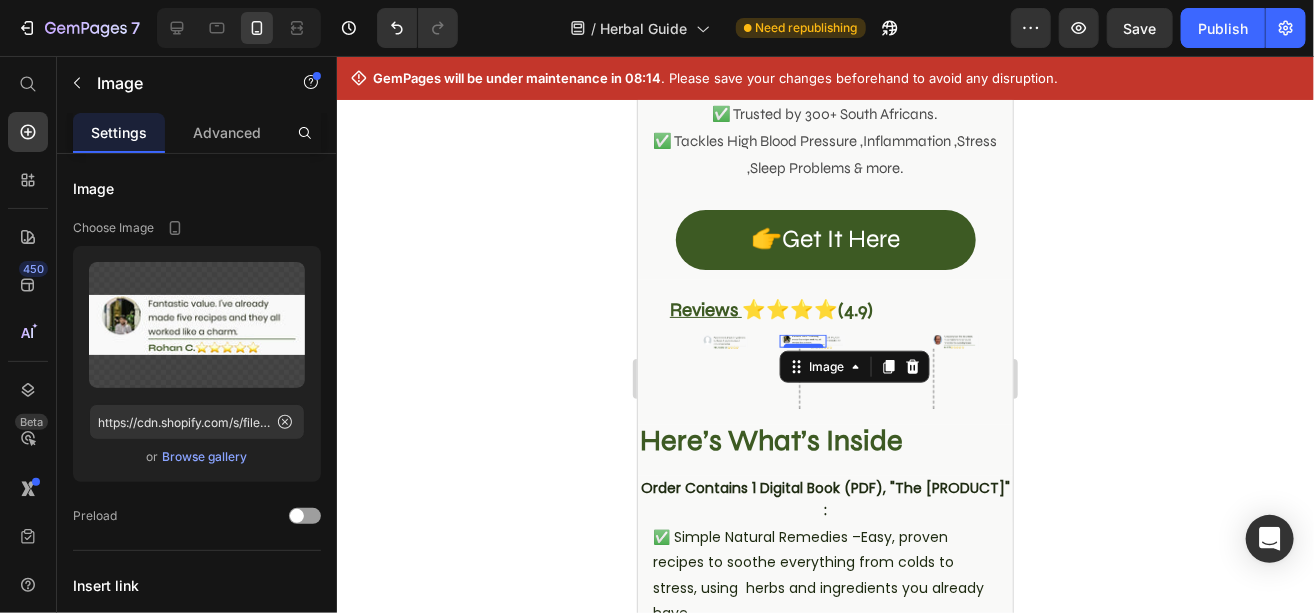 click 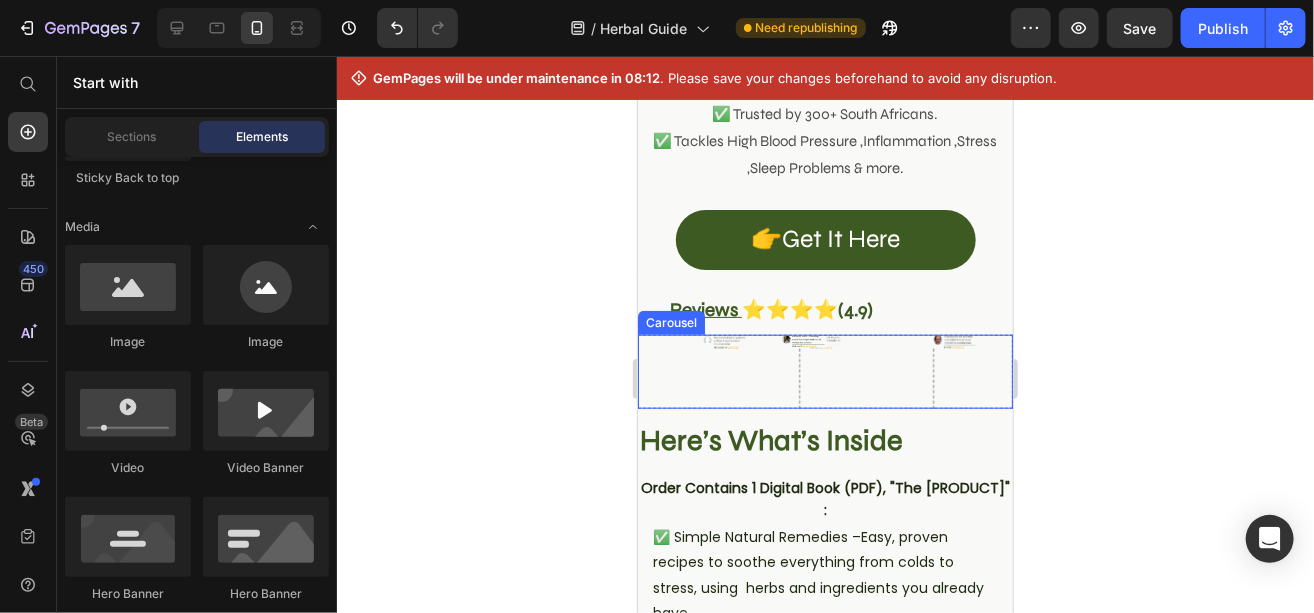 click on "Image Image
Row Image
Row Image Image" at bounding box center [824, 371] 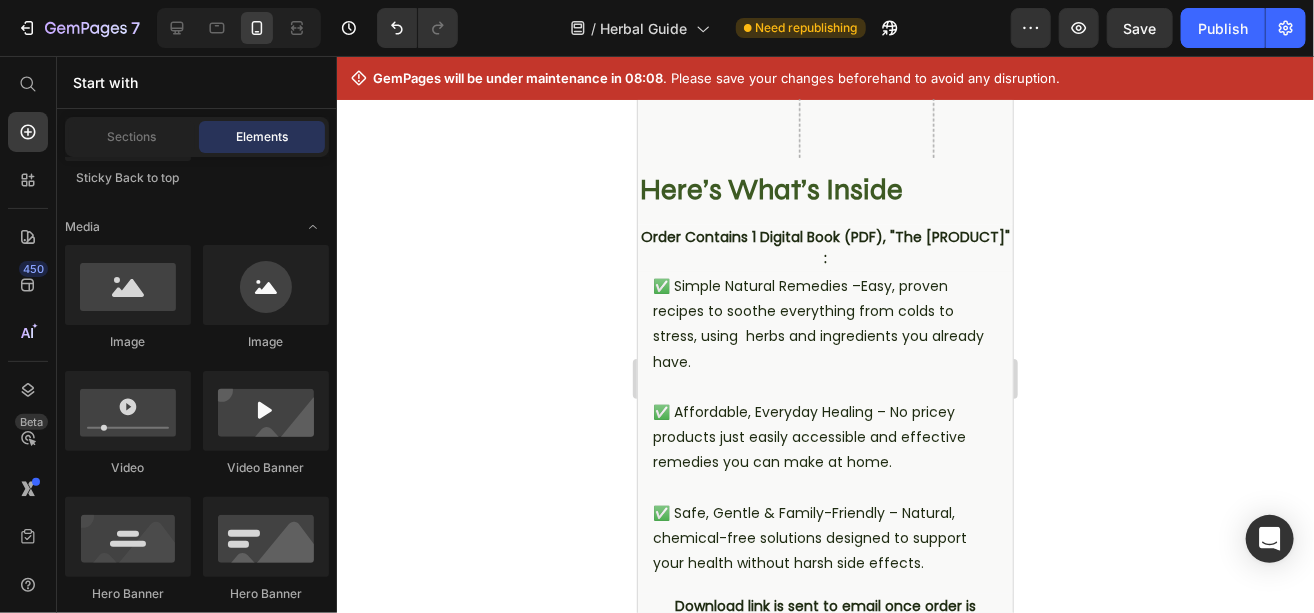 scroll, scrollTop: 828, scrollLeft: 0, axis: vertical 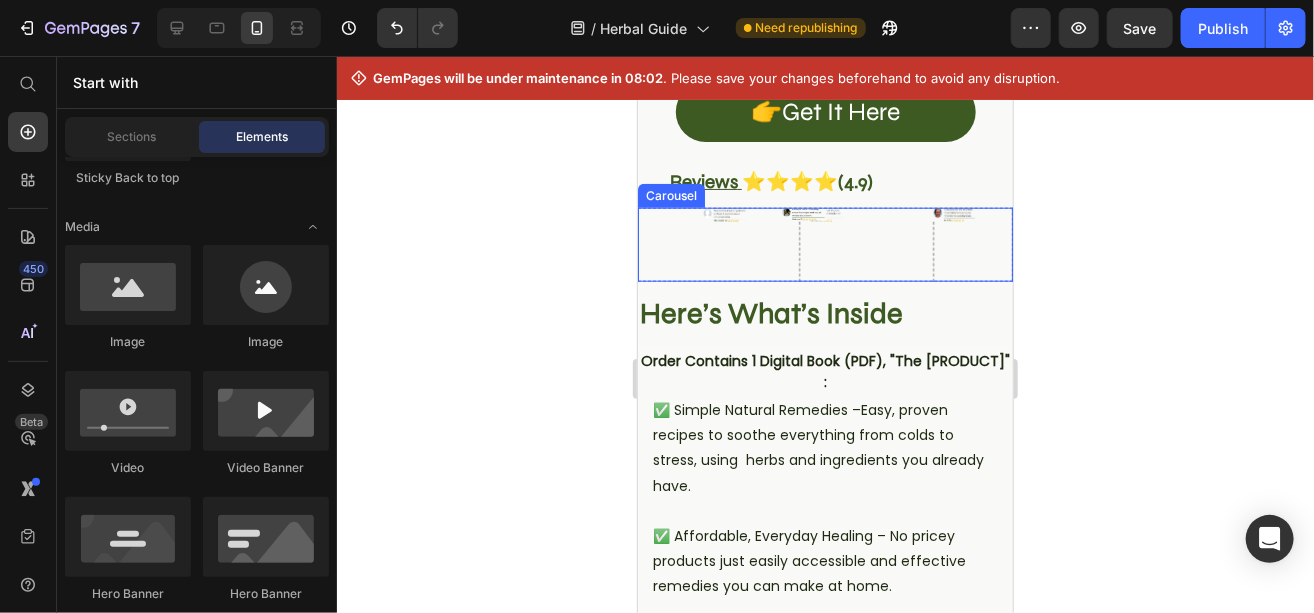 click on "Image Image
Row Image
Row Image Image" at bounding box center (824, 244) 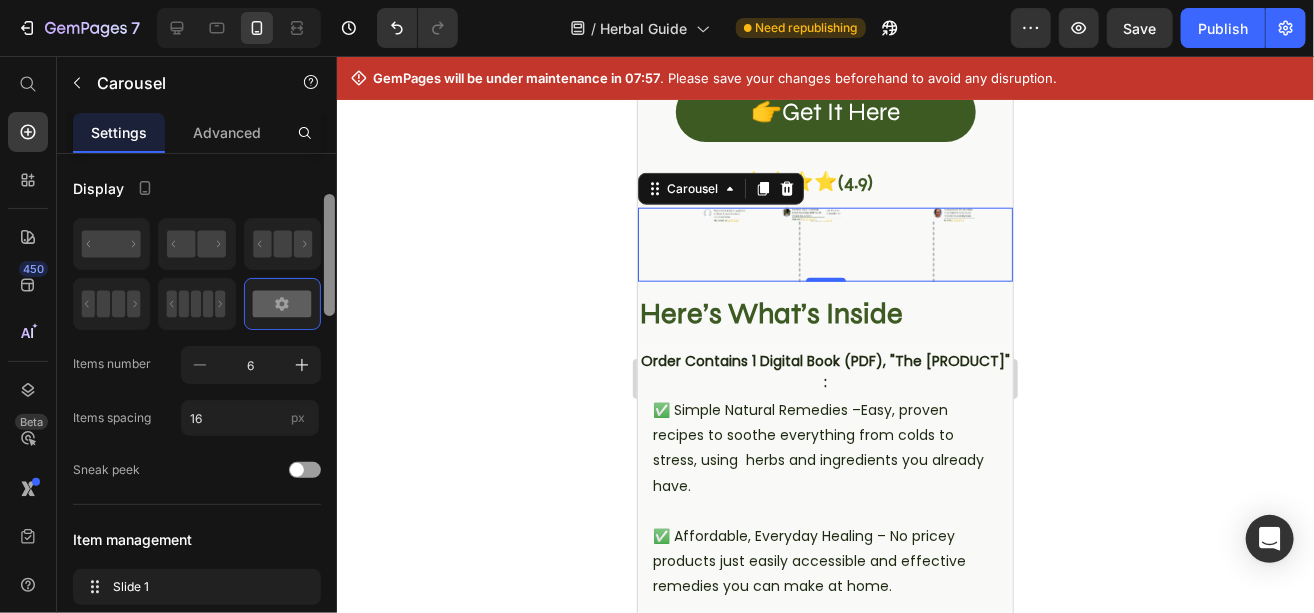 scroll, scrollTop: 33, scrollLeft: 0, axis: vertical 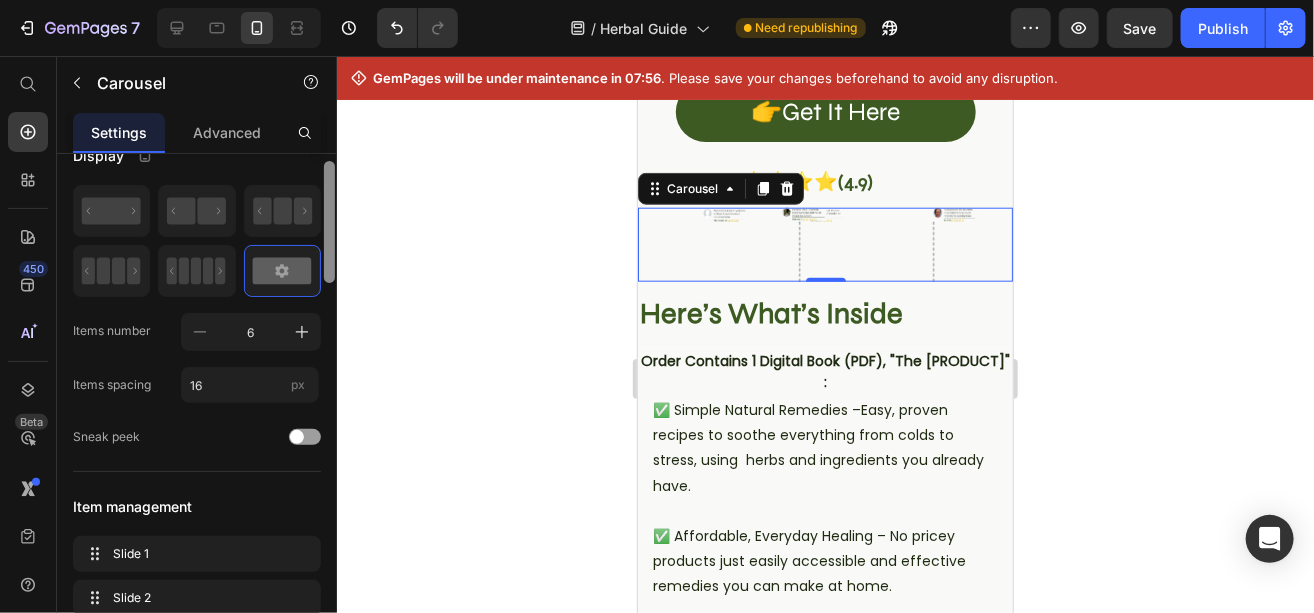 click at bounding box center (329, 222) 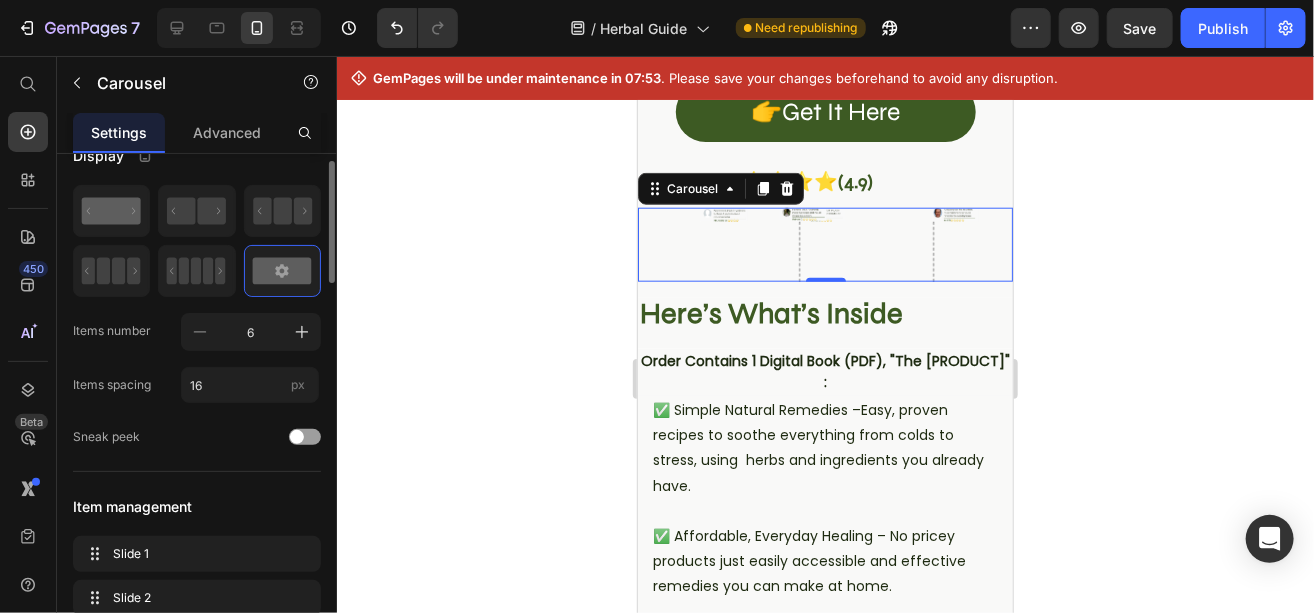 click 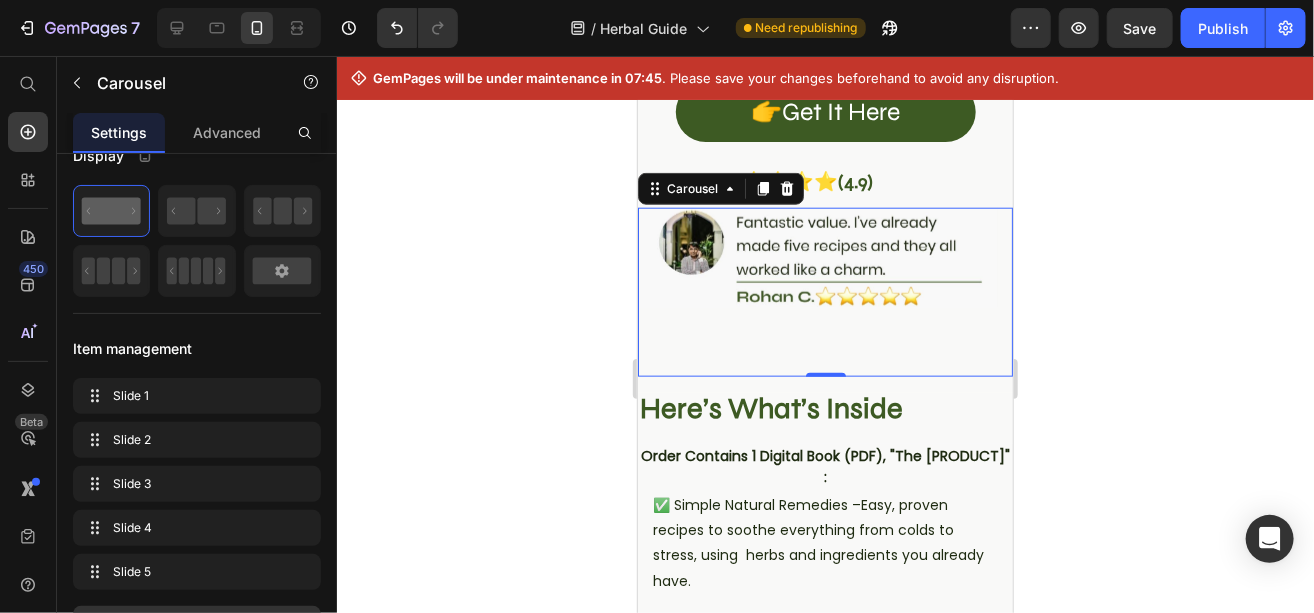 click on "Image" at bounding box center [817, 291] 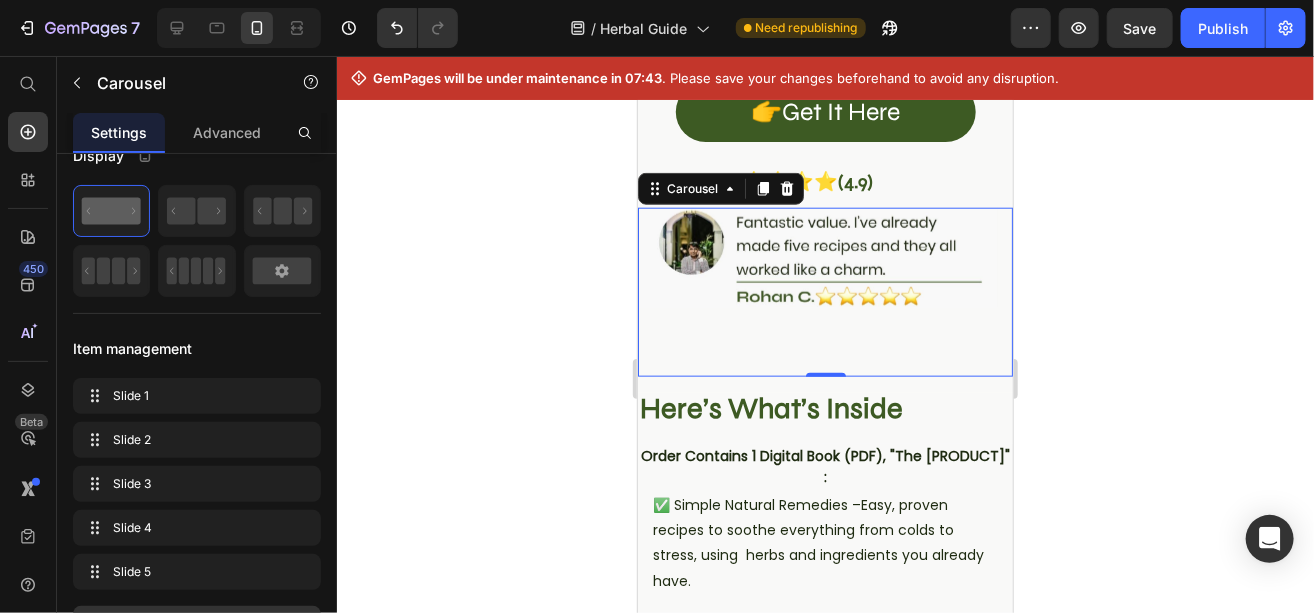 click on "Image" at bounding box center (817, 291) 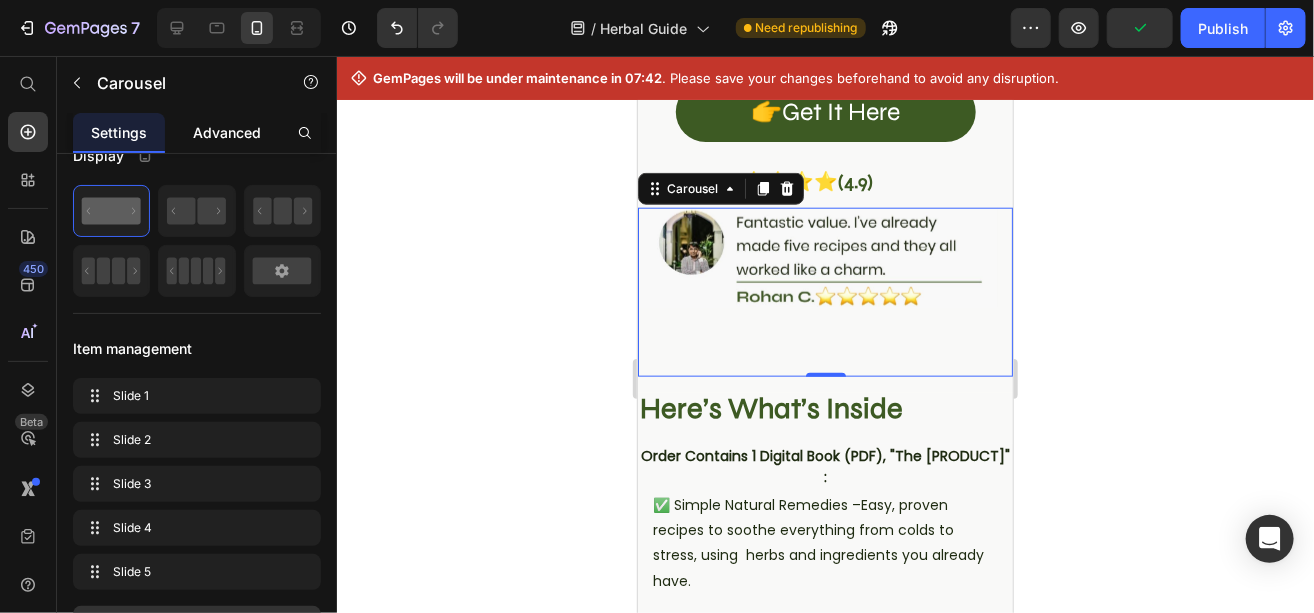 click on "Advanced" at bounding box center [227, 132] 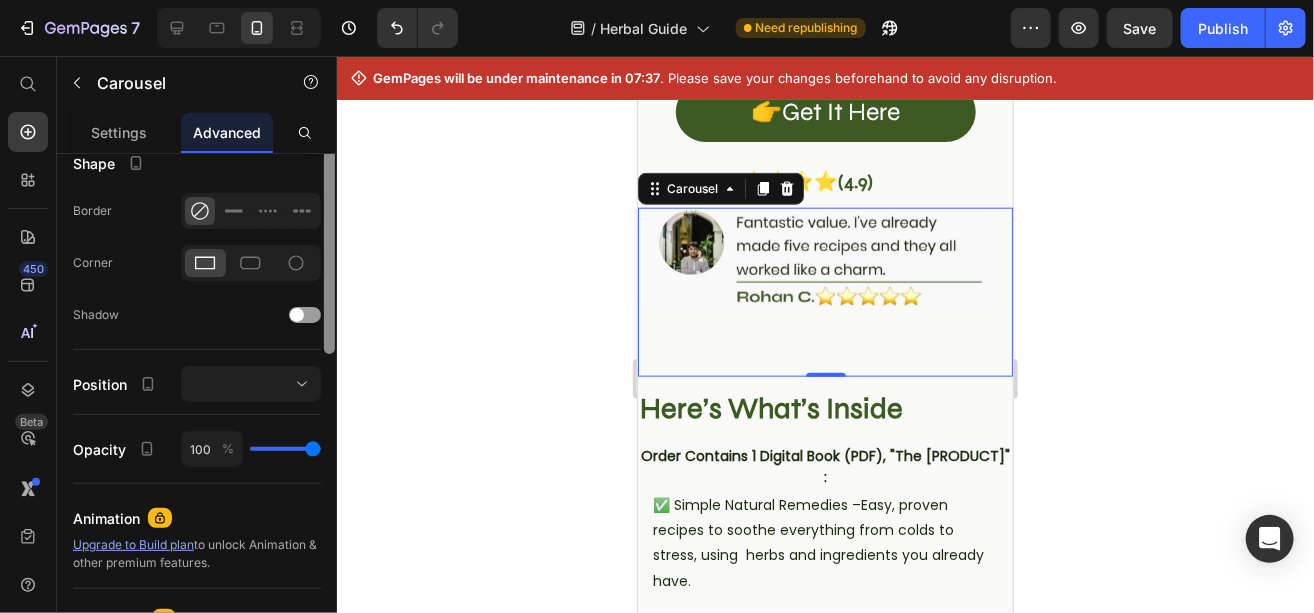 scroll, scrollTop: 372, scrollLeft: 0, axis: vertical 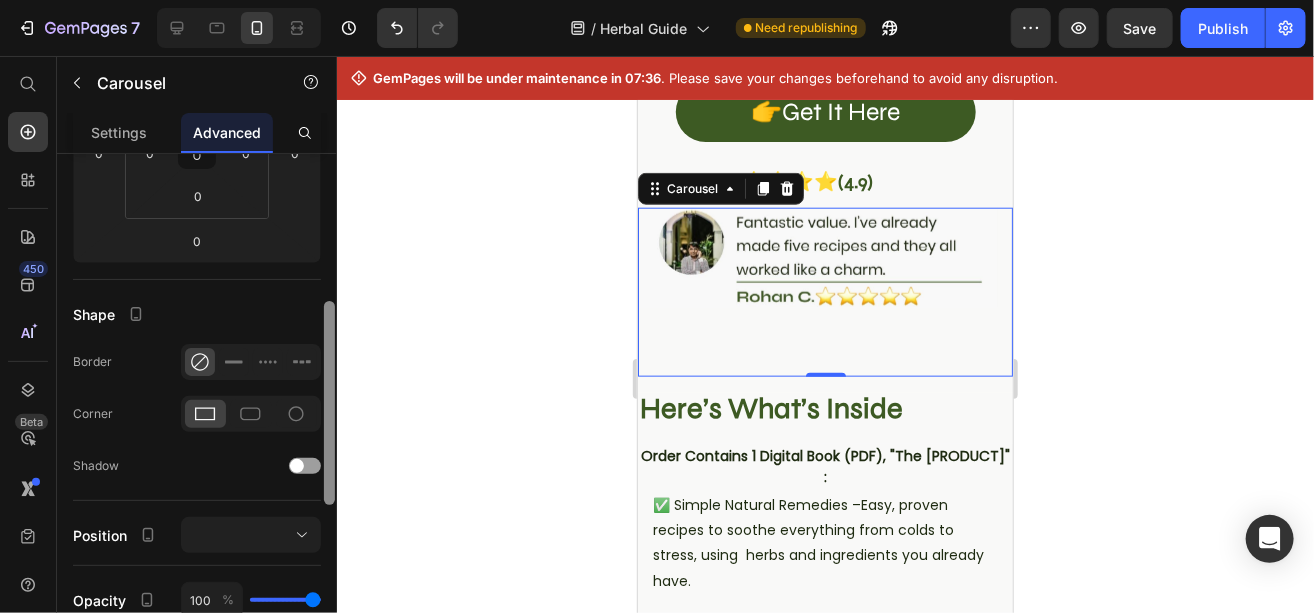 drag, startPoint x: 327, startPoint y: 281, endPoint x: 262, endPoint y: 176, distance: 123.49089 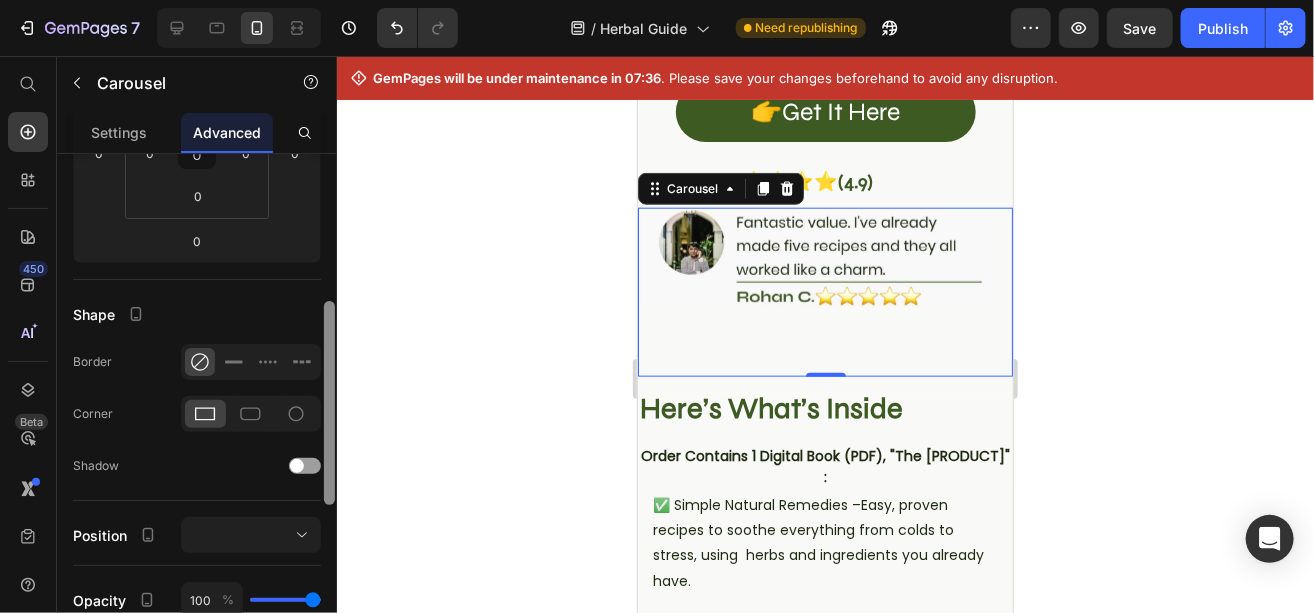 click on "Display on Desktop Tablet Mobile Spacing (px) 0 0 0 0 0 0 0 0 Shape Border Corner Shadow Position Opacity 100 % Animation Upgrade to Build plan  to unlock Animation & other premium features. Interaction Upgrade to Optimize plan  to unlock Interaction & other premium features. CSS class  Delete element" at bounding box center [197, 412] 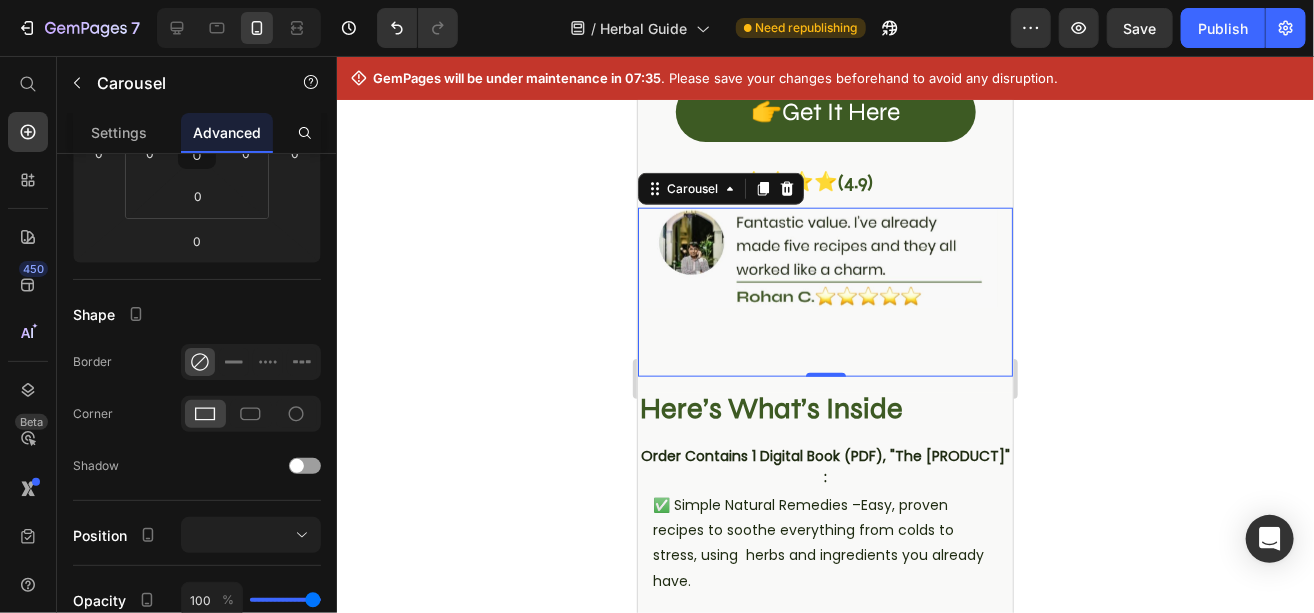scroll, scrollTop: 0, scrollLeft: 0, axis: both 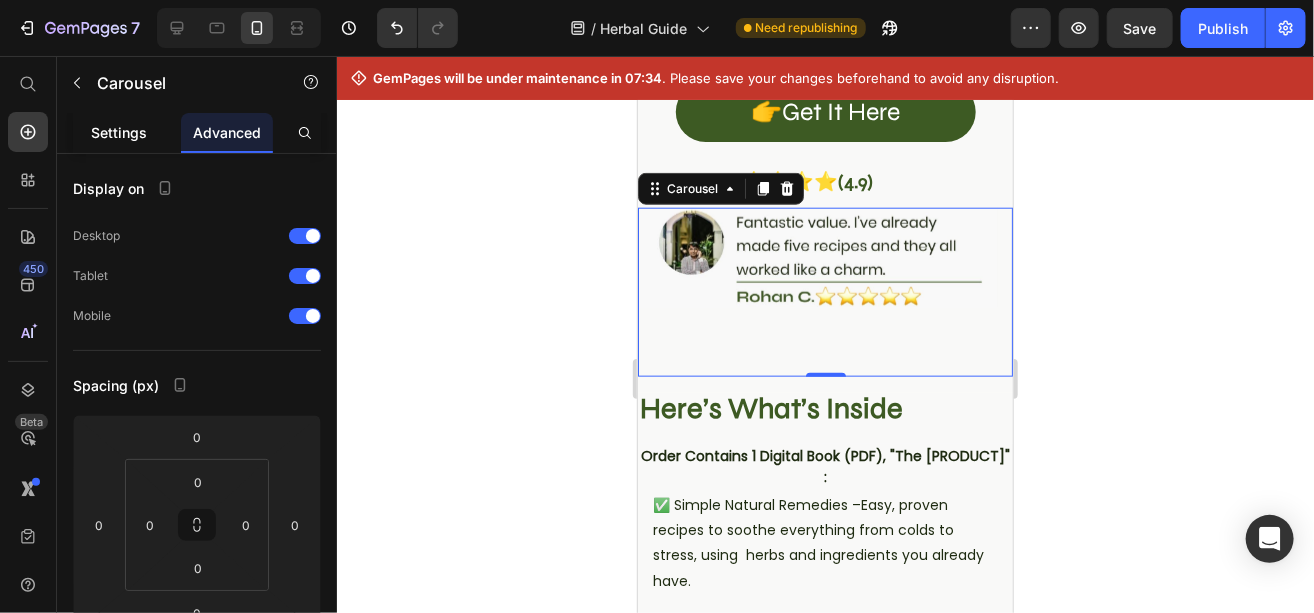 click on "Settings" at bounding box center (119, 132) 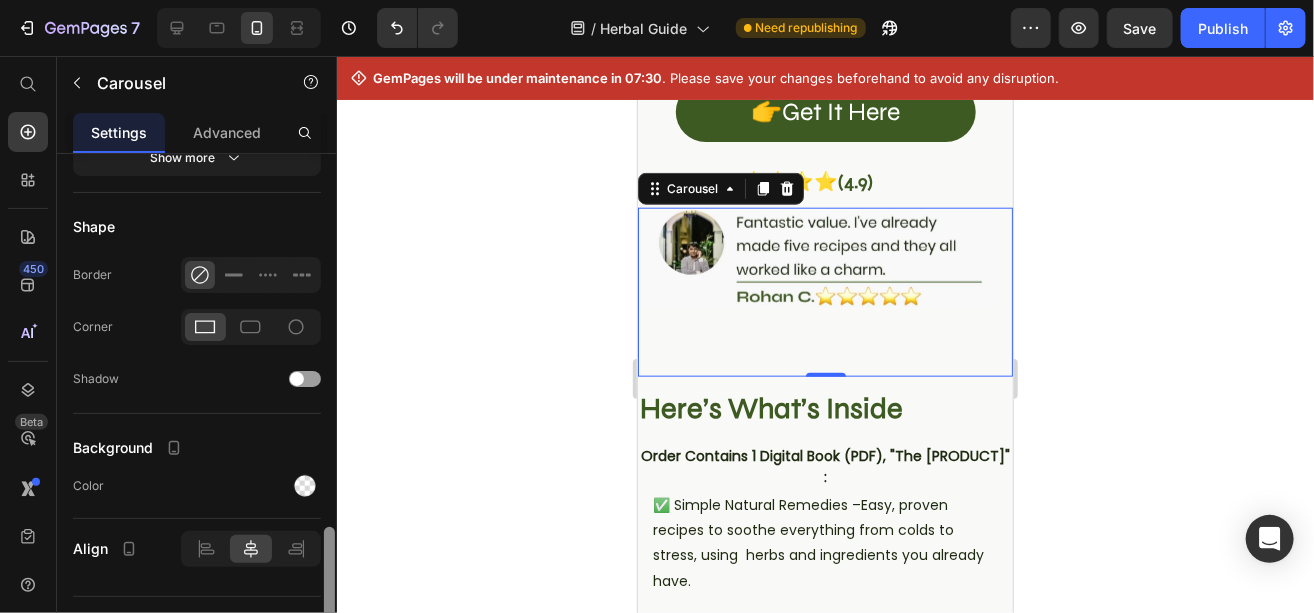 scroll, scrollTop: 1500, scrollLeft: 0, axis: vertical 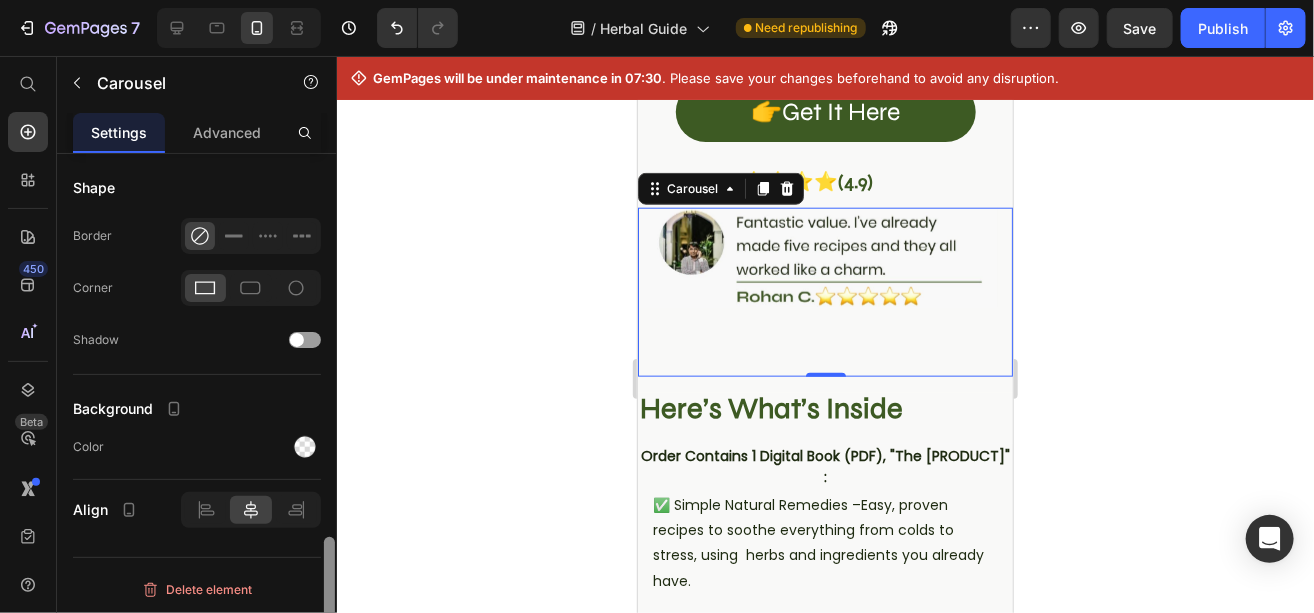 drag, startPoint x: 328, startPoint y: 206, endPoint x: 329, endPoint y: 650, distance: 444.00113 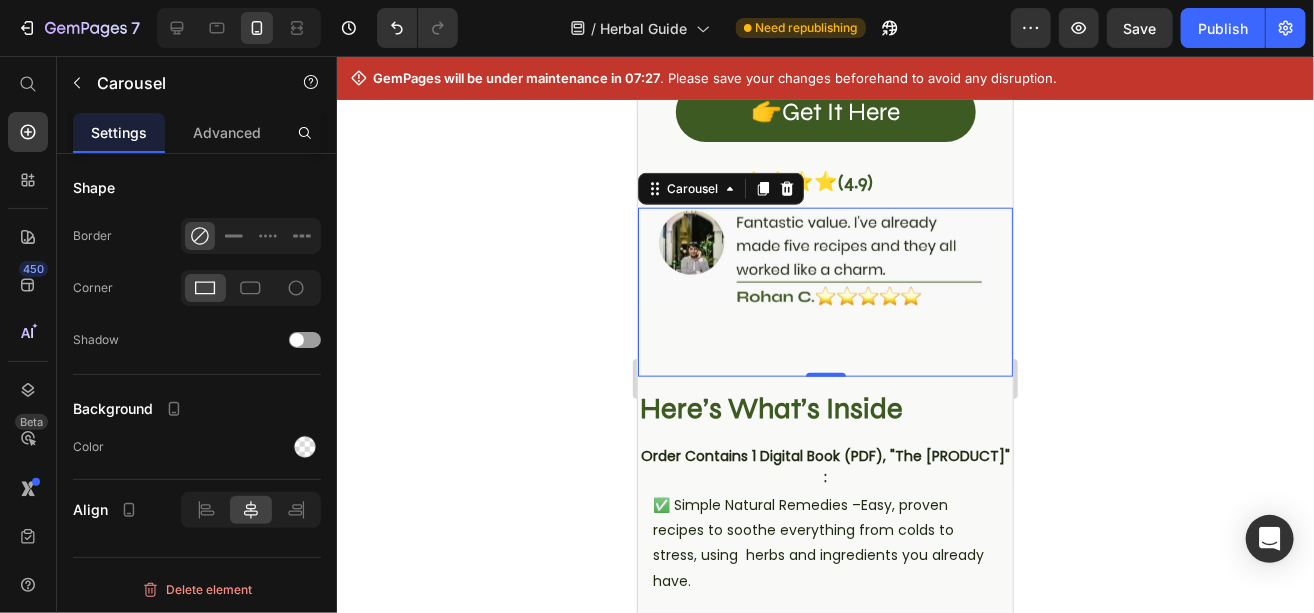 click on "Image" at bounding box center (817, 291) 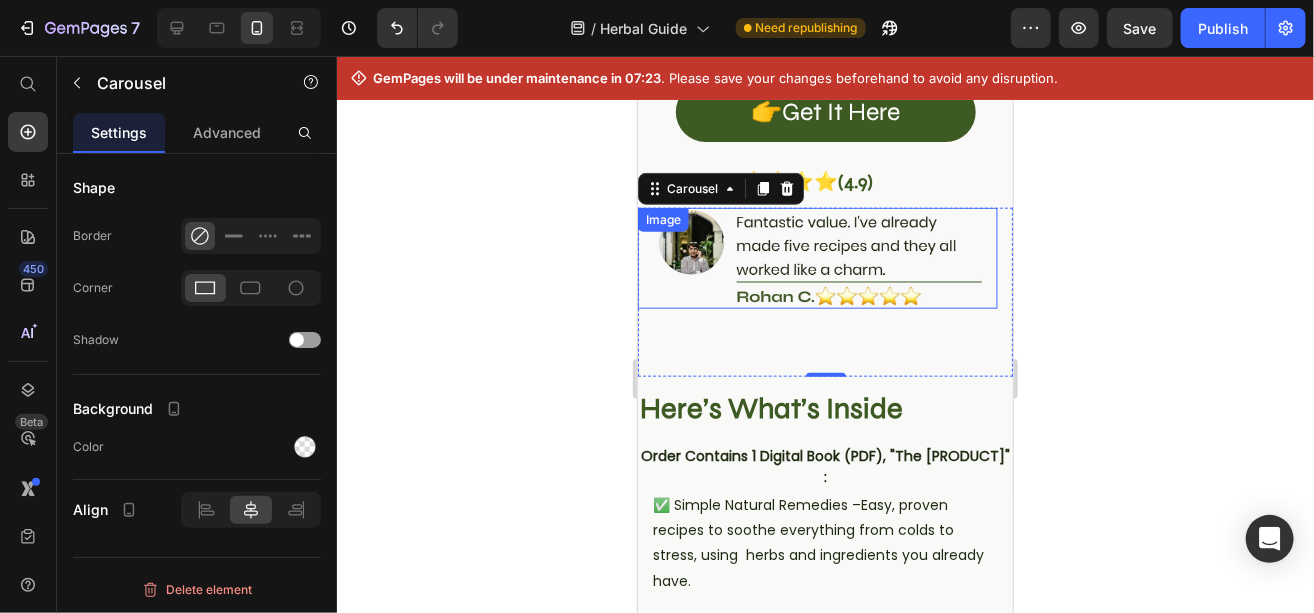 click at bounding box center (817, 257) 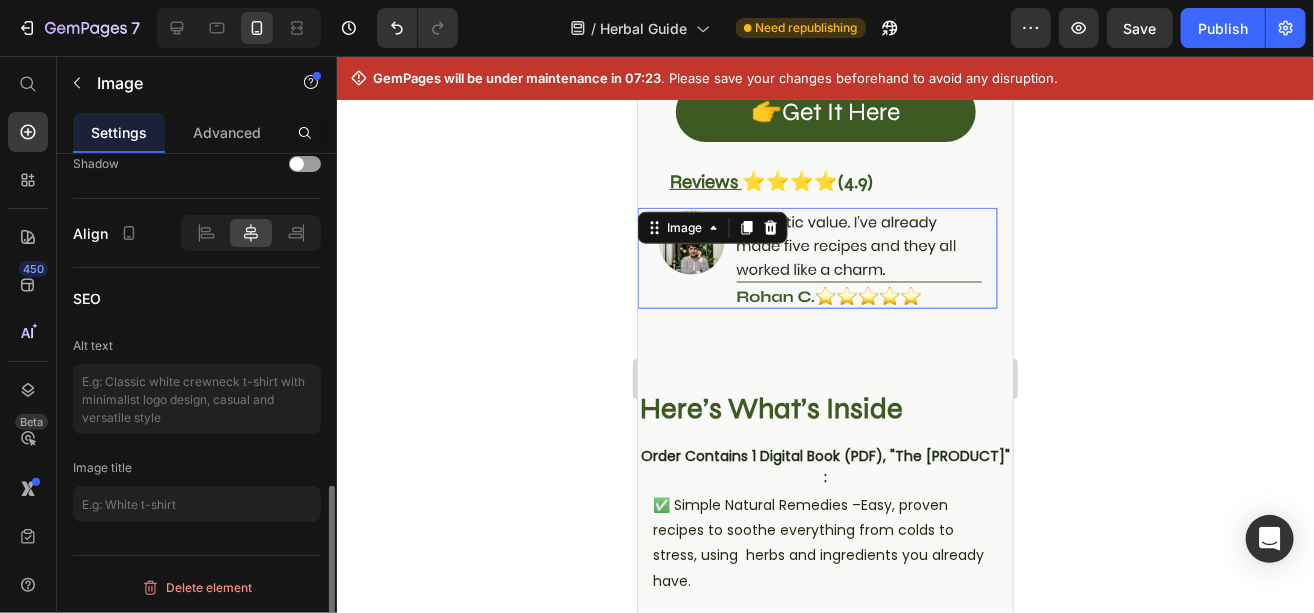 scroll, scrollTop: 0, scrollLeft: 0, axis: both 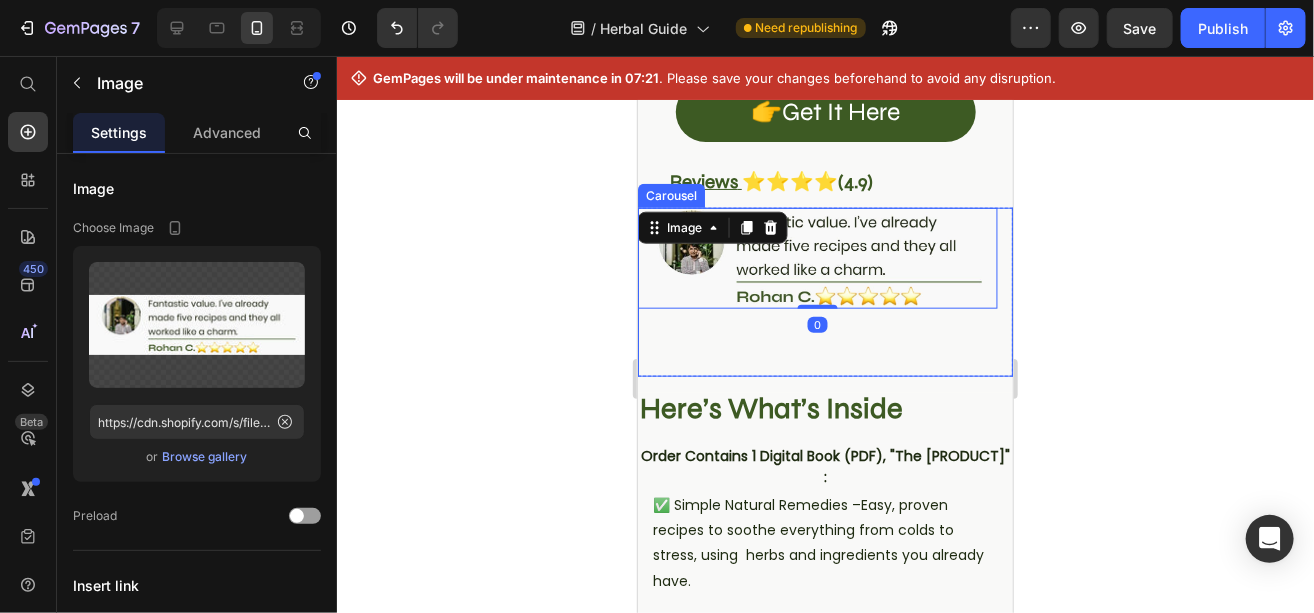 click on "Image   0" at bounding box center [817, 291] 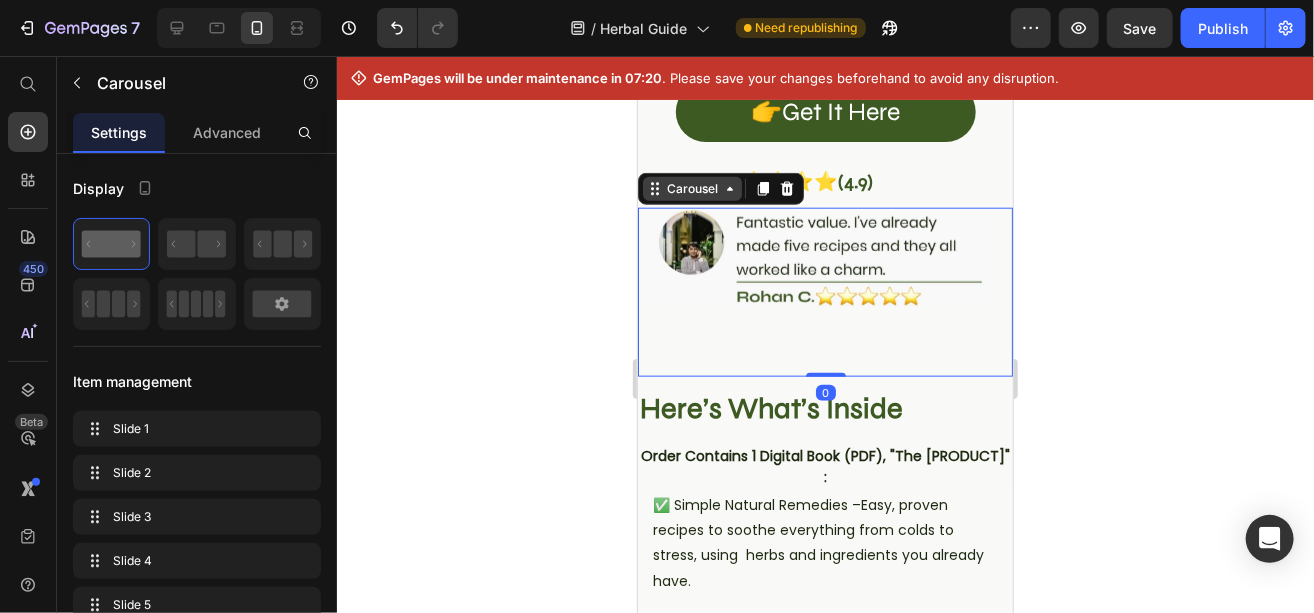 click on "Carousel" at bounding box center [691, 188] 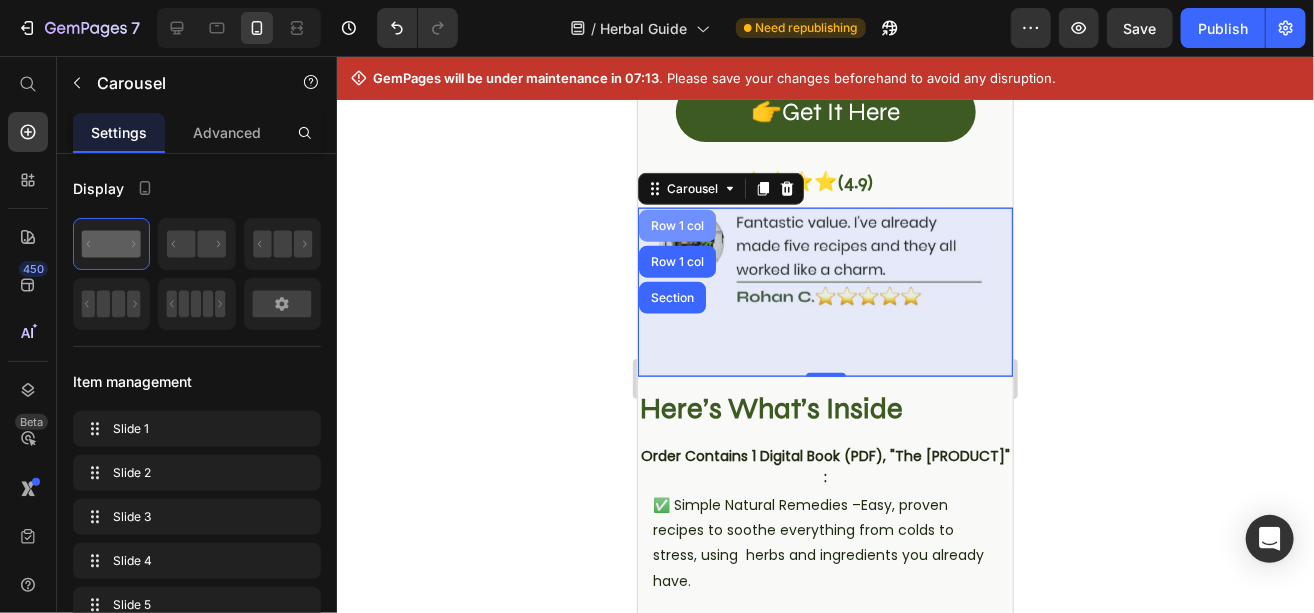 click on "Row 1 col" at bounding box center [676, 225] 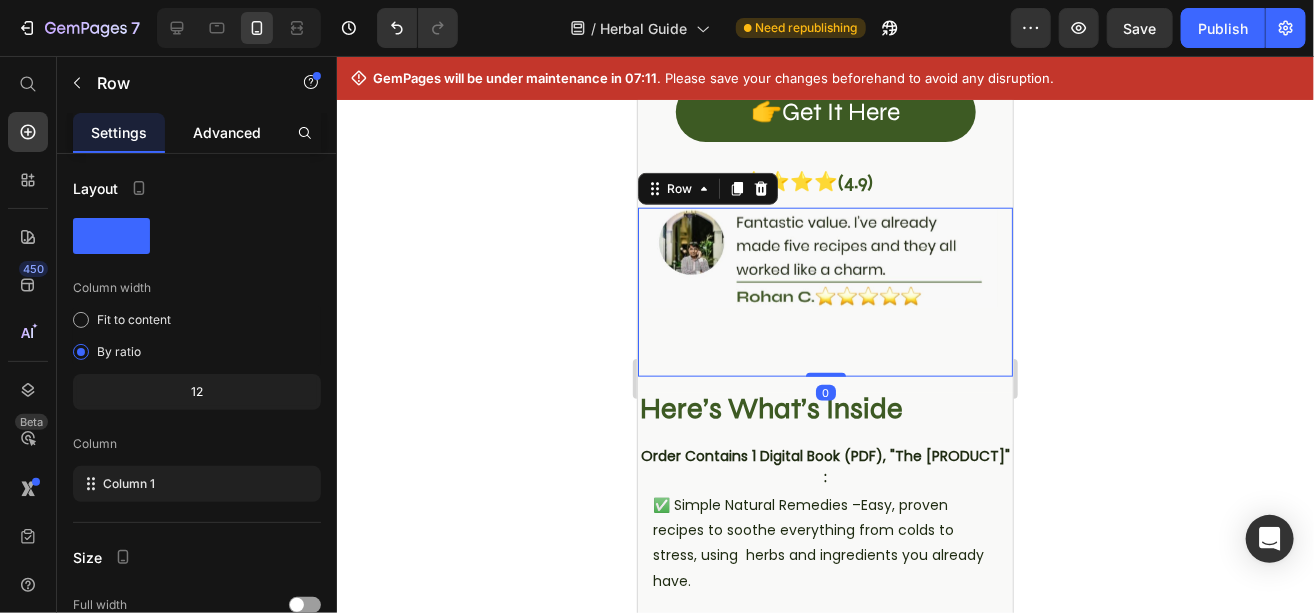click on "Advanced" at bounding box center [227, 132] 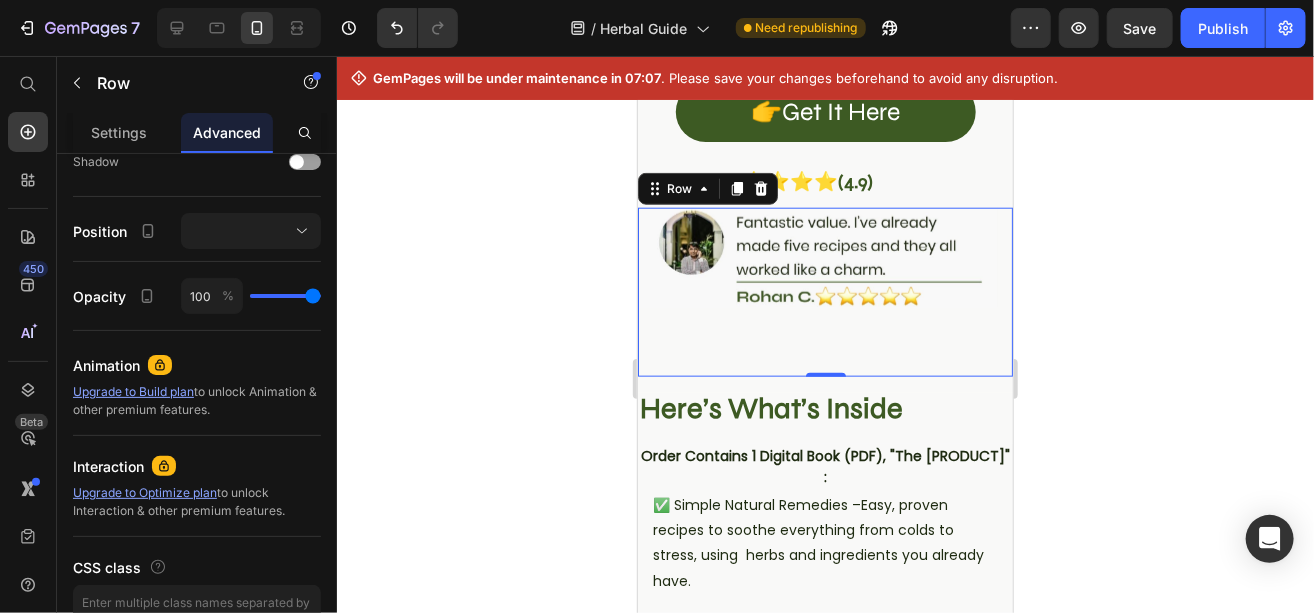 scroll, scrollTop: 0, scrollLeft: 0, axis: both 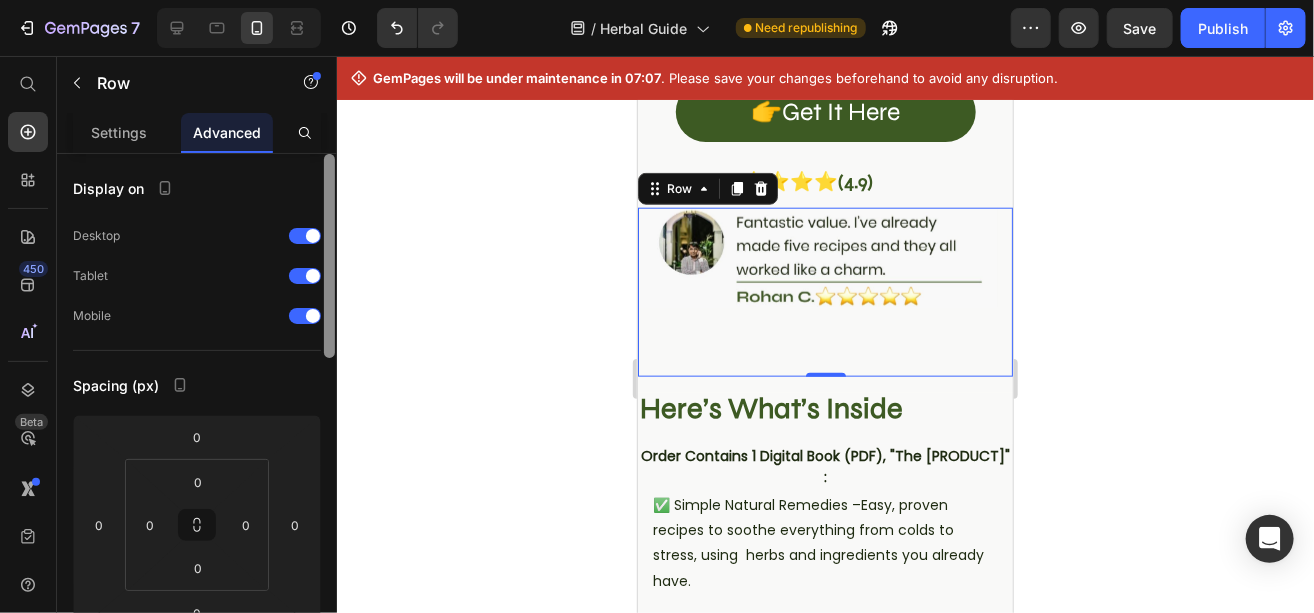 drag, startPoint x: 330, startPoint y: 261, endPoint x: 325, endPoint y: 95, distance: 166.07529 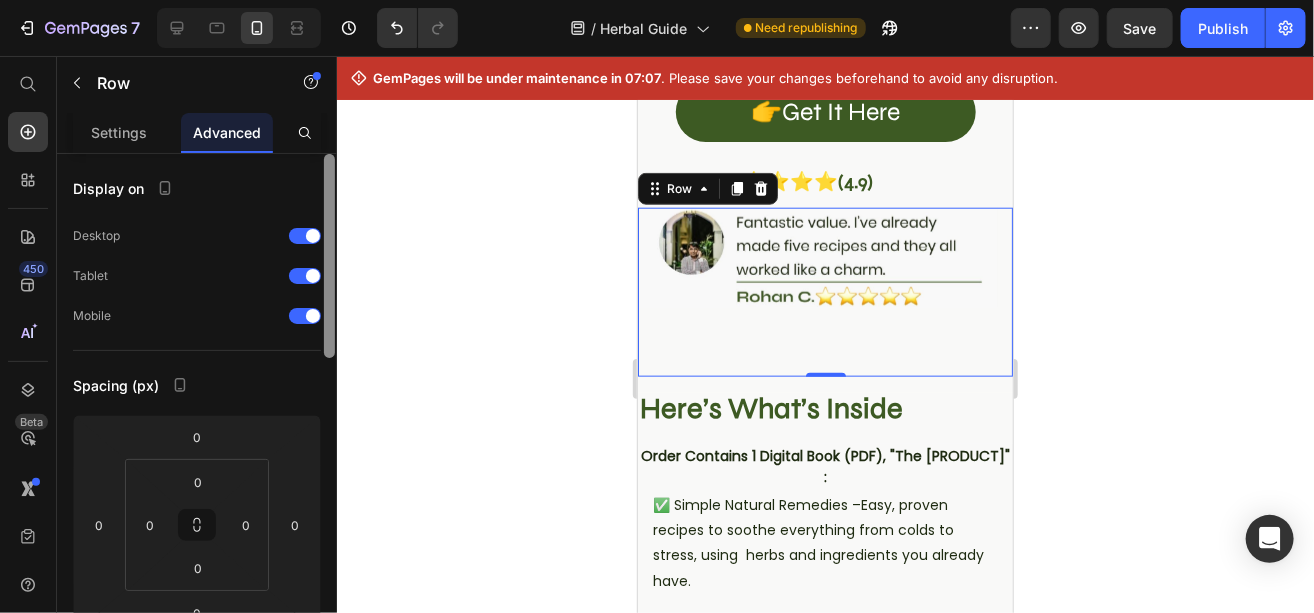 click on "Row Settings Advanced Display on Desktop Tablet Mobile Spacing (px) 0 0 0 0 0 0 0 0 Shape Border Corner Shadow Position Opacity 100 % Animation Upgrade to Build plan  to unlock Animation & other premium features. Interaction Upgrade to Optimize plan  to unlock Interaction & other premium features. CSS class  Delete element" at bounding box center [197, 334] 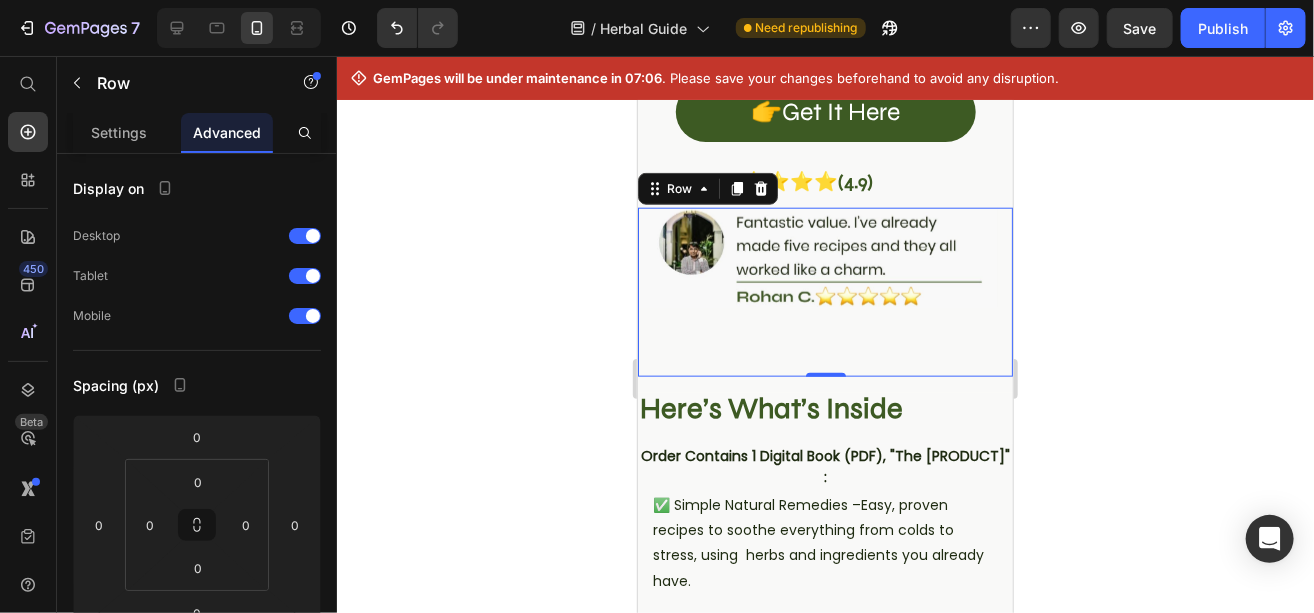 click 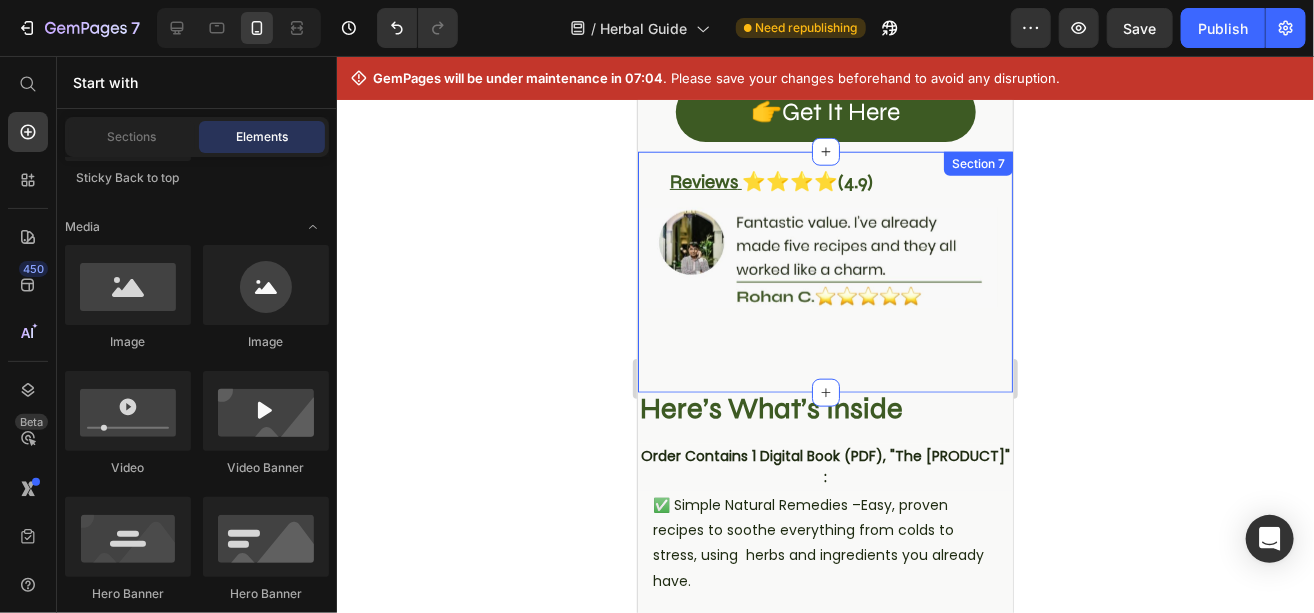 click on "Reviews   ⭐⭐⭐⭐ (4.9) Heading Image Image
Row Image
Row Image Image Carousel Row Row" at bounding box center (824, 271) 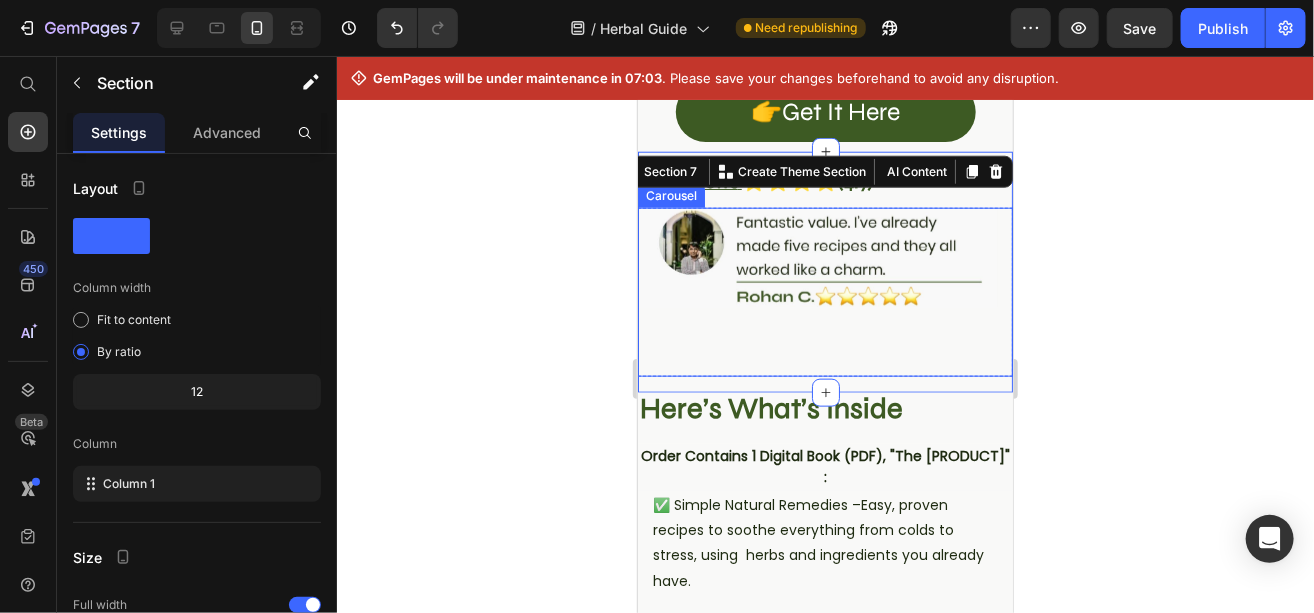 click on "Image" at bounding box center (817, 291) 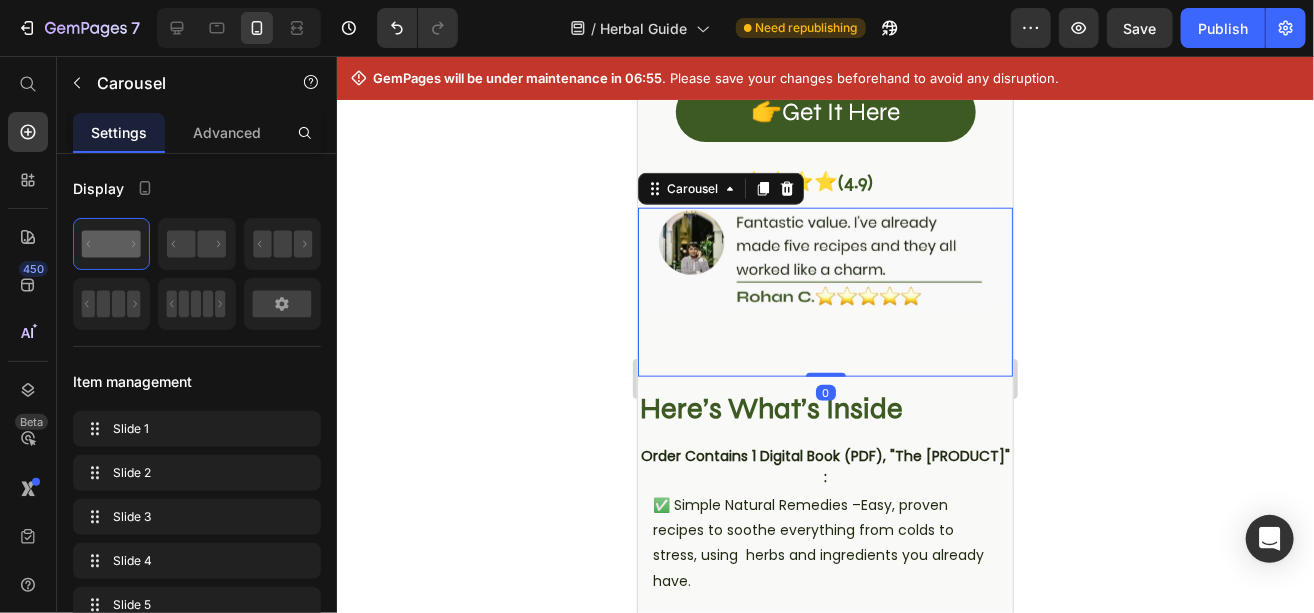 drag, startPoint x: 819, startPoint y: 356, endPoint x: 820, endPoint y: 302, distance: 54.00926 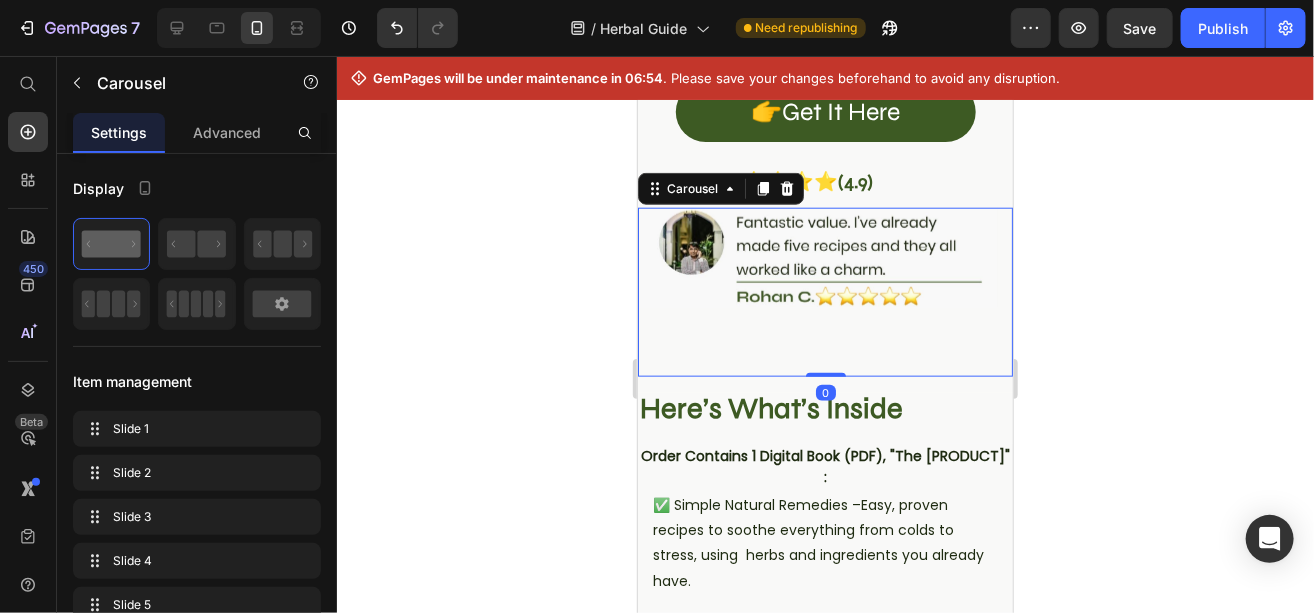 click 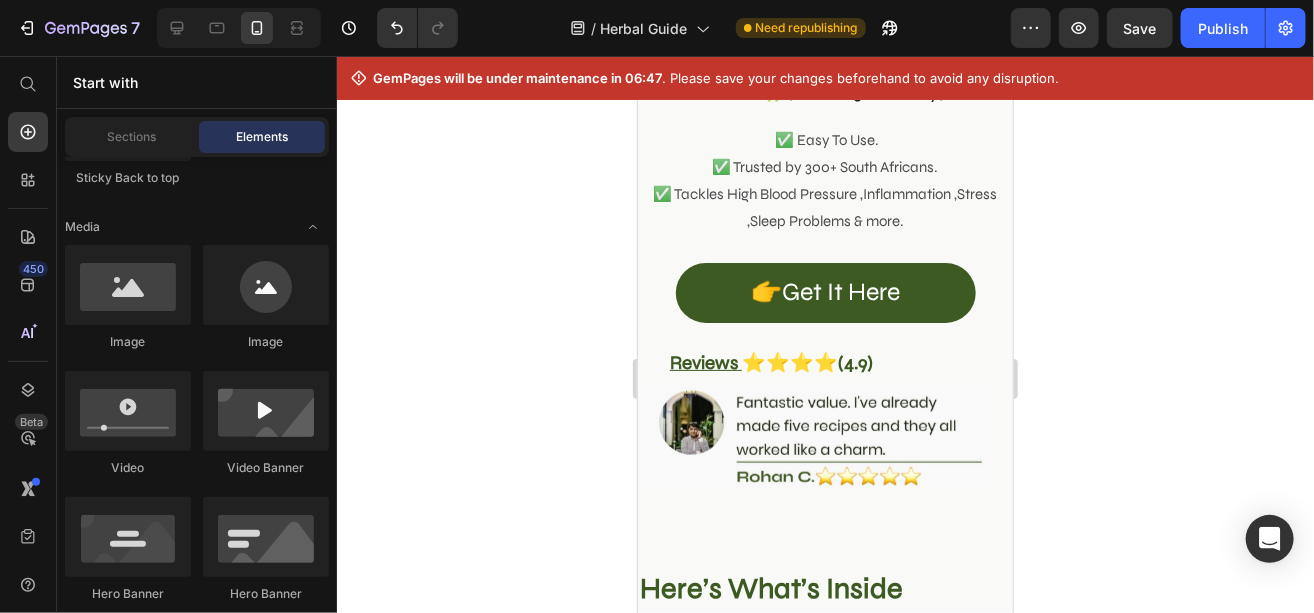 scroll, scrollTop: 719, scrollLeft: 0, axis: vertical 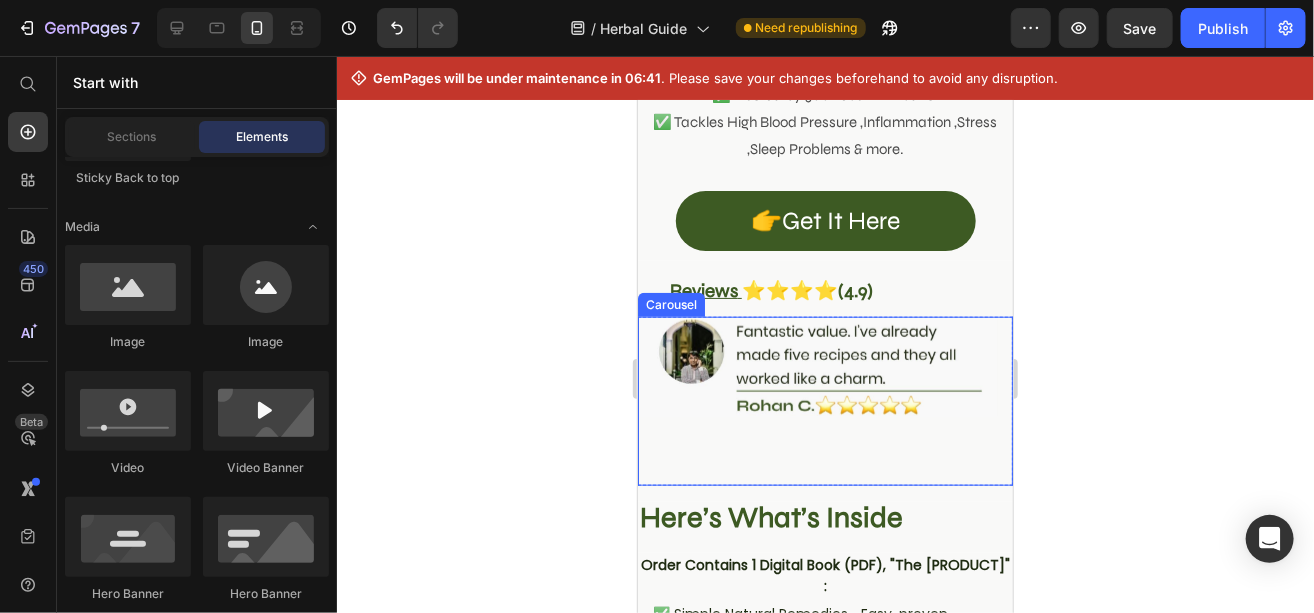 click on "Image" at bounding box center [817, 400] 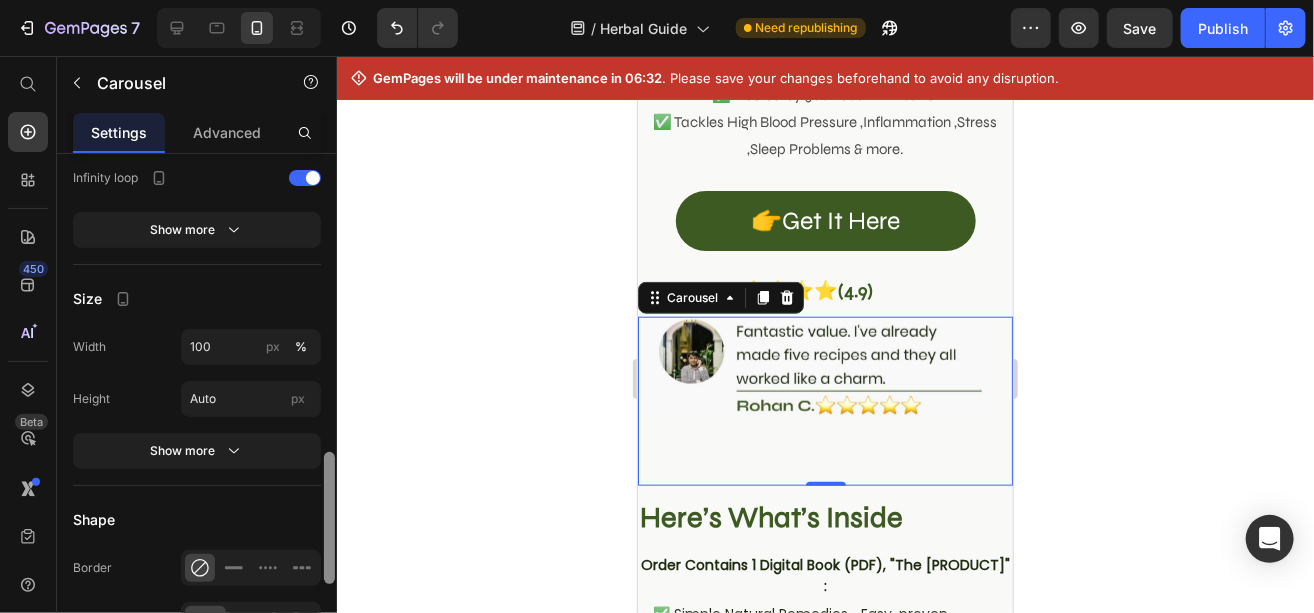 scroll, scrollTop: 1156, scrollLeft: 0, axis: vertical 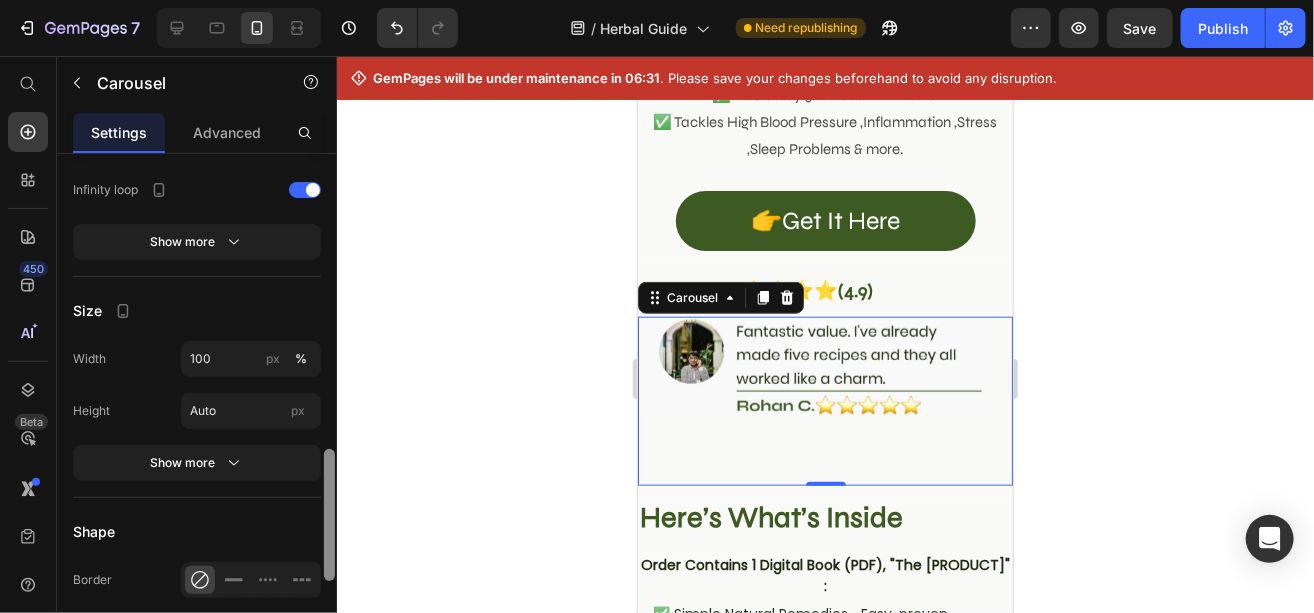 drag, startPoint x: 324, startPoint y: 232, endPoint x: 333, endPoint y: 528, distance: 296.13678 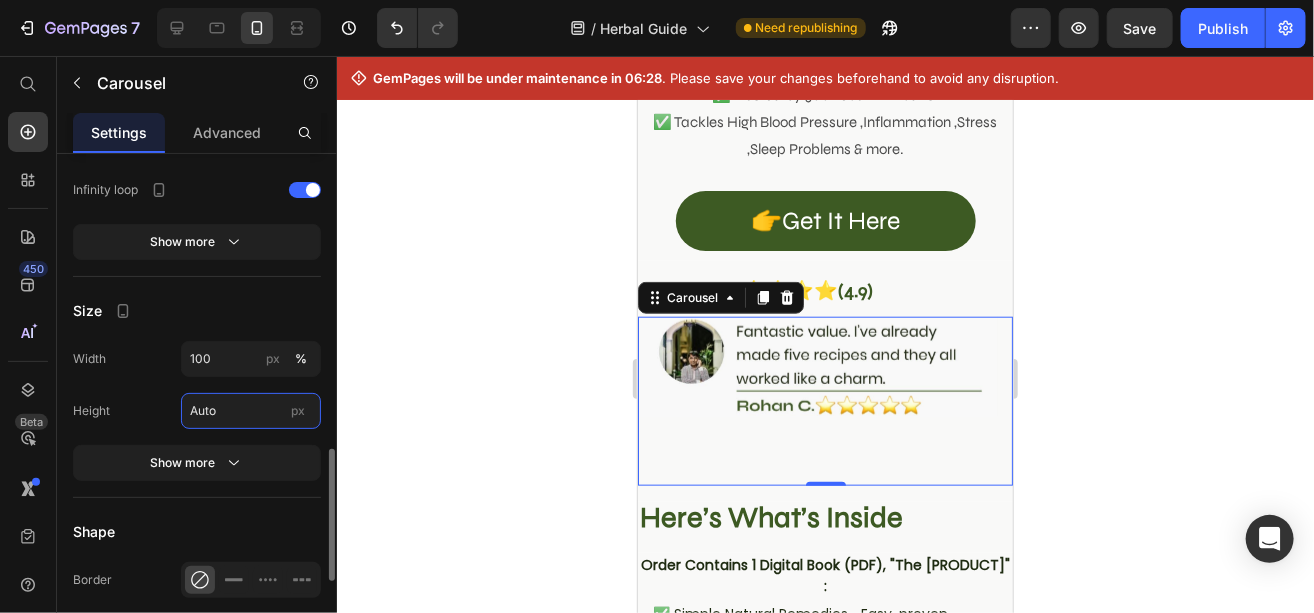 click on "Auto" at bounding box center (251, 411) 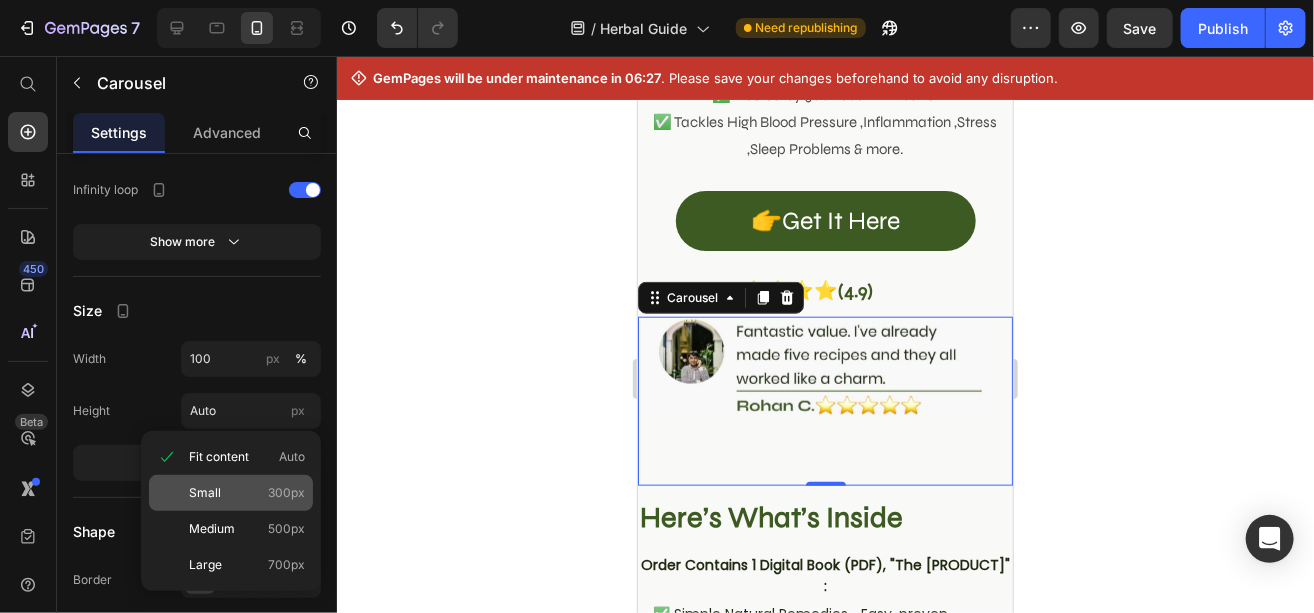 click on "Small 300px" 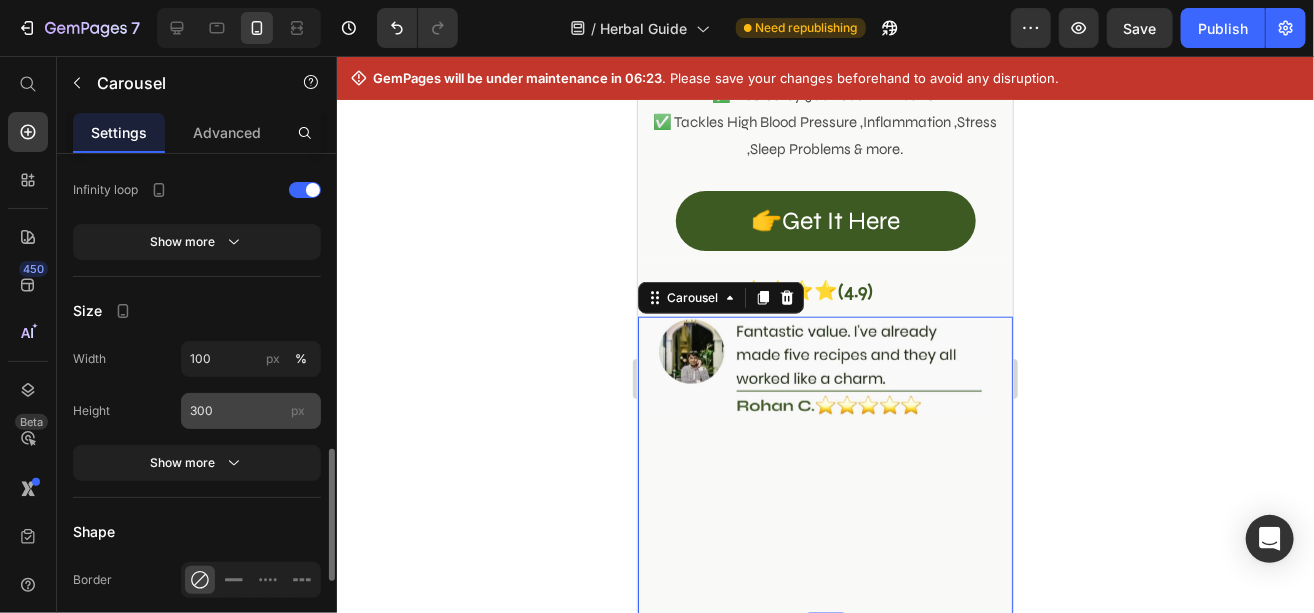 click on "px" at bounding box center (298, 410) 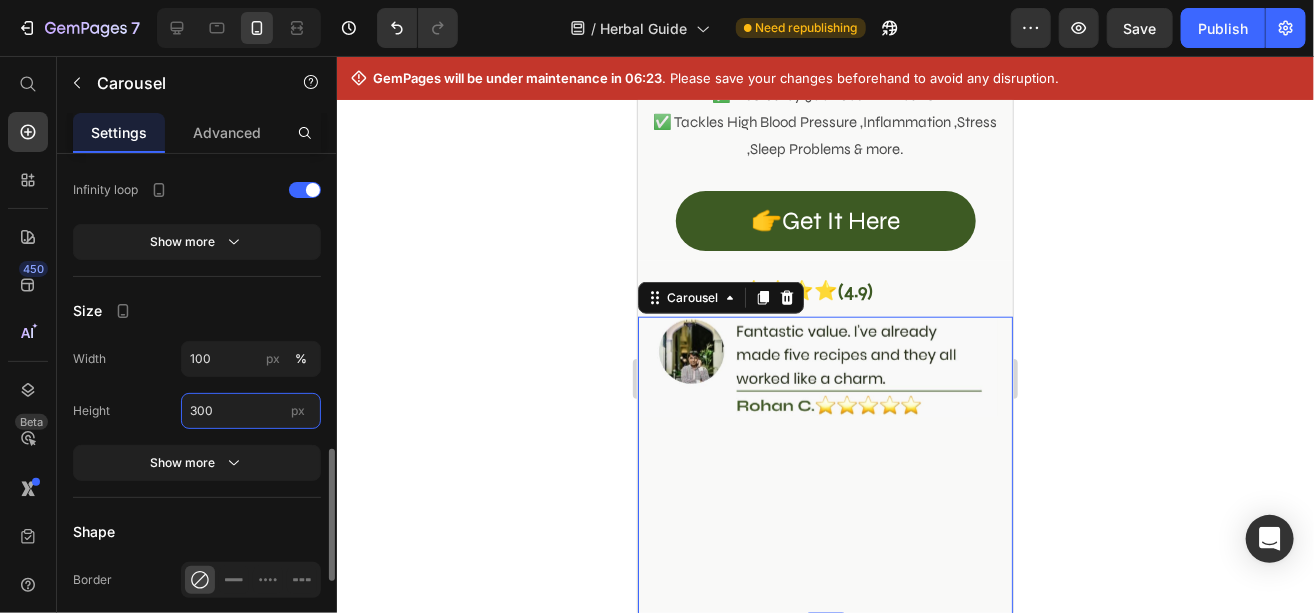 click on "300" at bounding box center [251, 411] 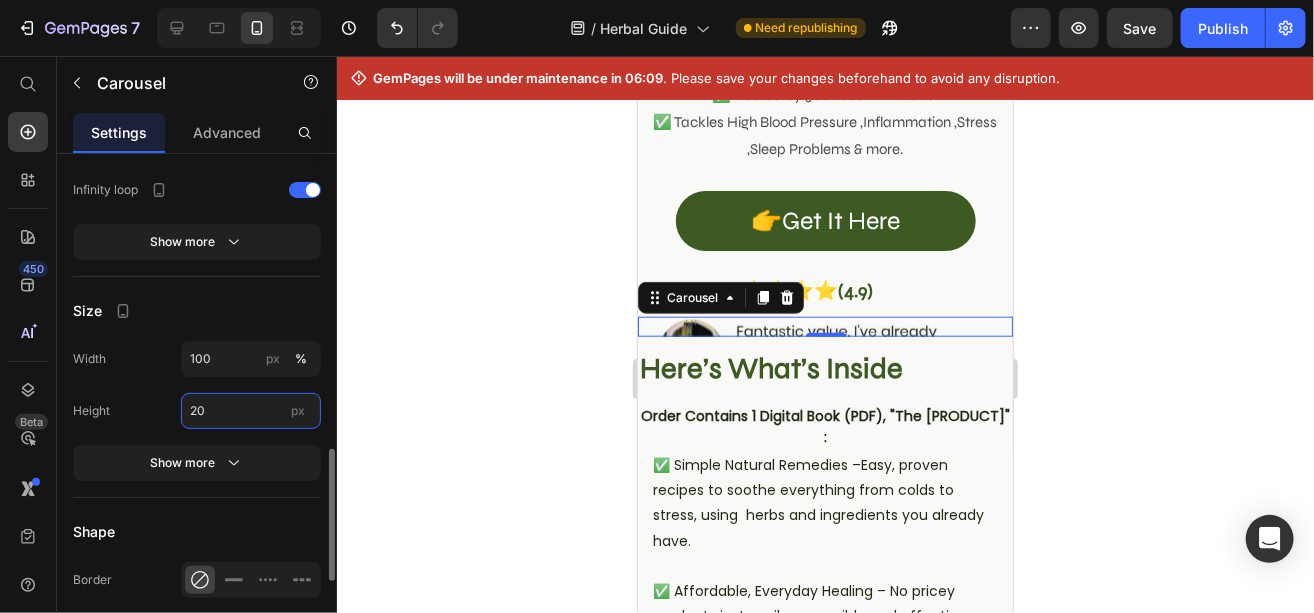 type on "2" 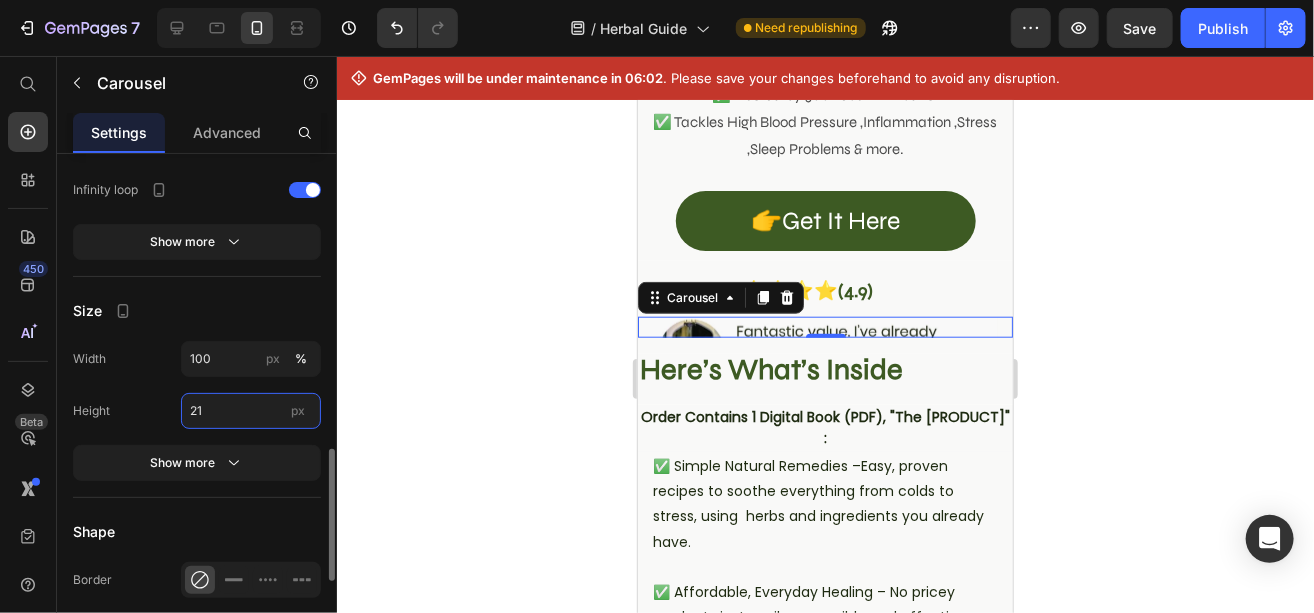 type on "2" 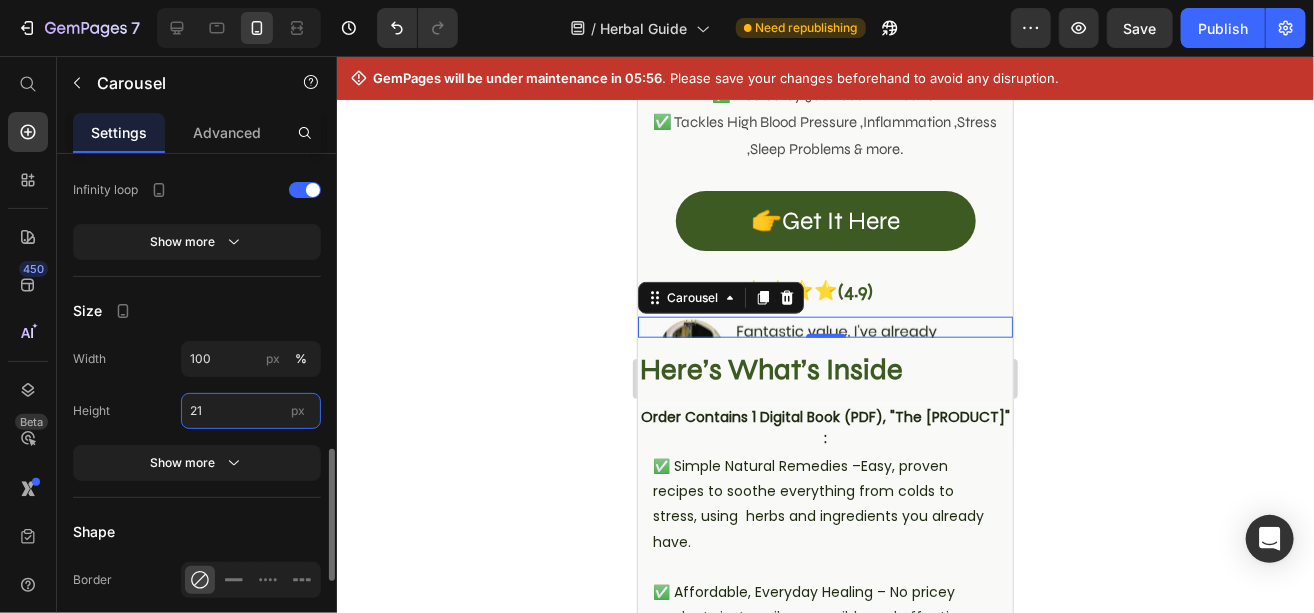click on "21" at bounding box center (251, 411) 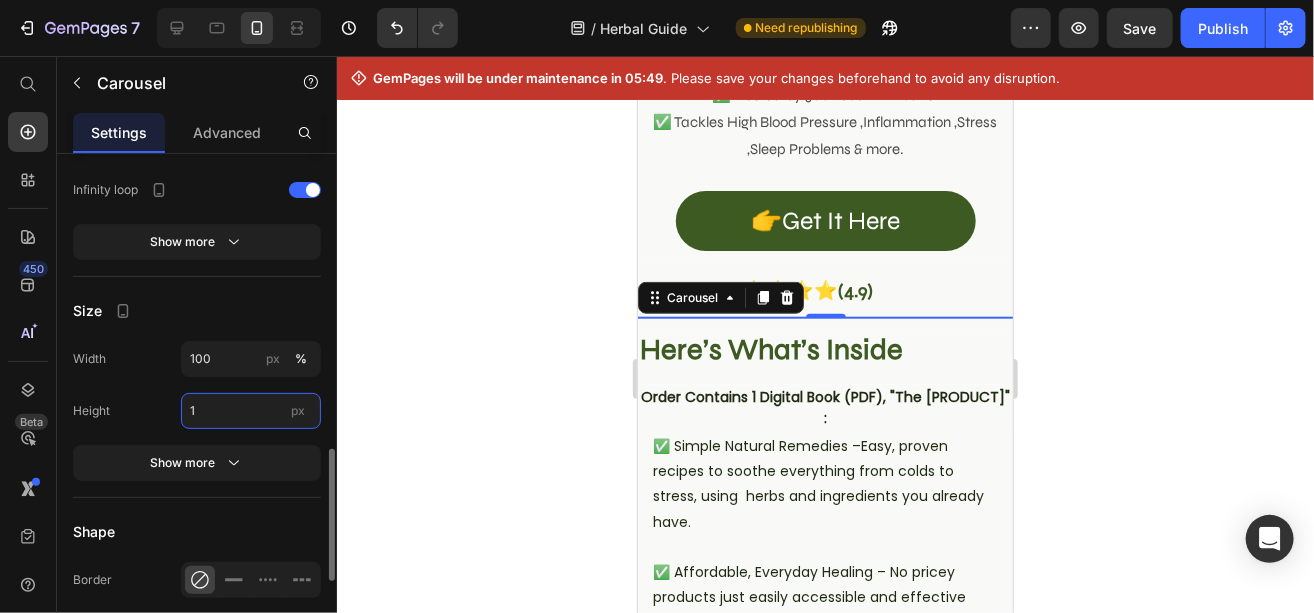 click on "1" at bounding box center [251, 411] 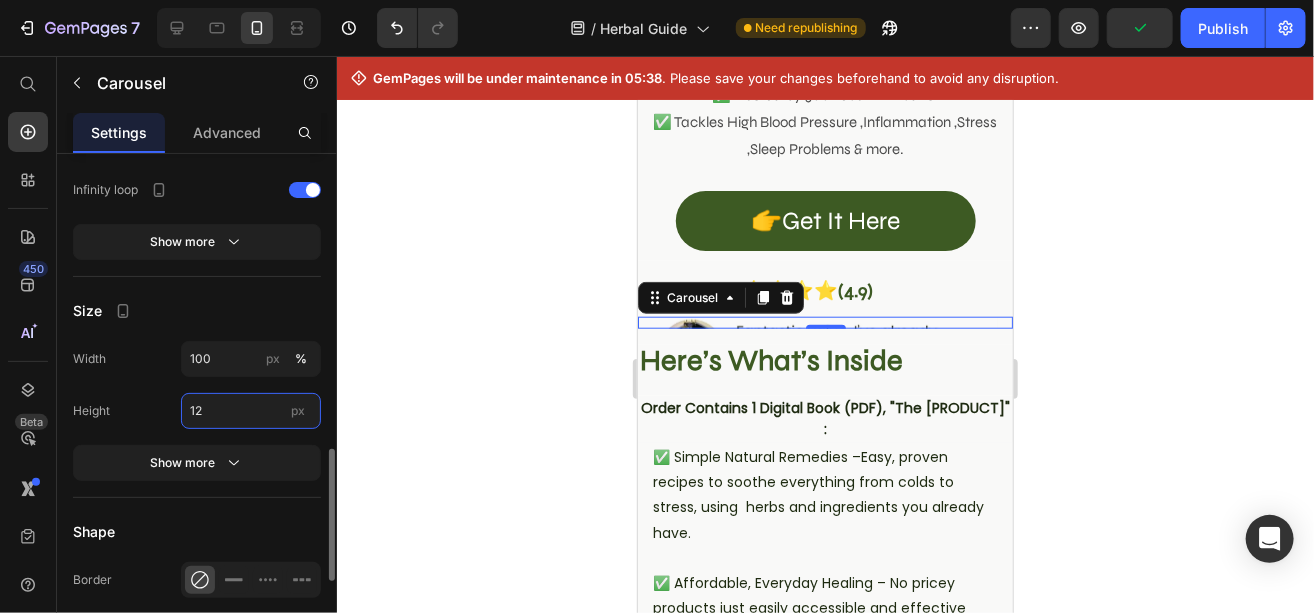 type on "120" 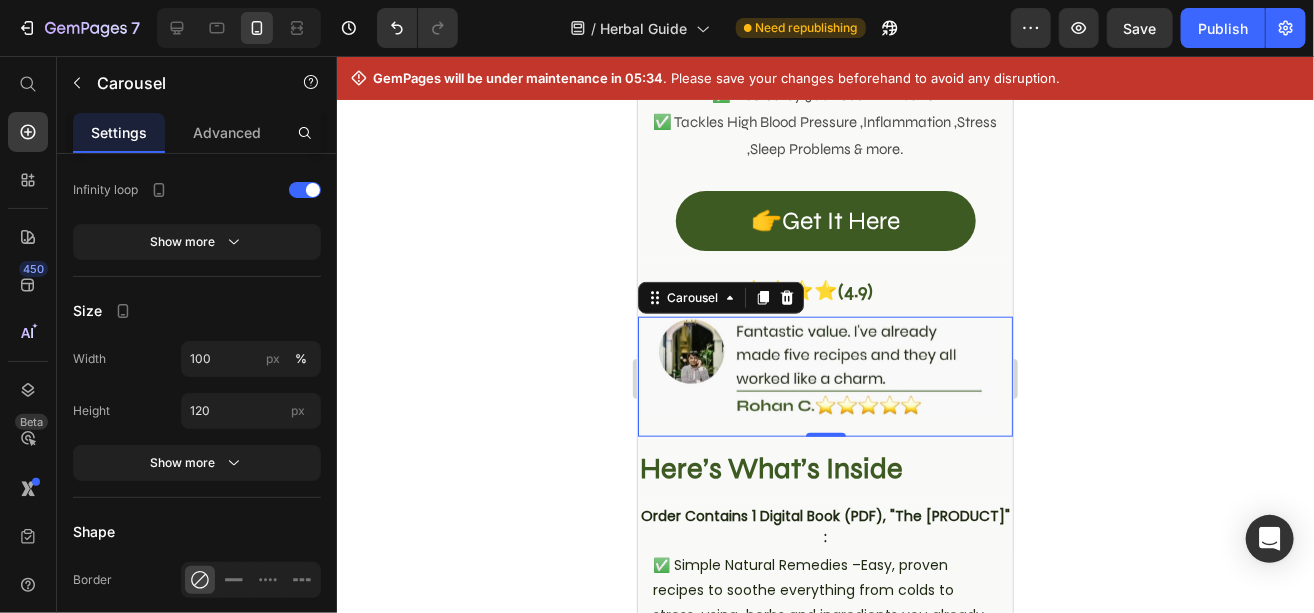 click 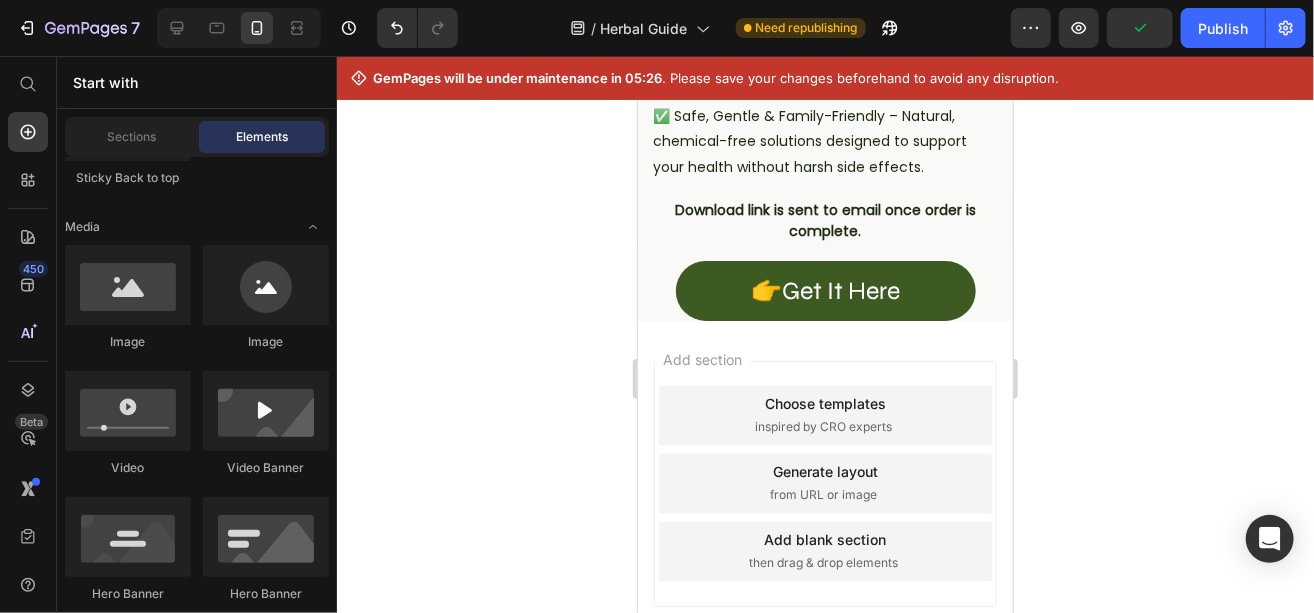 scroll, scrollTop: 1470, scrollLeft: 0, axis: vertical 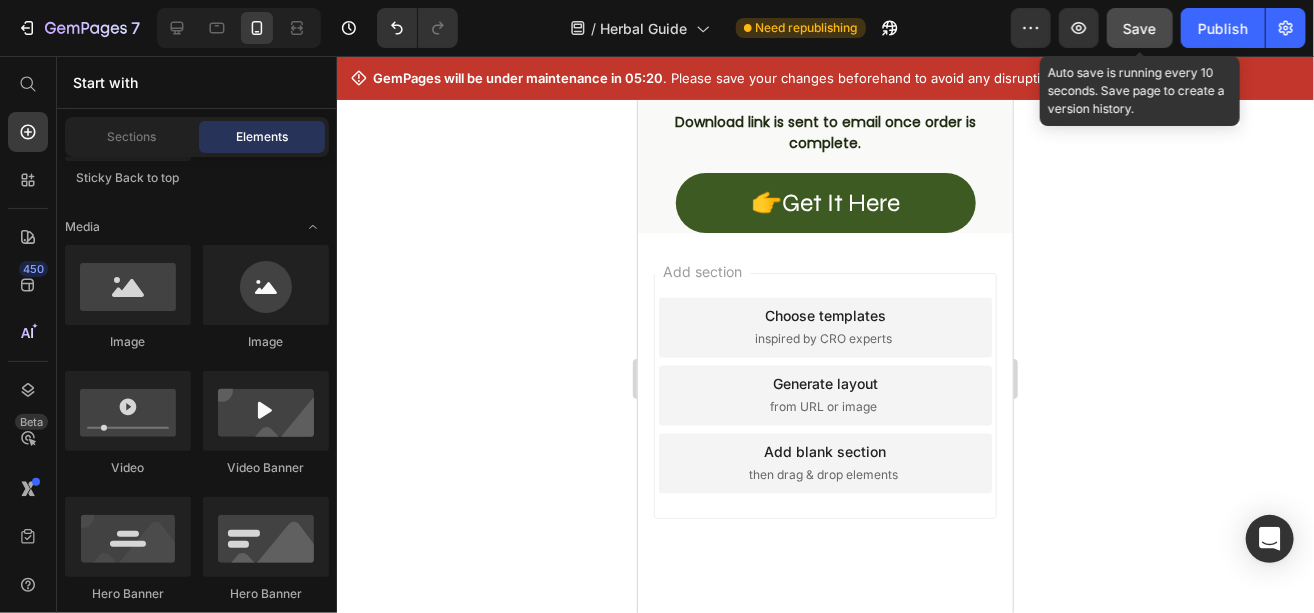 click on "Save" at bounding box center (1140, 28) 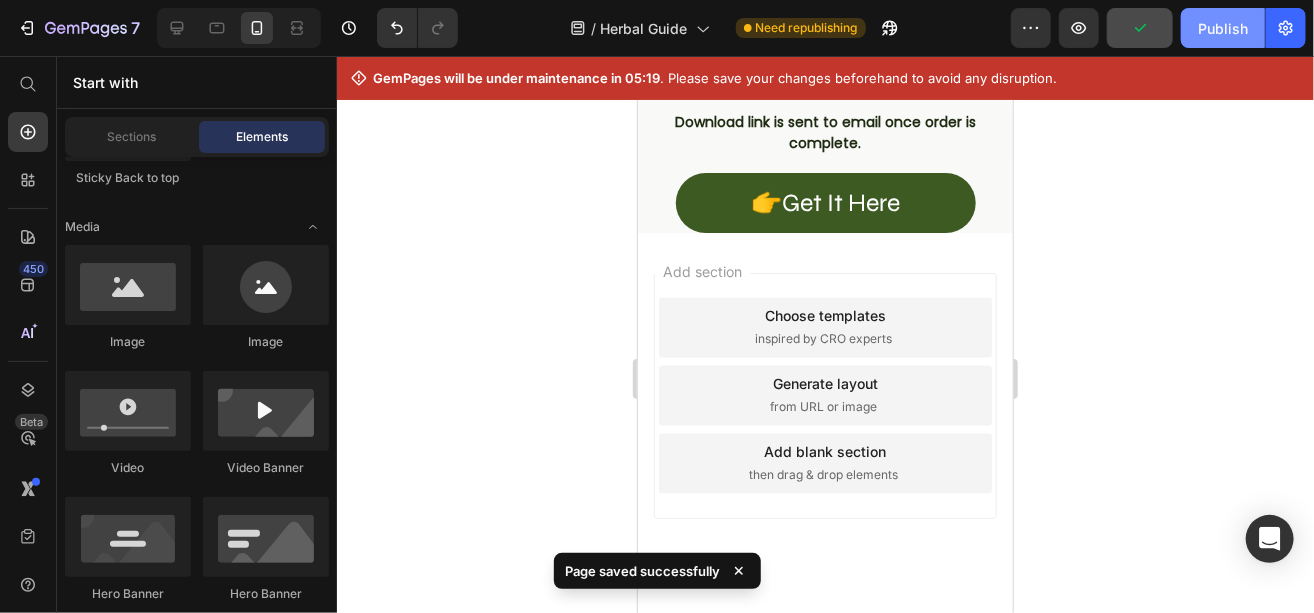 click on "Publish" at bounding box center (1223, 28) 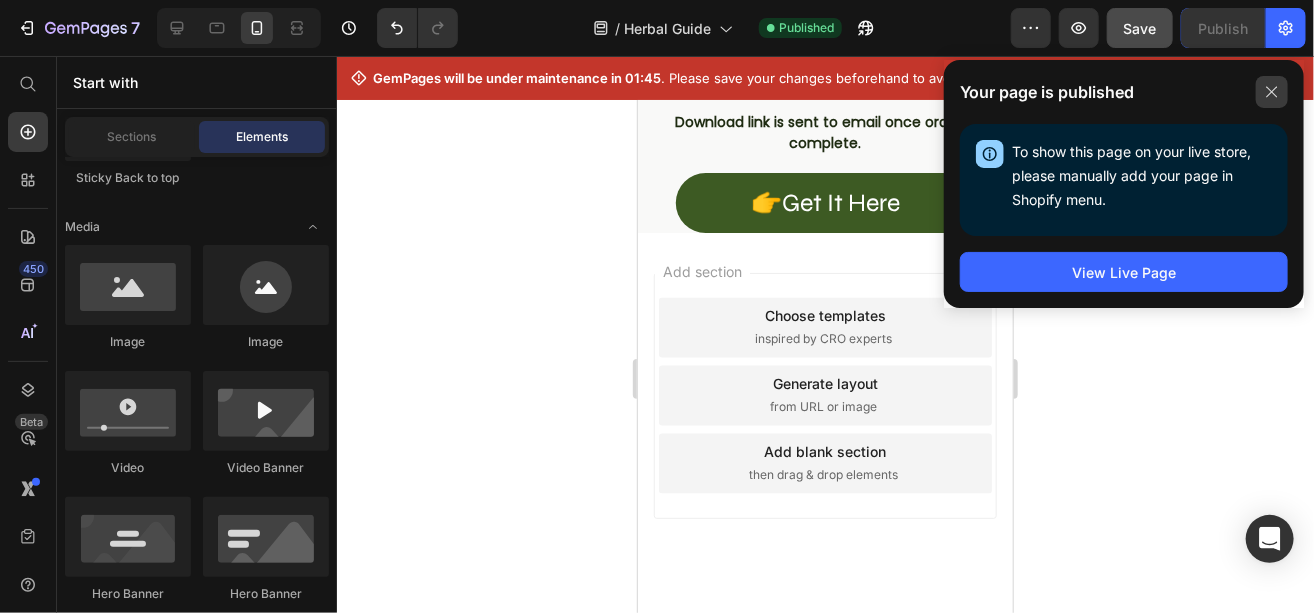 click 